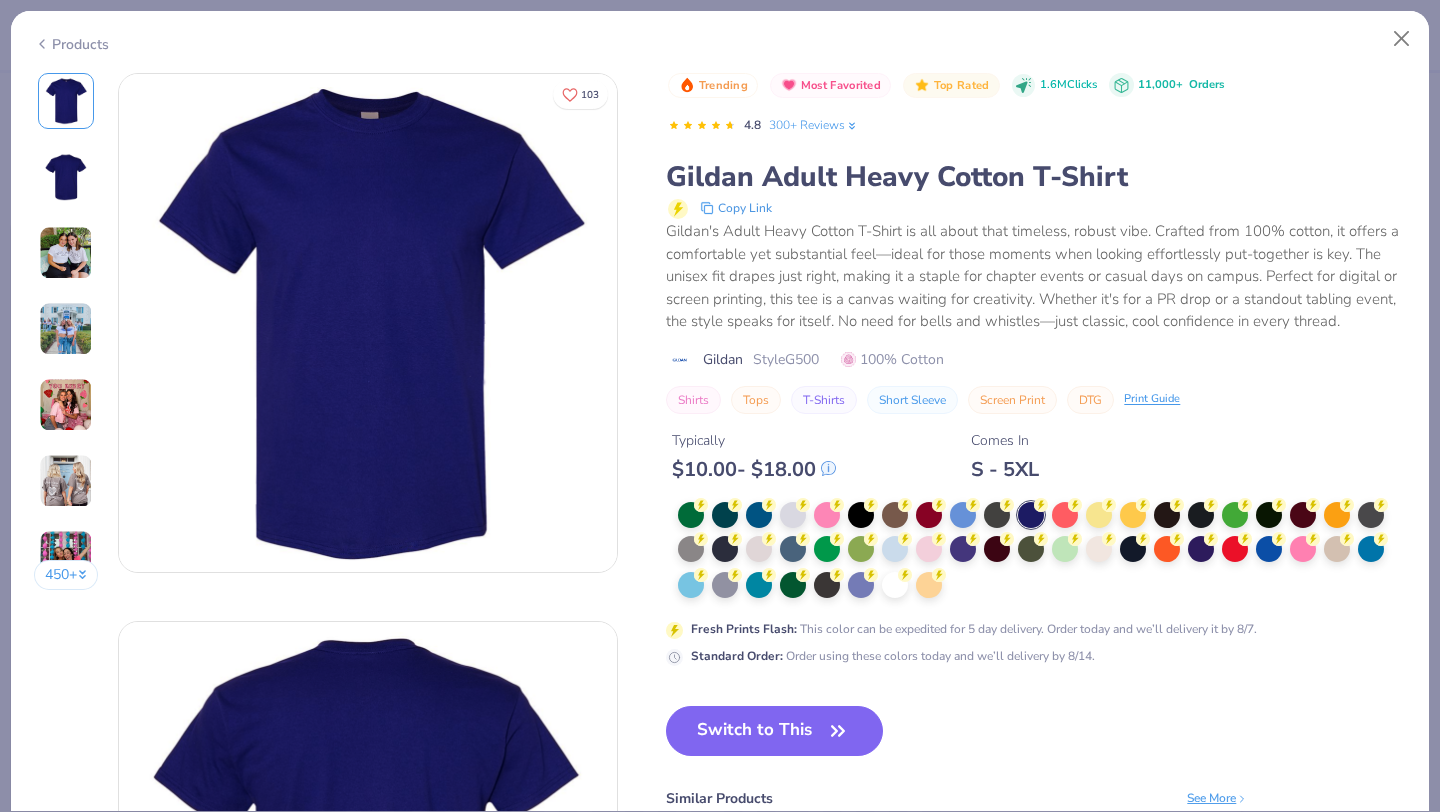 scroll, scrollTop: 0, scrollLeft: 0, axis: both 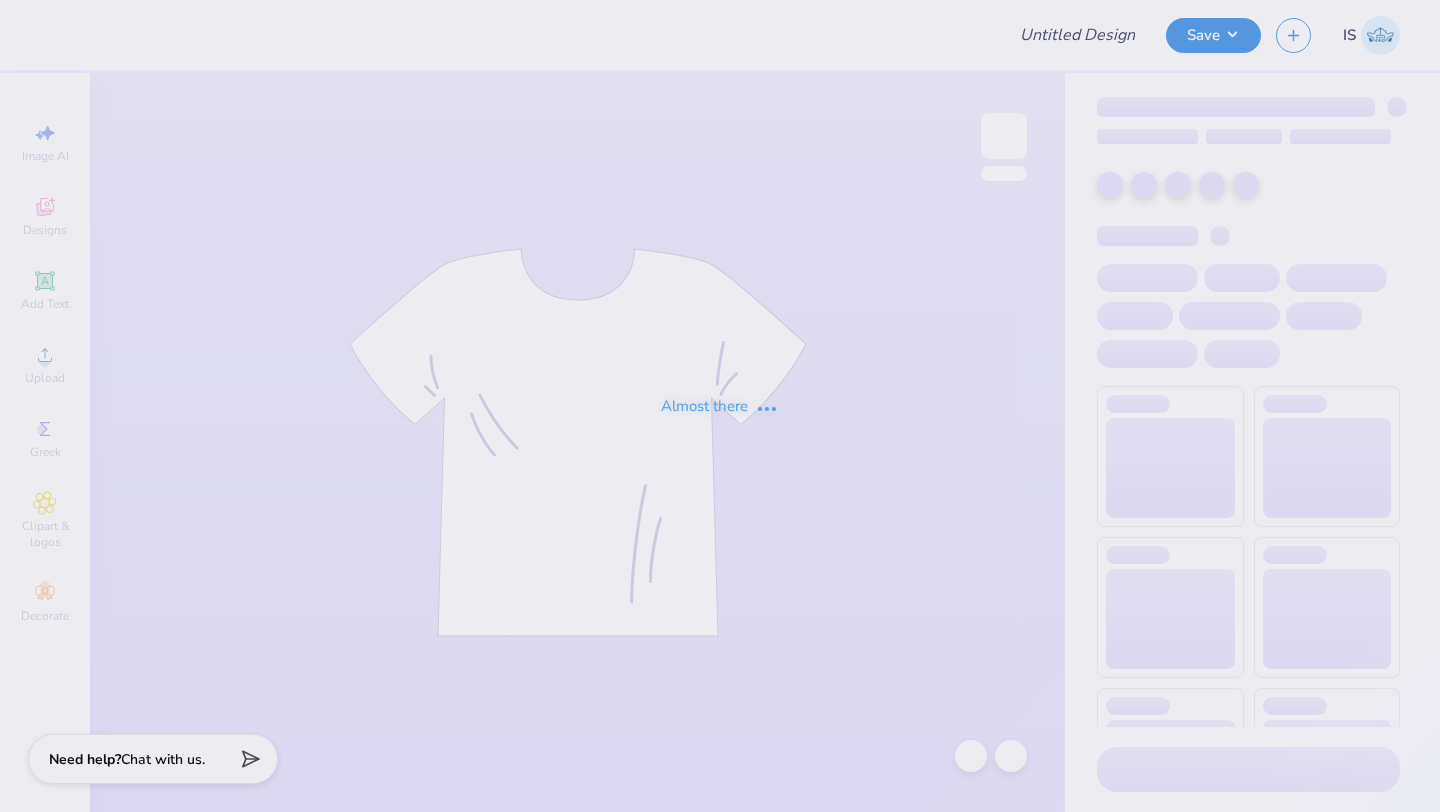 type on "Fall Set Mockneck - Blue" 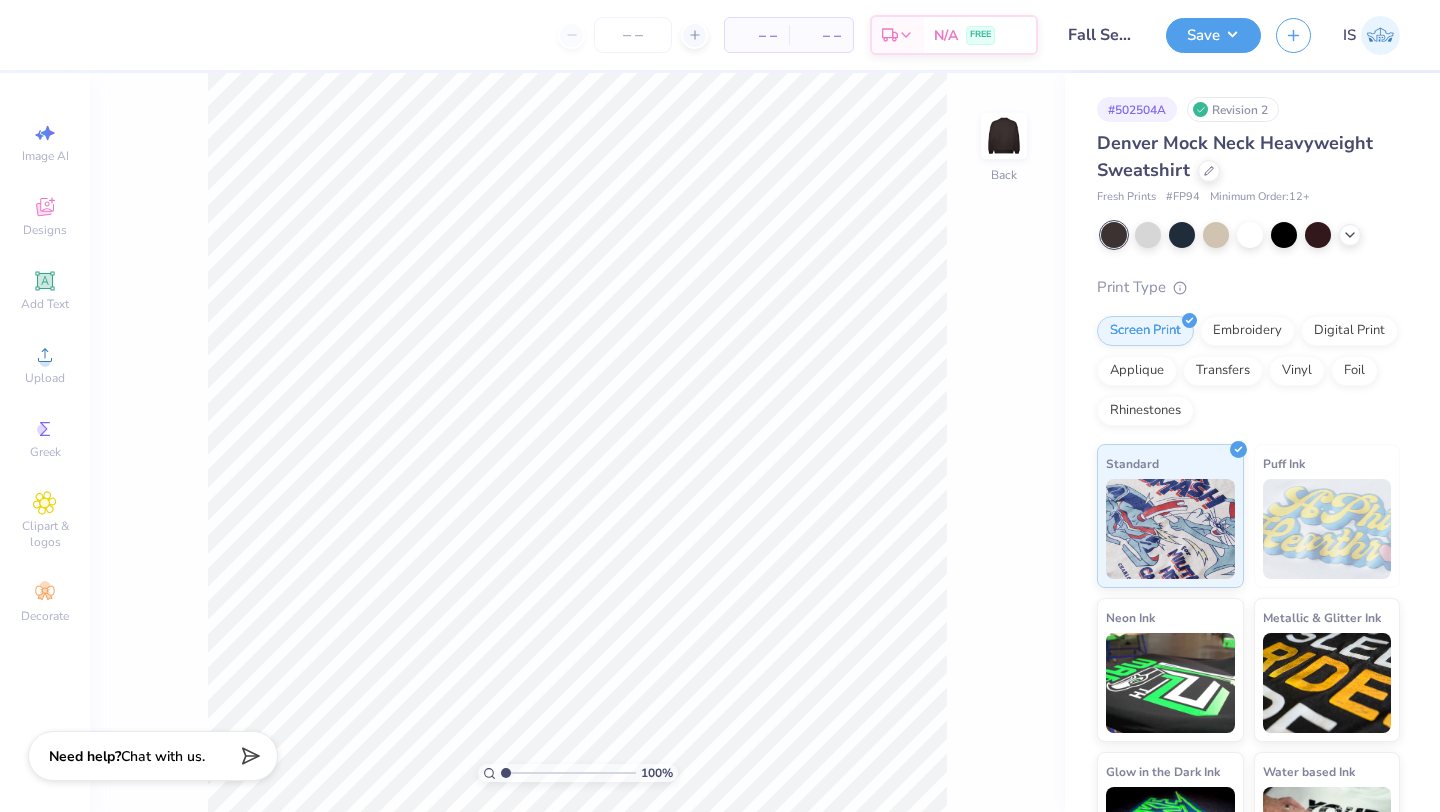 click on "Chat with us." at bounding box center [163, 756] 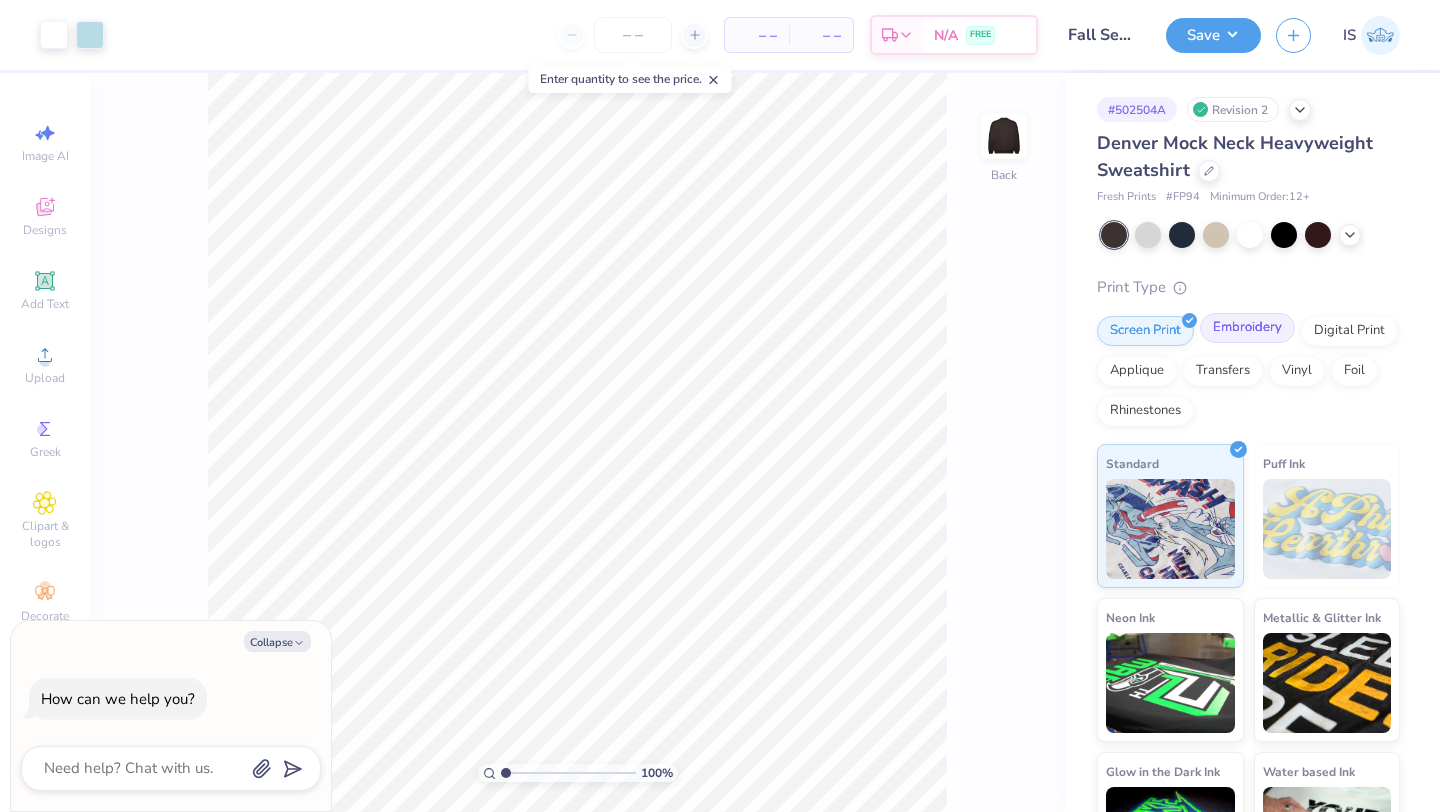 click on "Embroidery" at bounding box center [1247, 328] 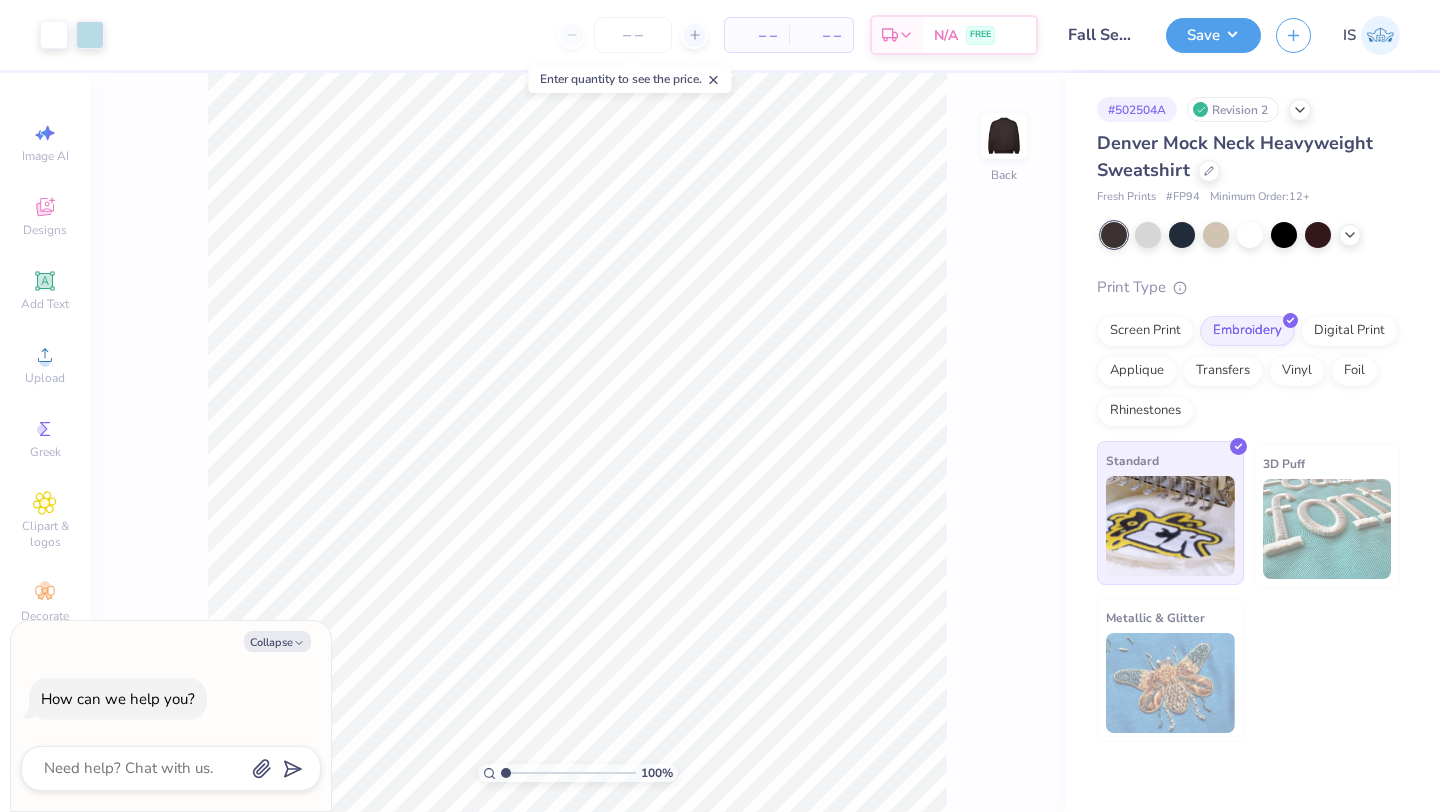 click at bounding box center (1170, 526) 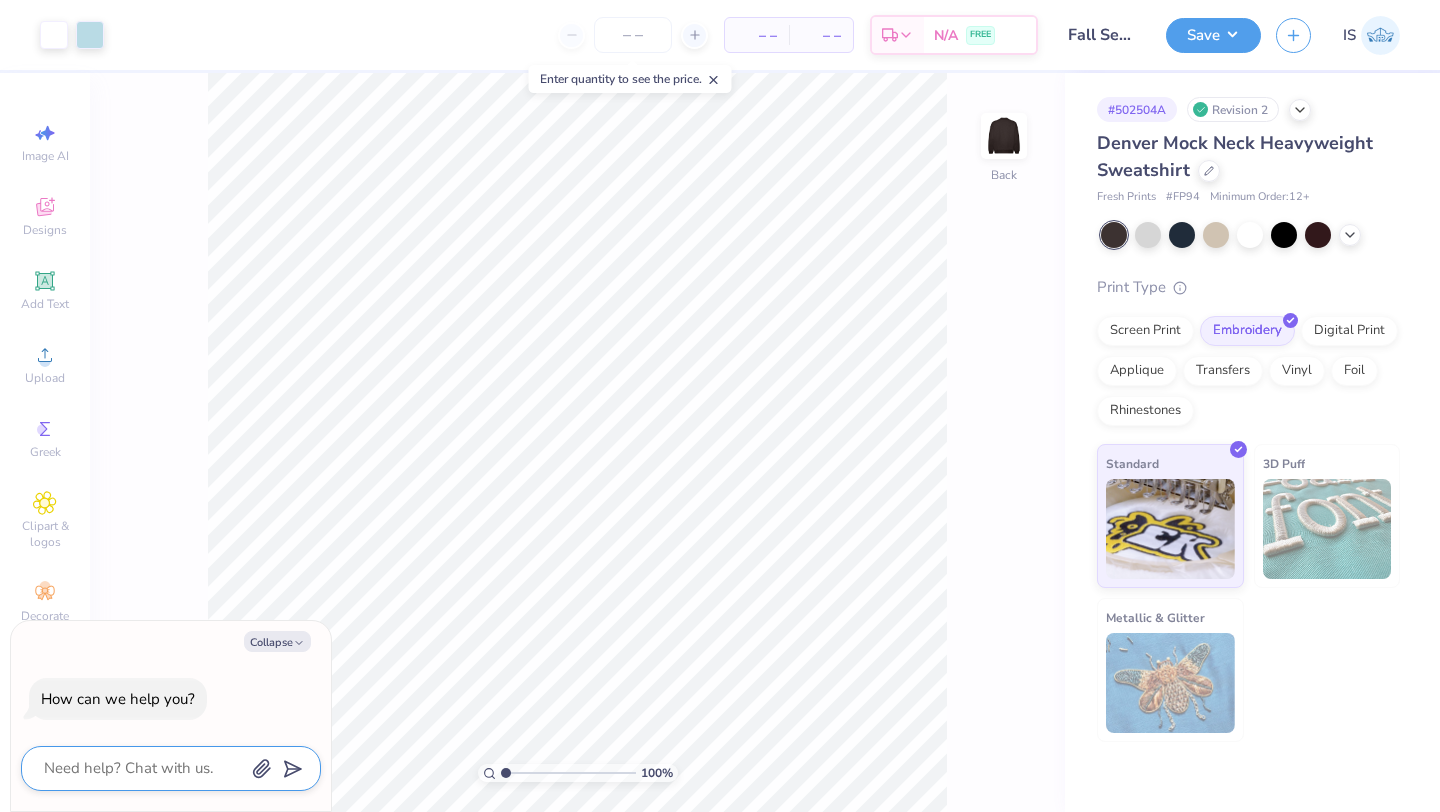 click at bounding box center (143, 768) 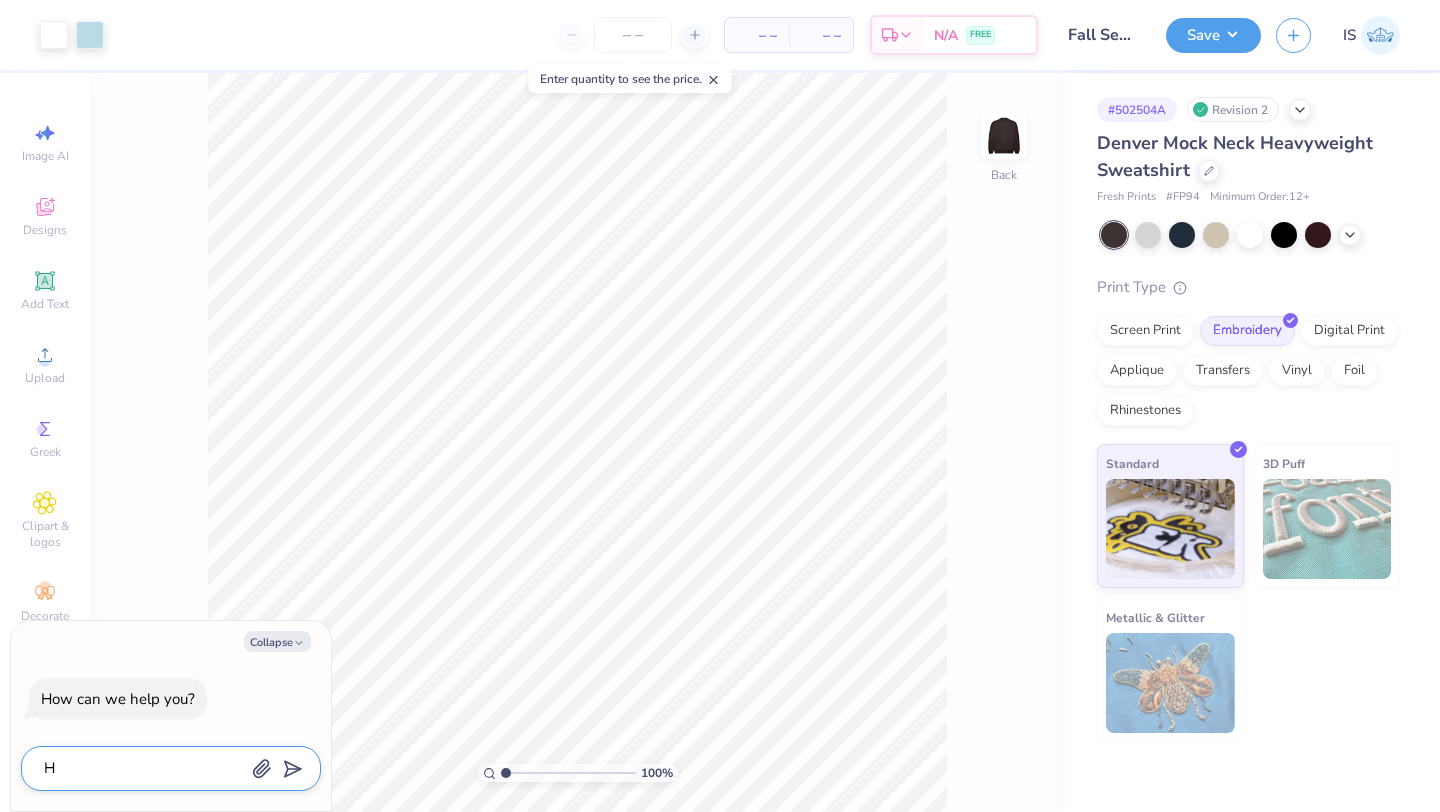 type on "He" 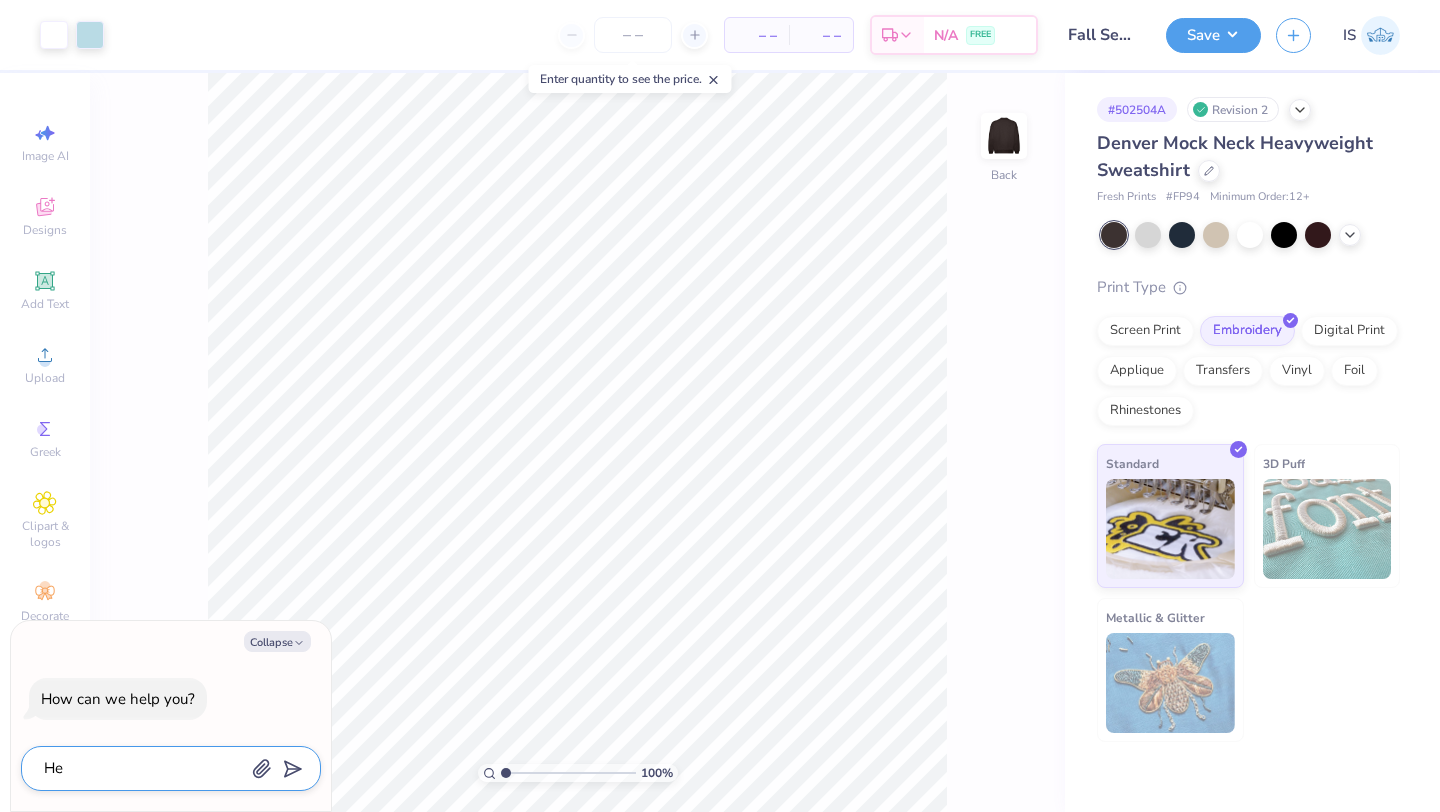 type on "Hey" 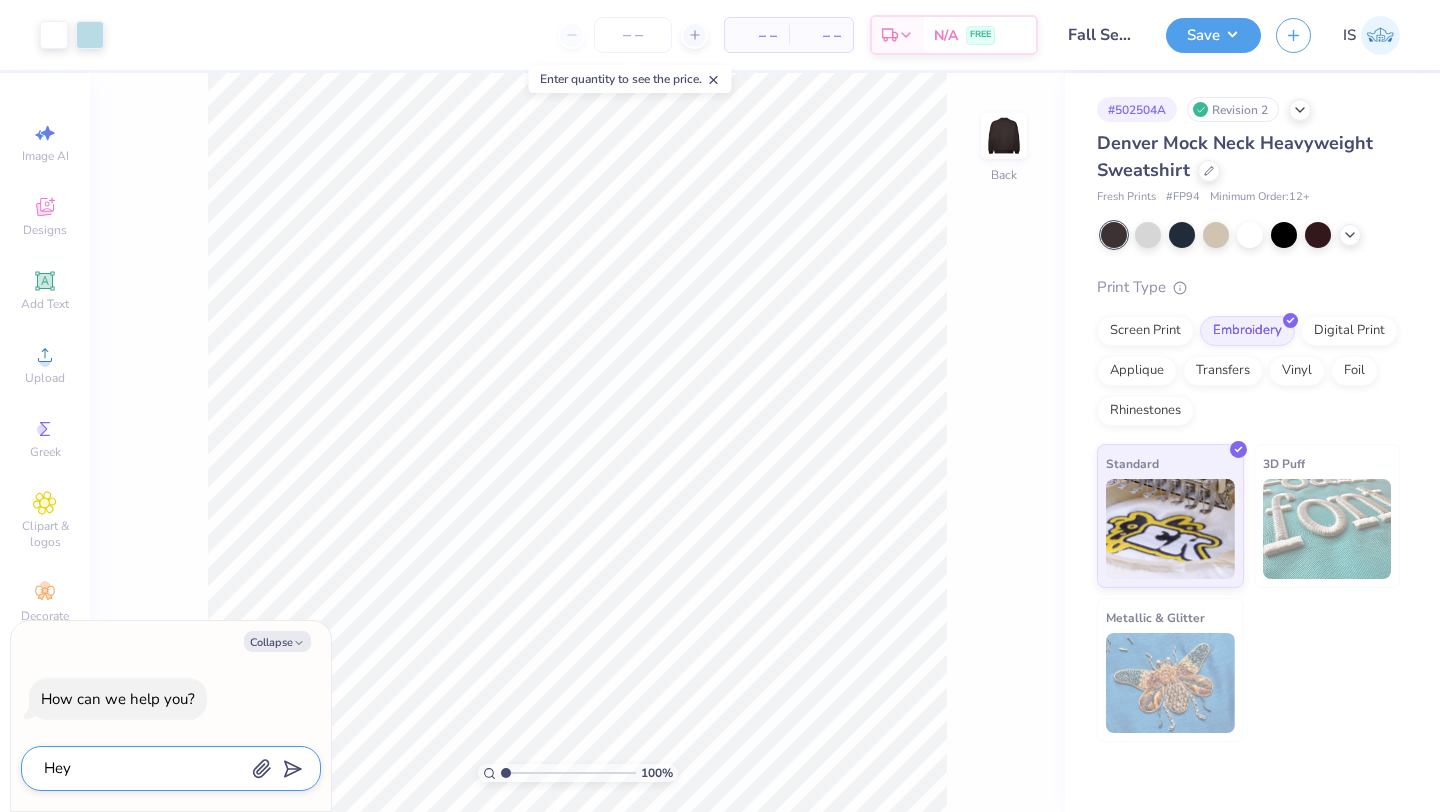 type on "Hey!" 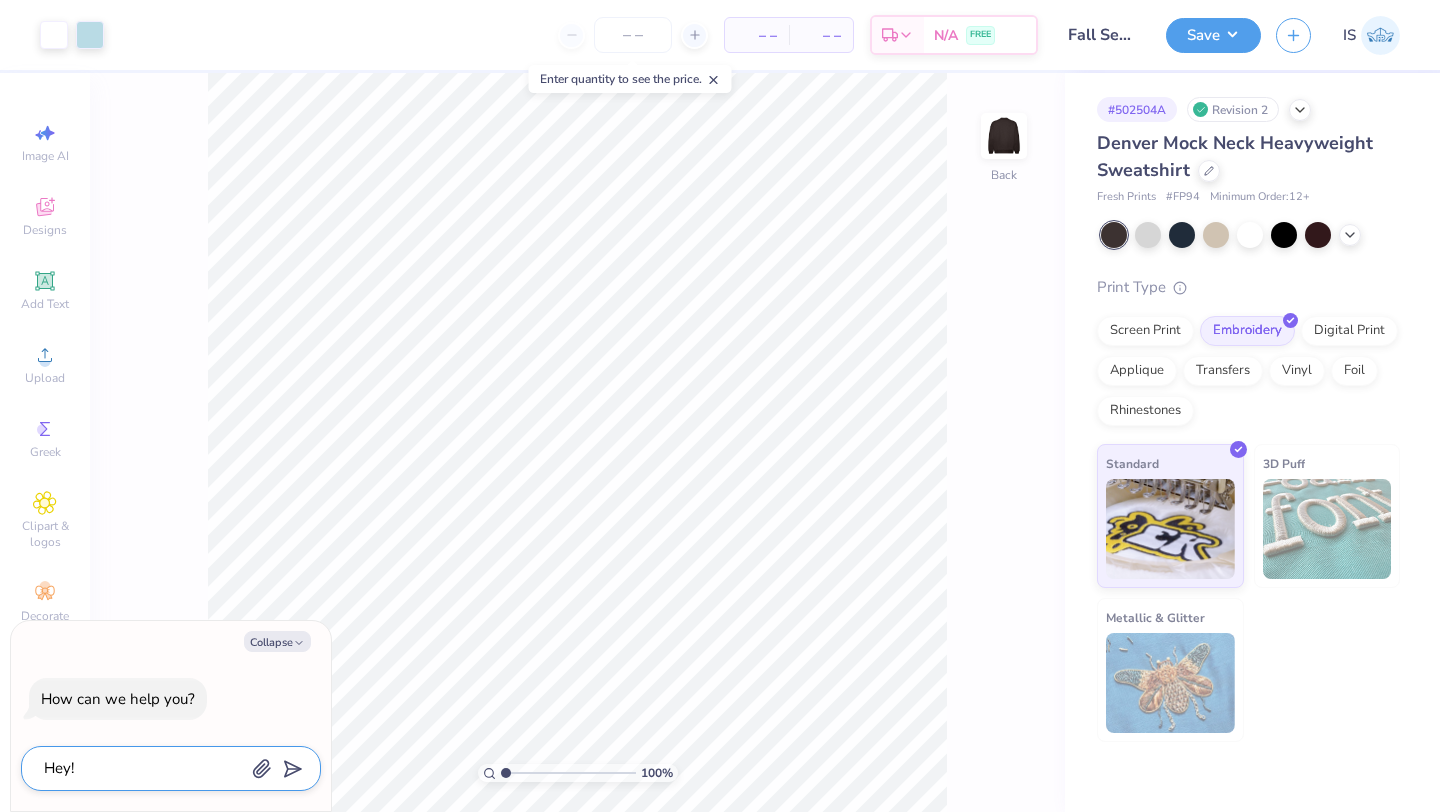 type on "Hey!" 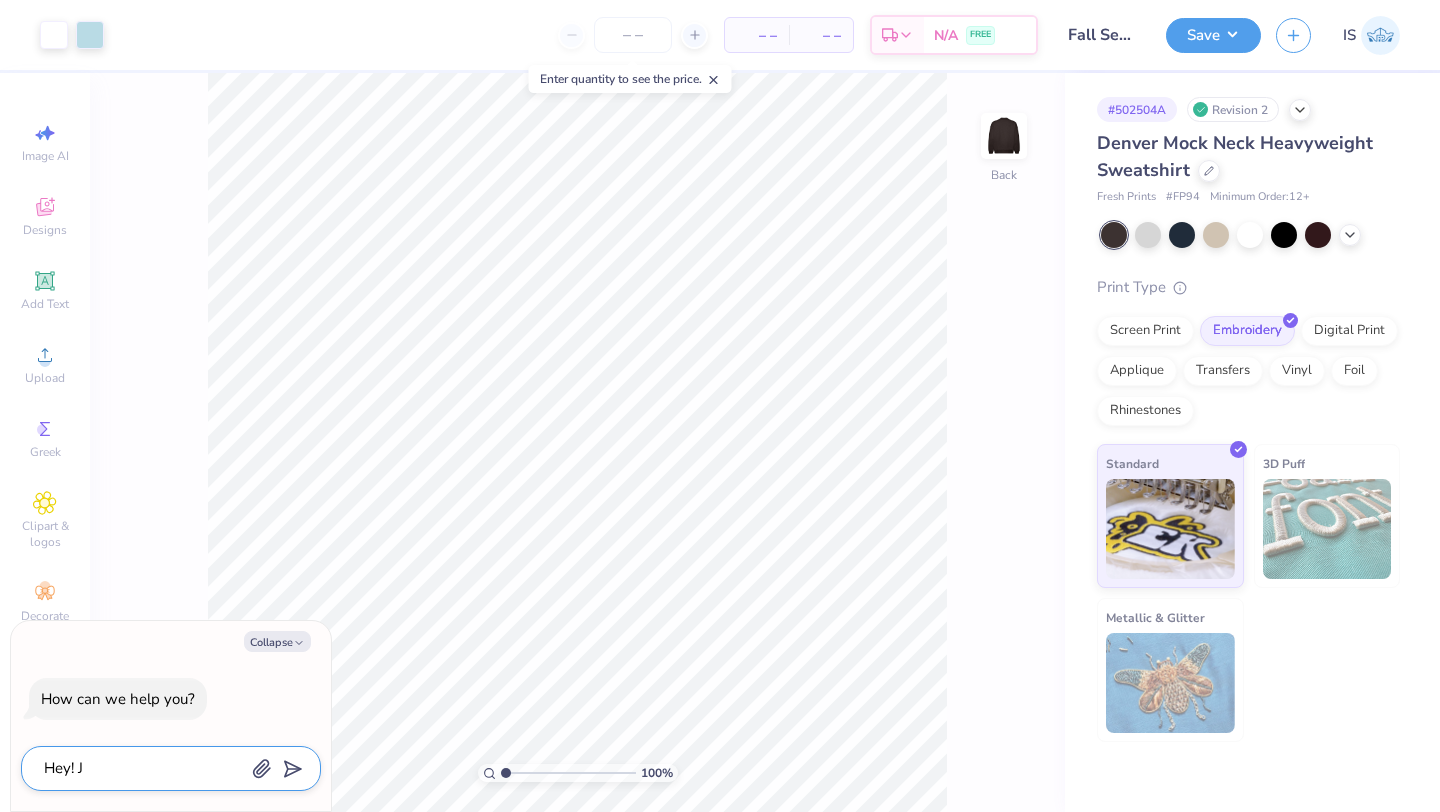 type on "x" 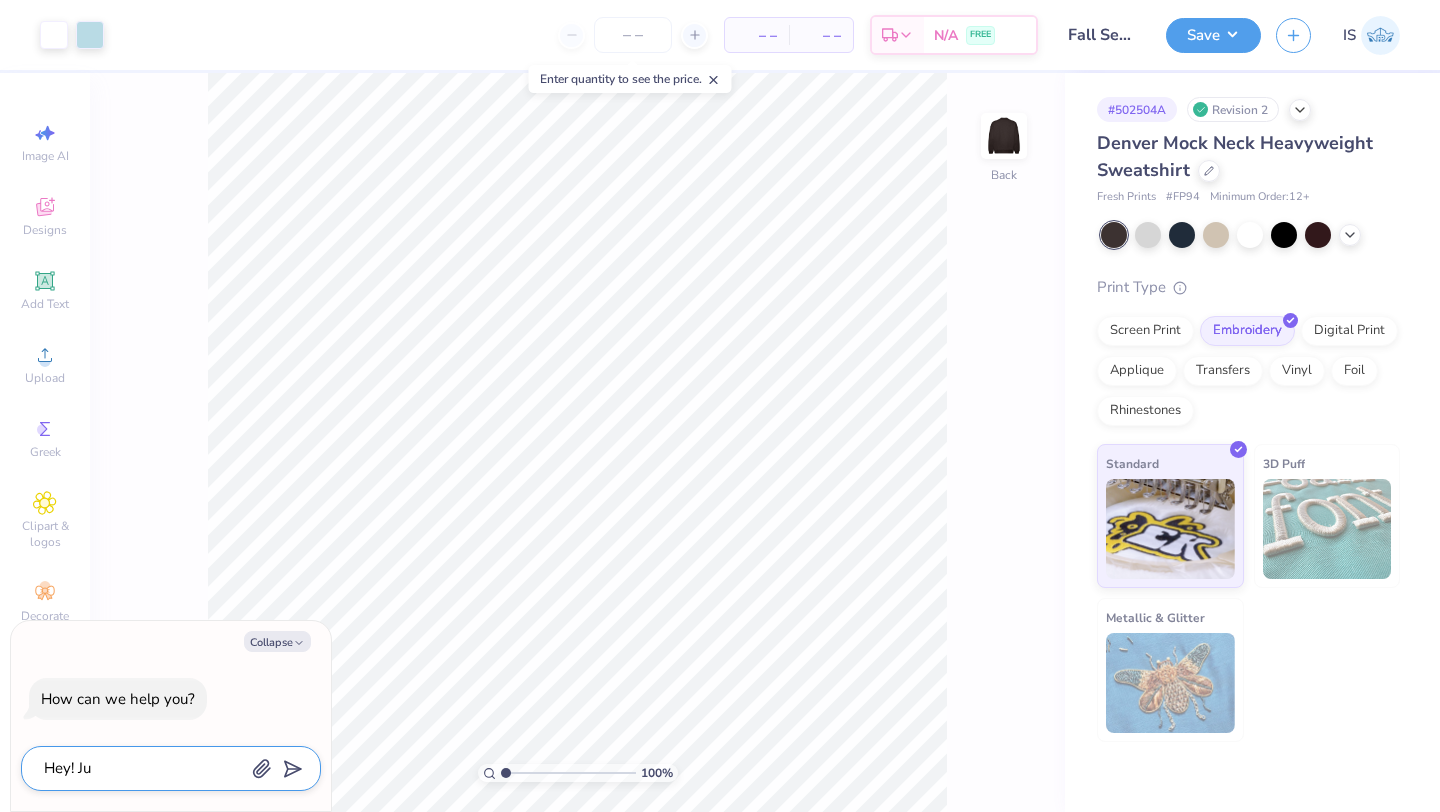 type on "Hey! Jus" 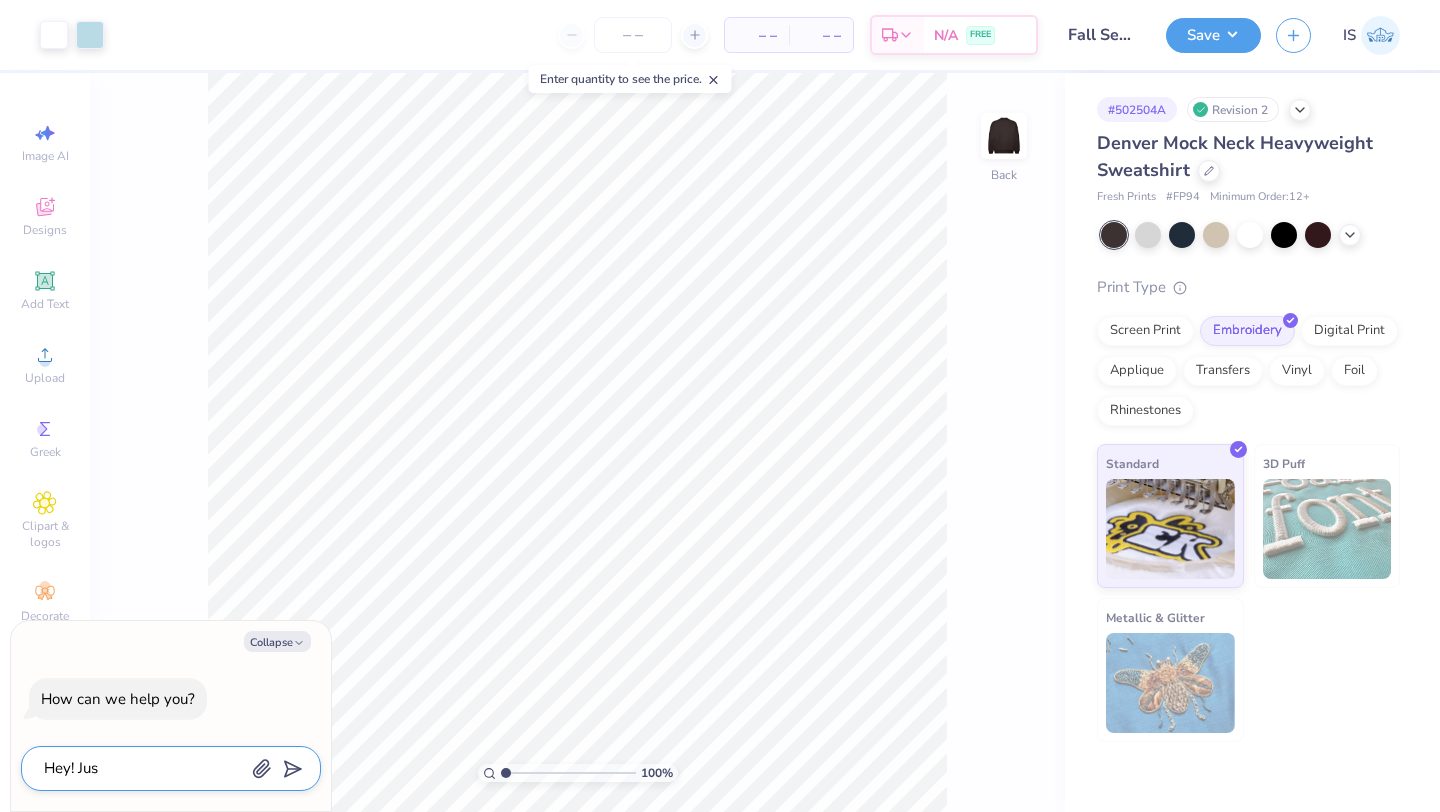 type on "Hey! Just" 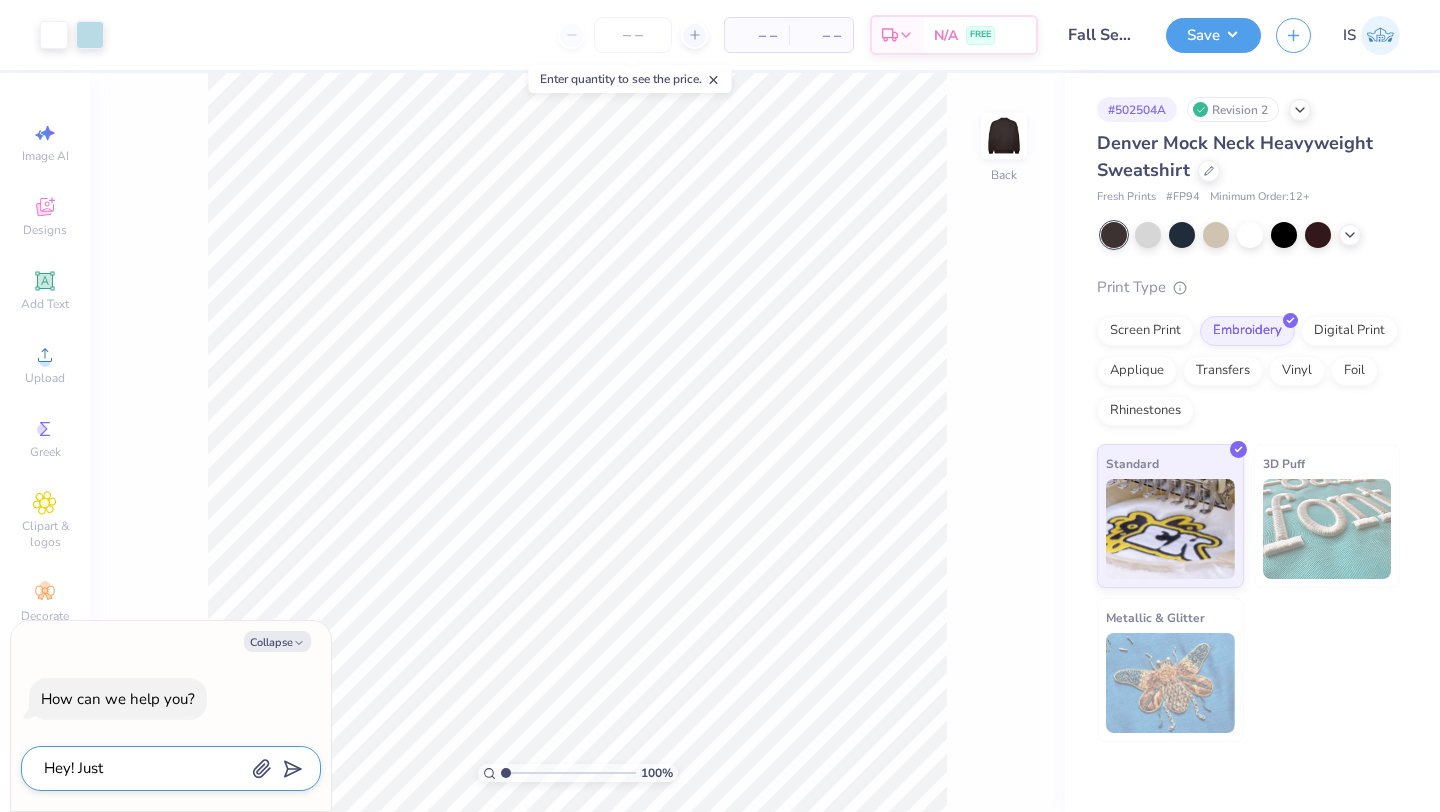 type on "Hey! Just" 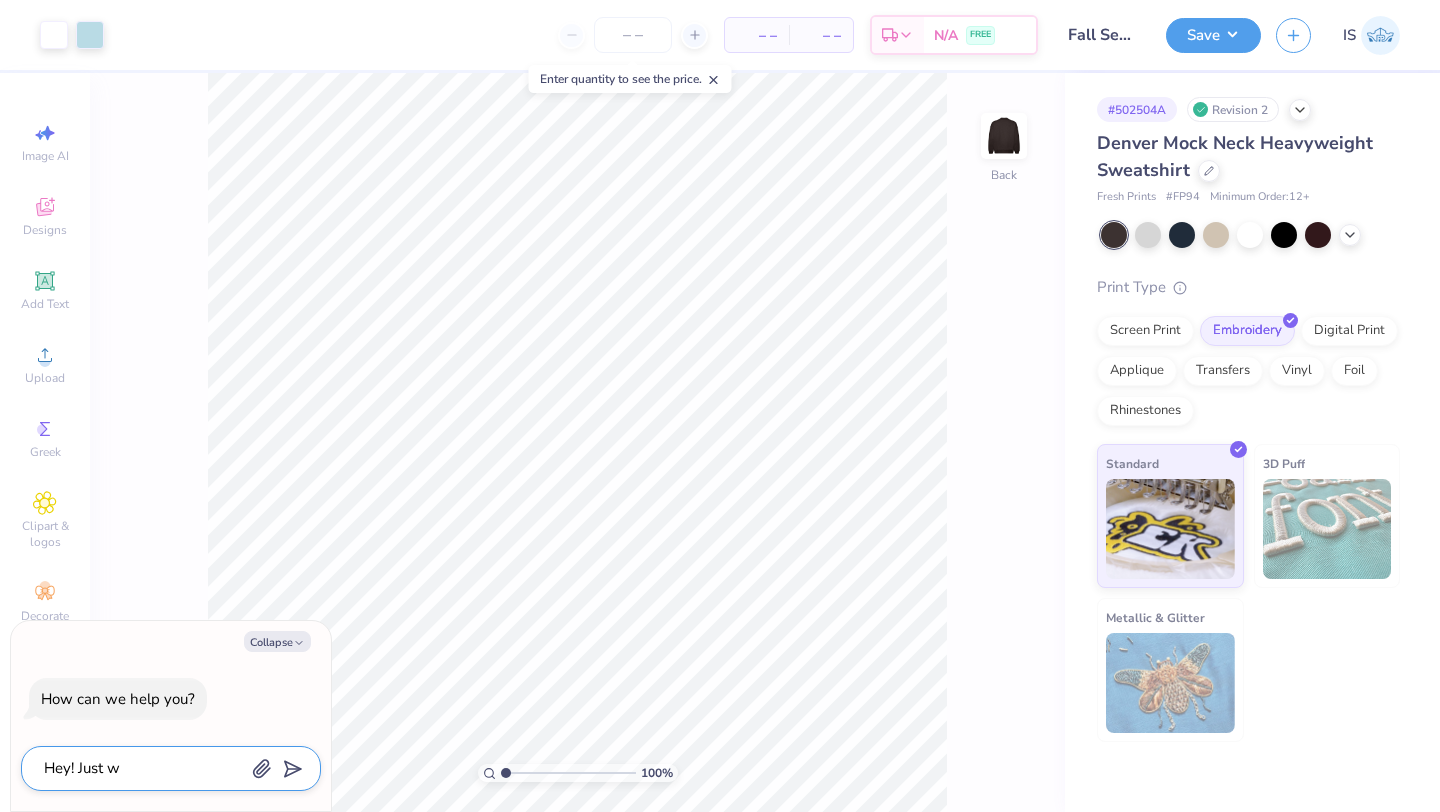 type on "Hey! Just wa" 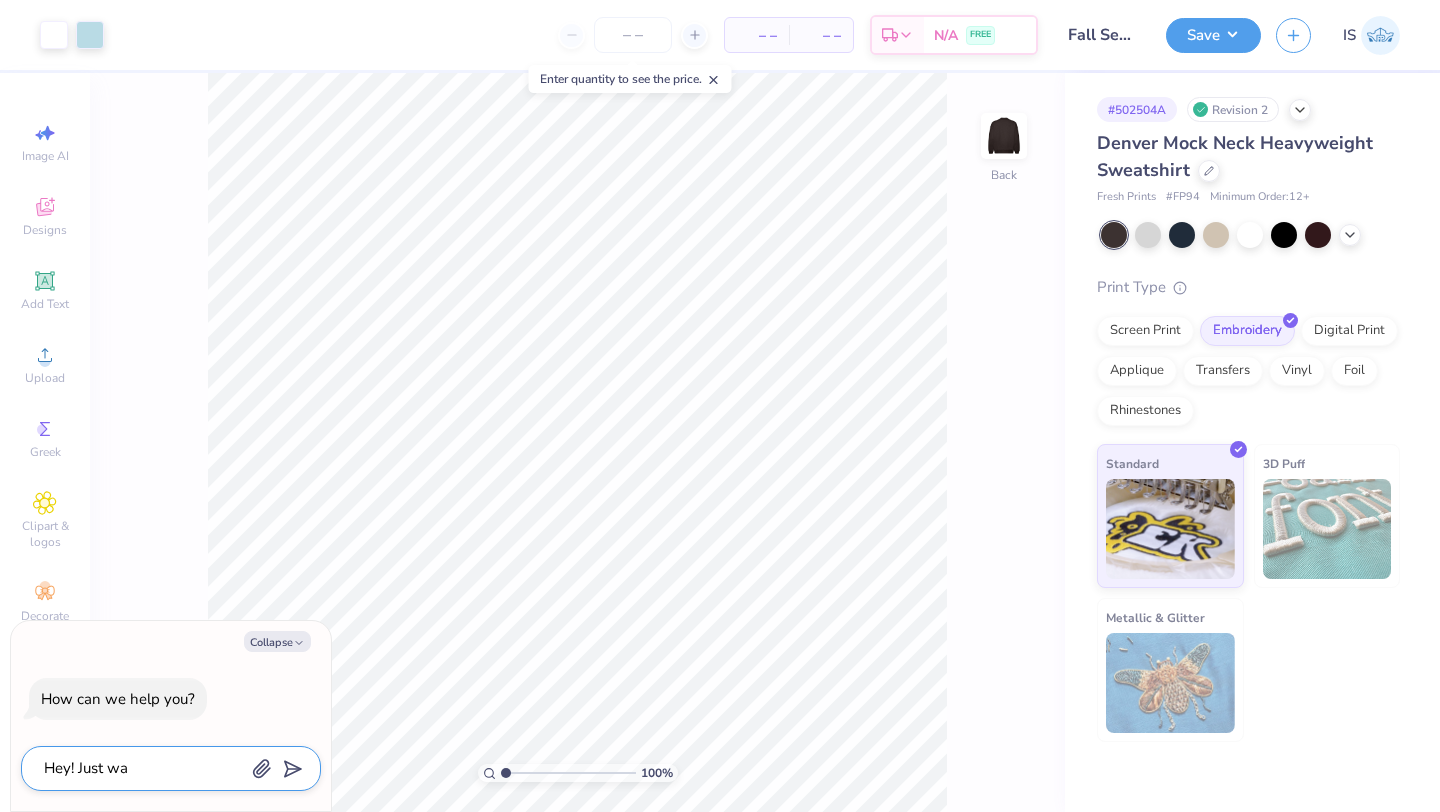 type on "Hey! Just wan" 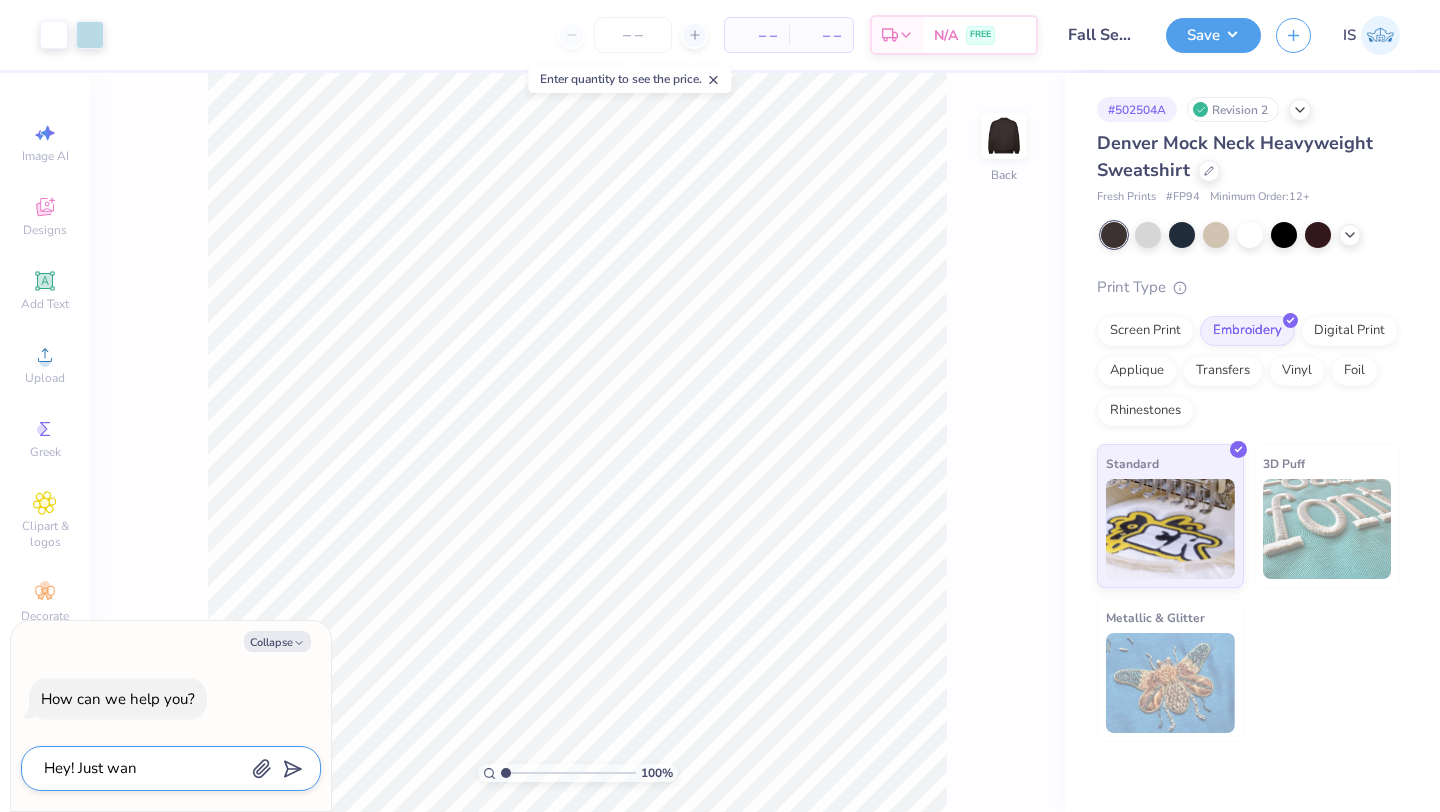 type on "Hey! Just want" 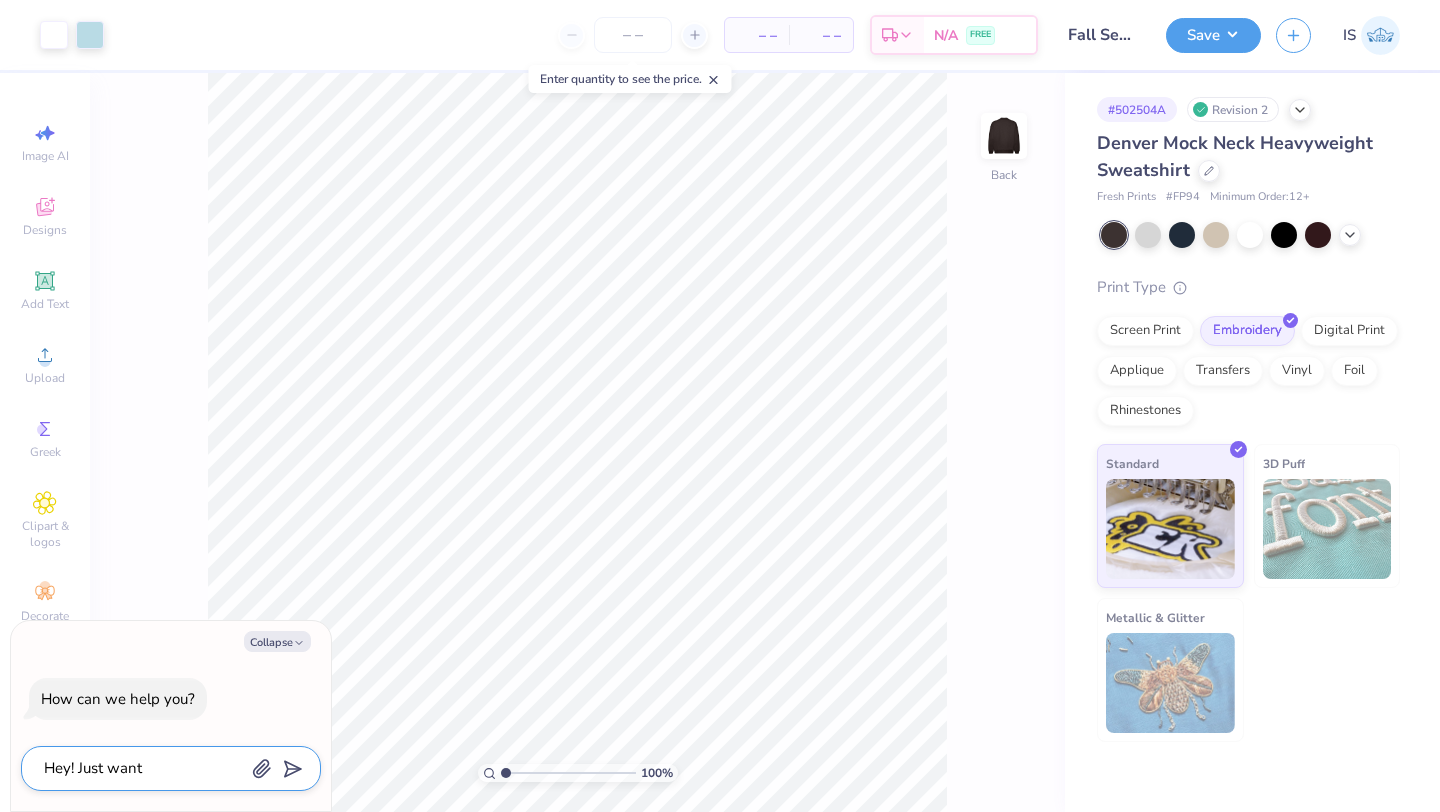 type on "Hey! Just wante" 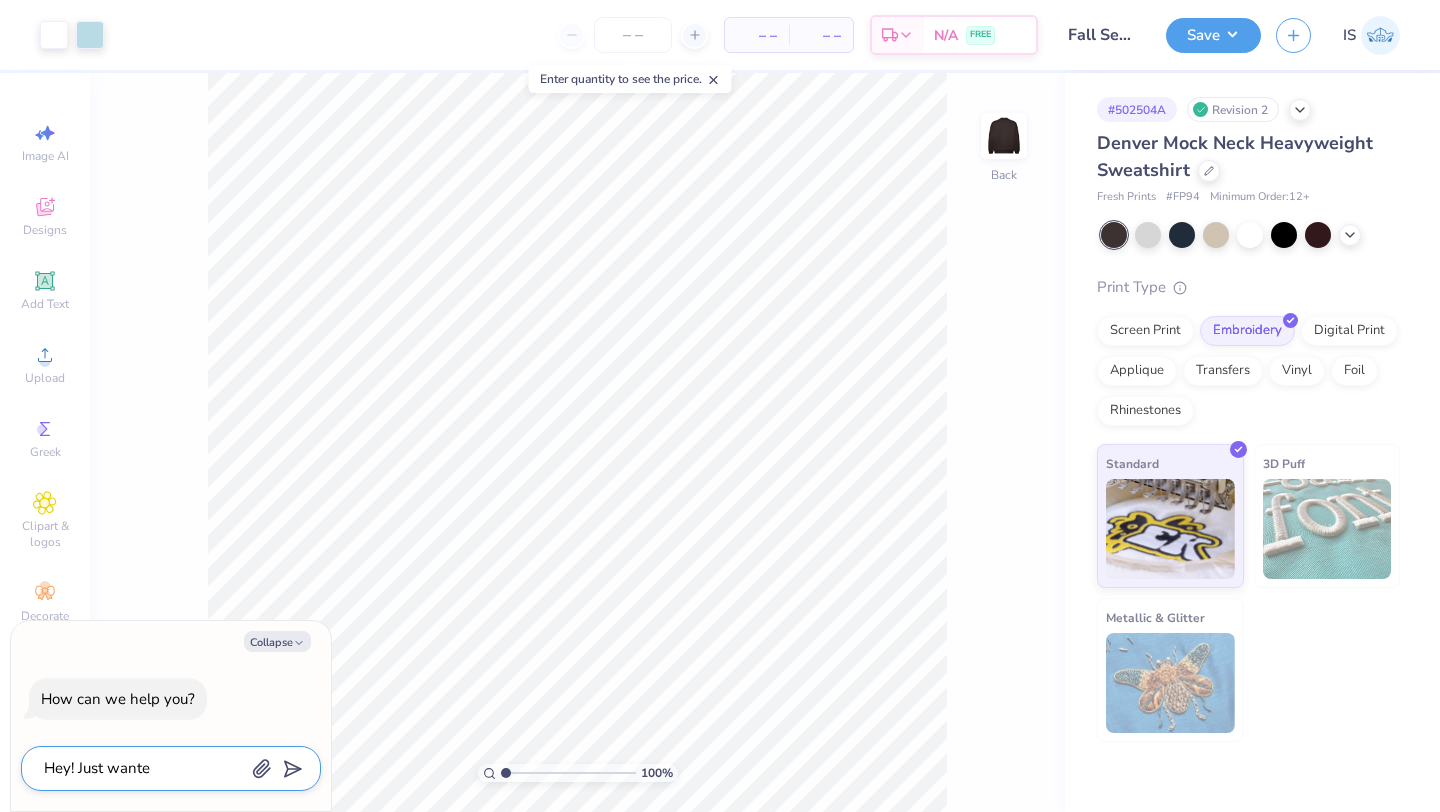 type on "Hey! Just wanted" 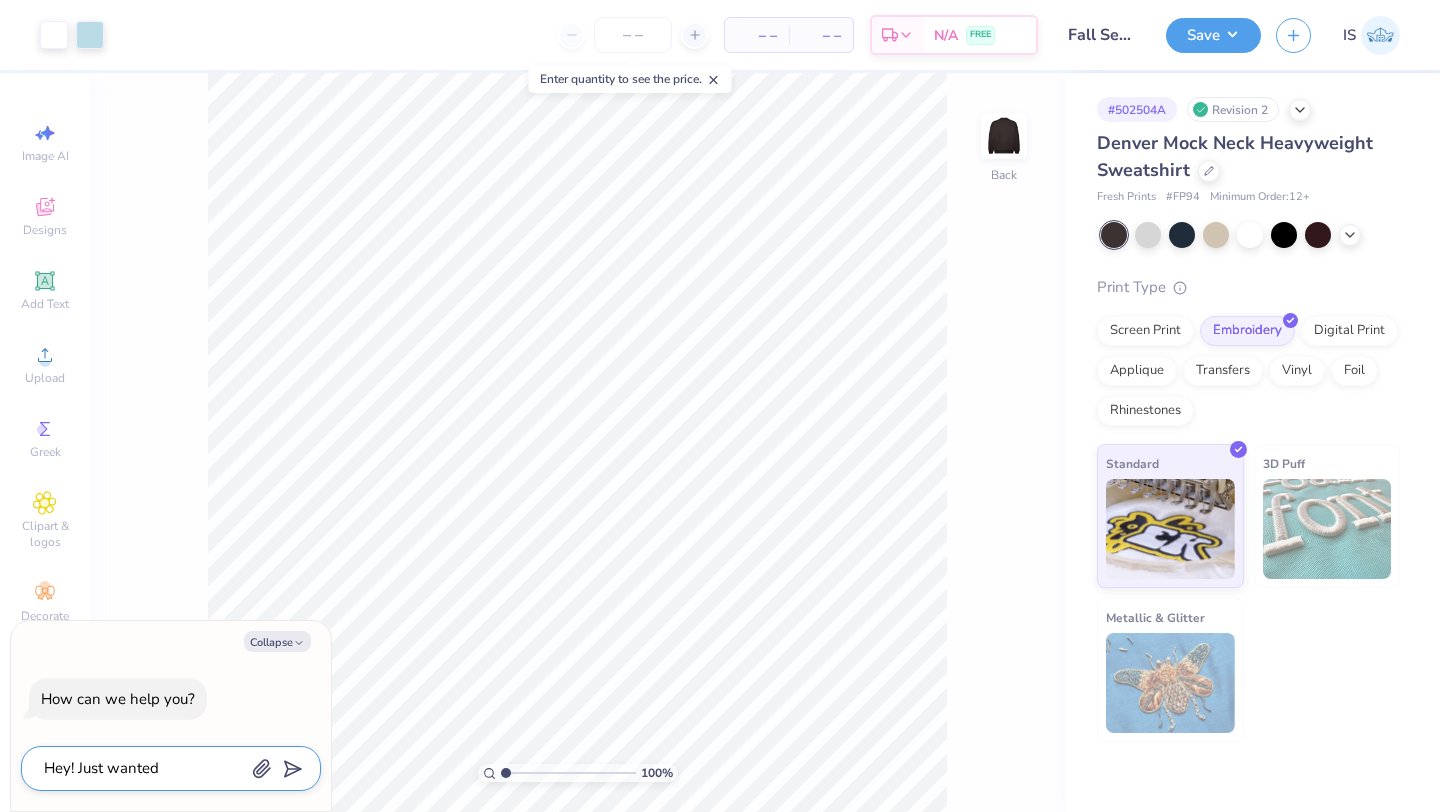 type on "Hey! Just wanted" 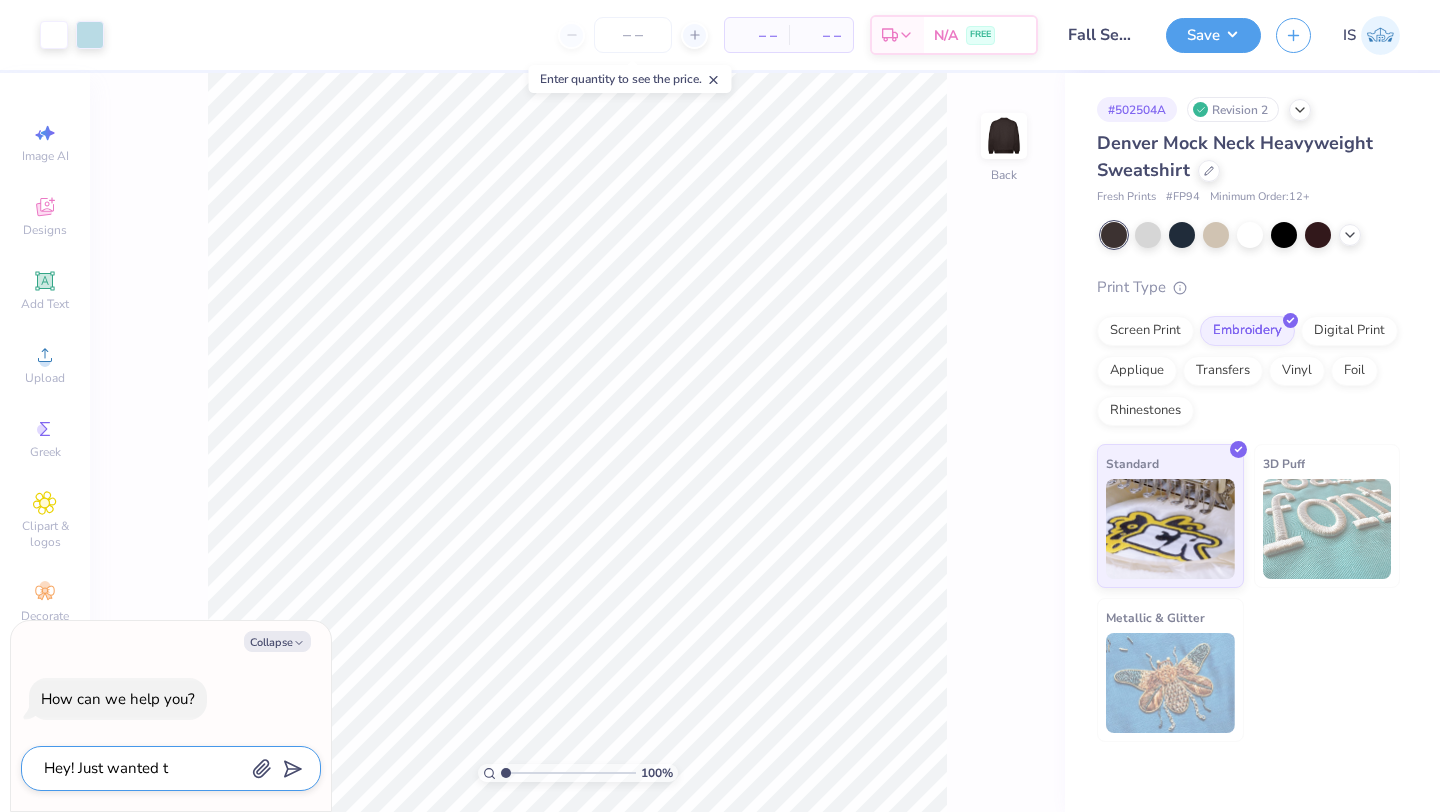 type on "Hey! Just wanted t" 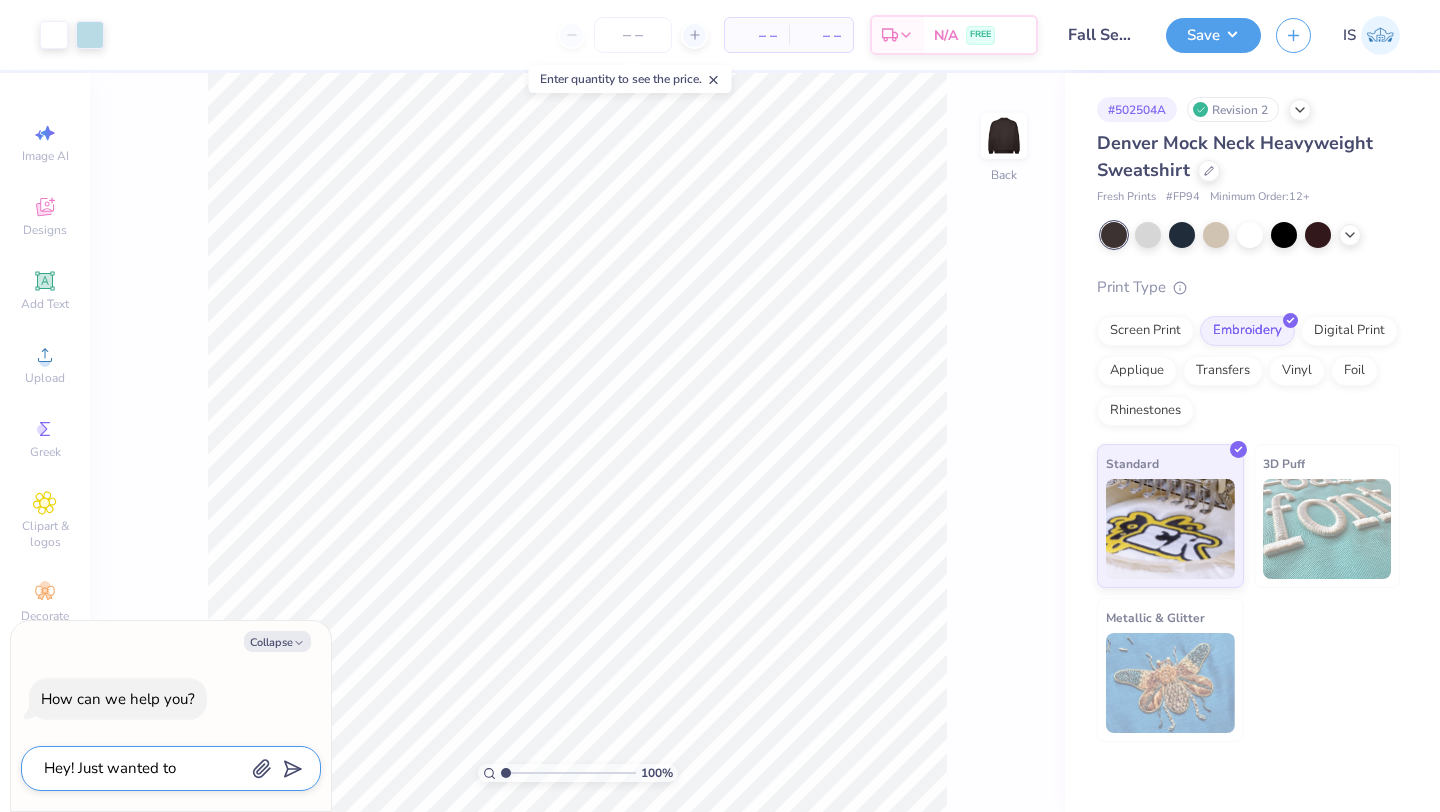 type on "Hey! Just wanted to" 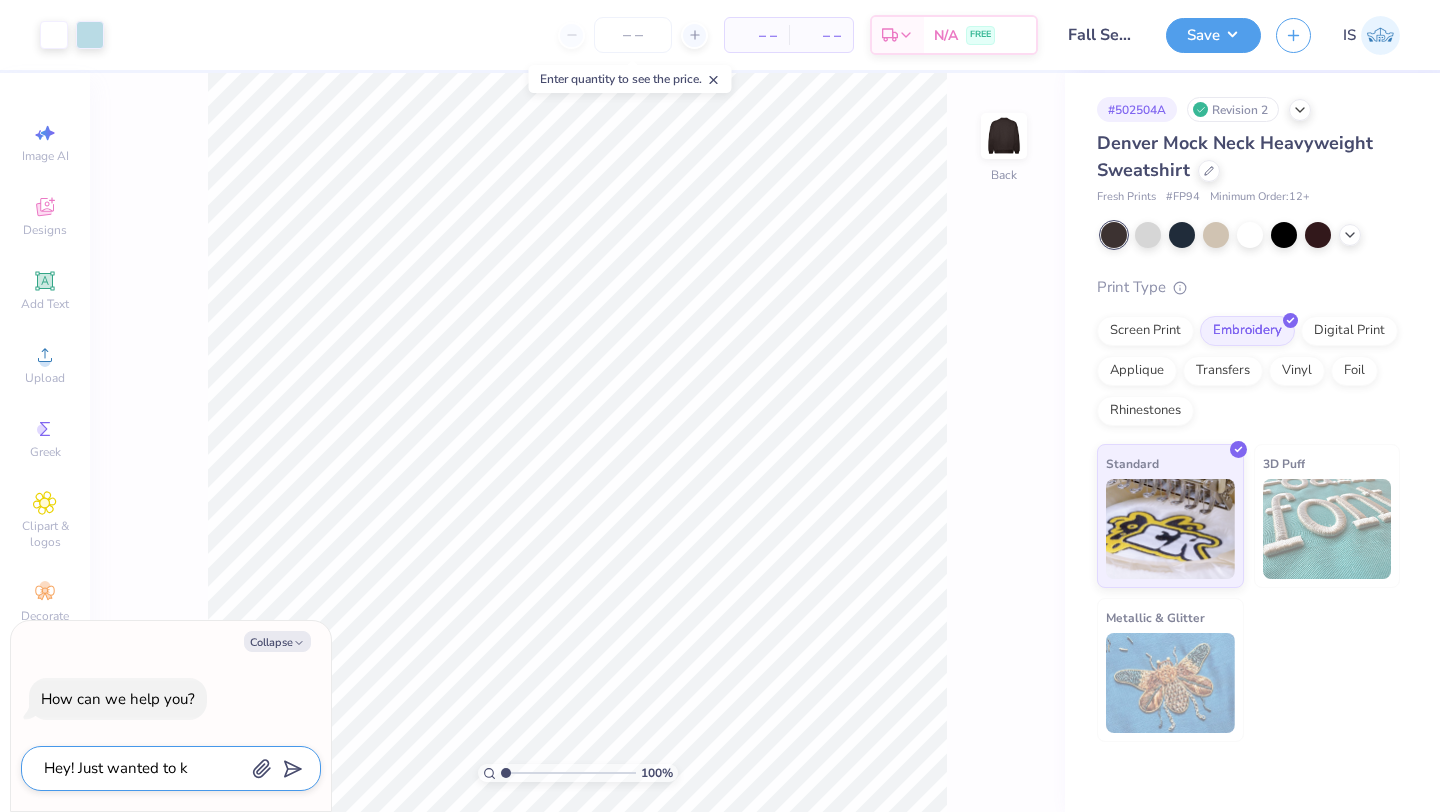 type on "Hey! Just wanted to kn" 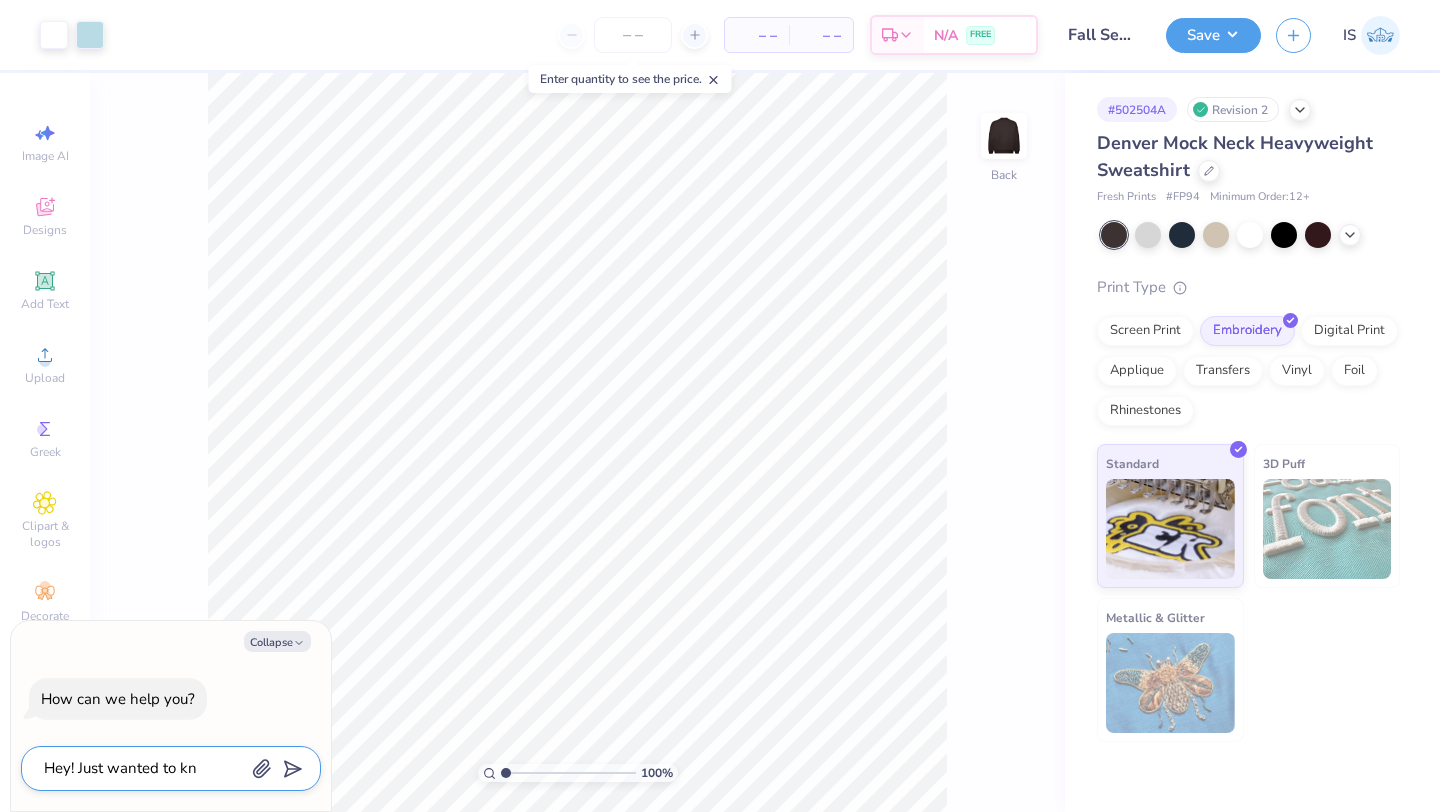 type on "Hey! Just wanted to kno" 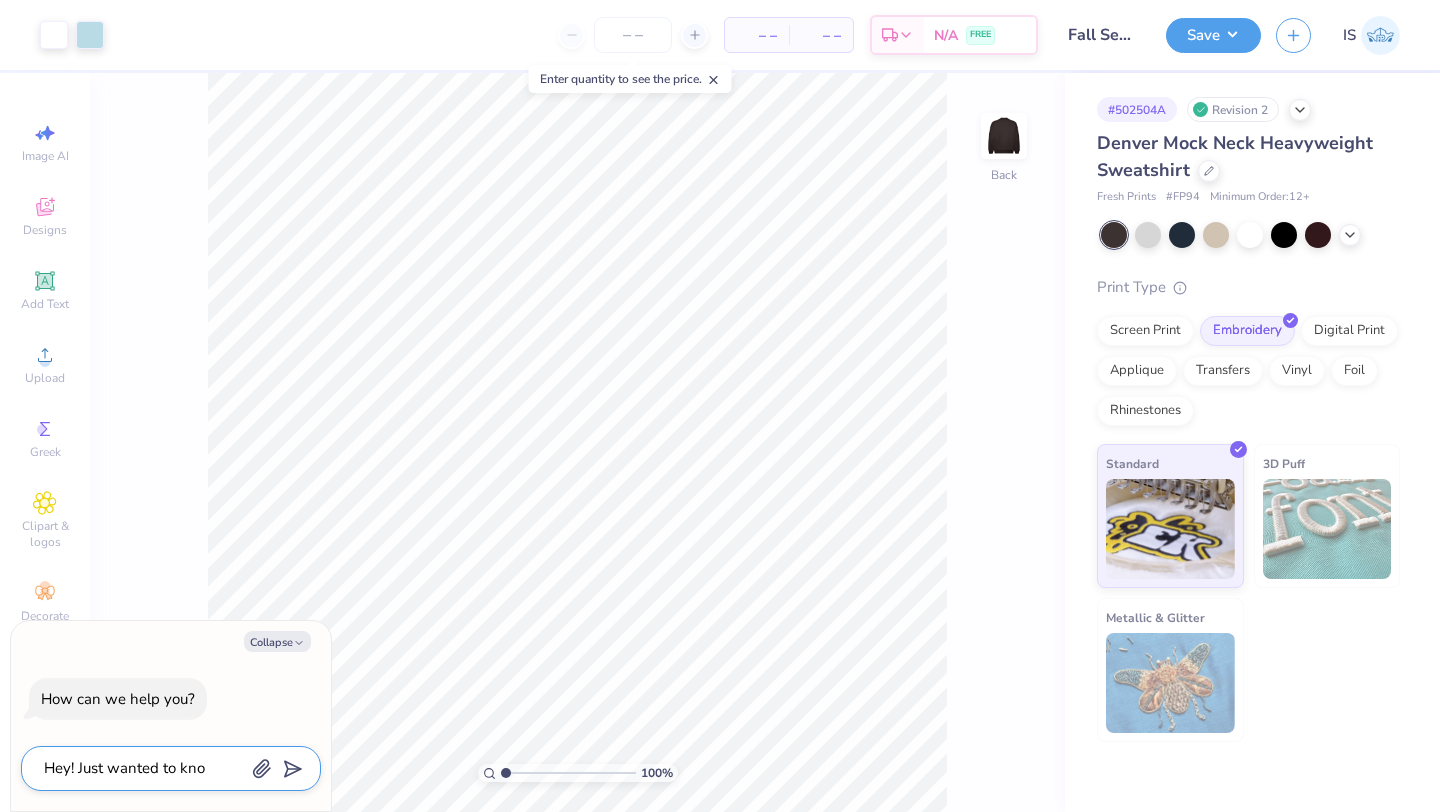 type on "Hey! Just wanted to know" 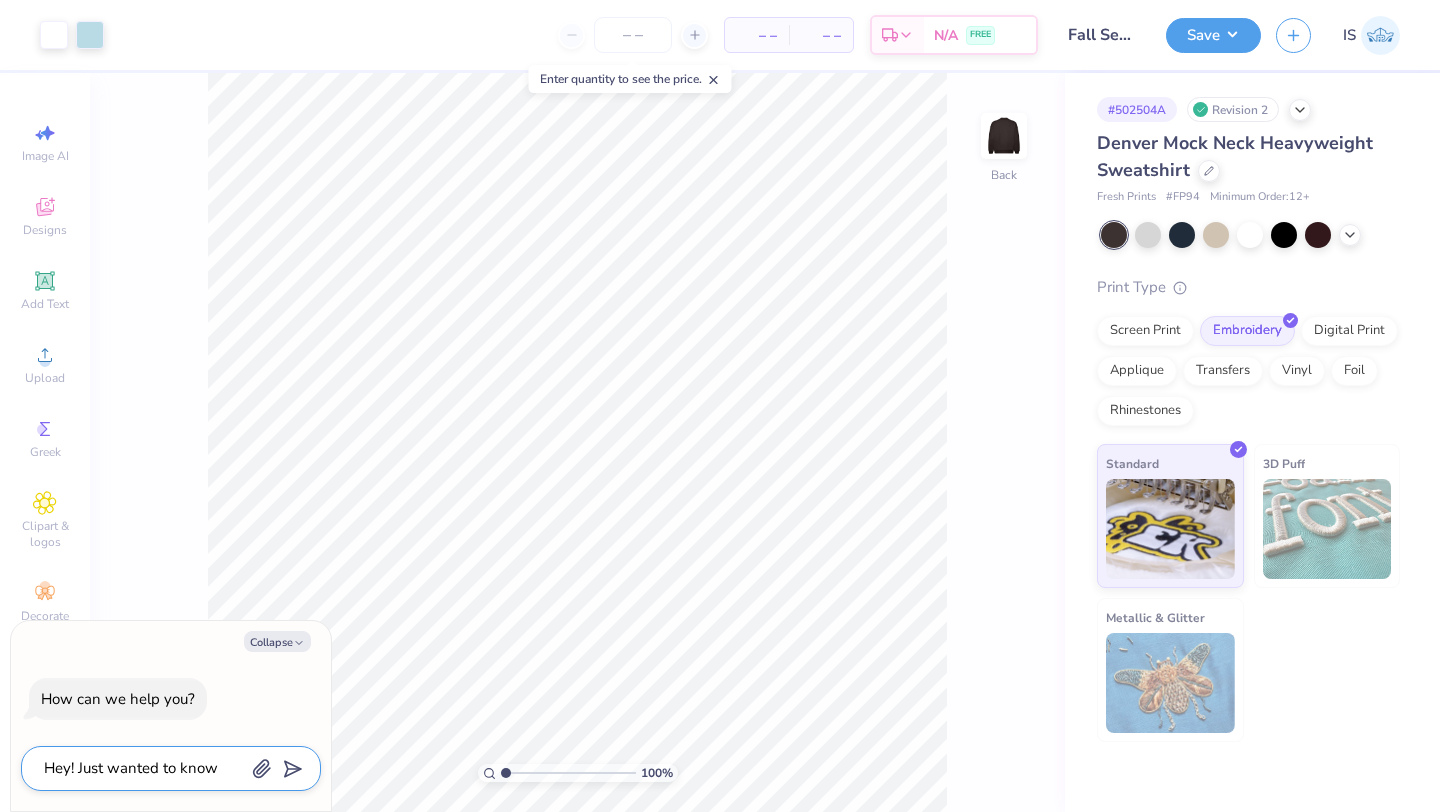 type on "Hey! Just wanted to know" 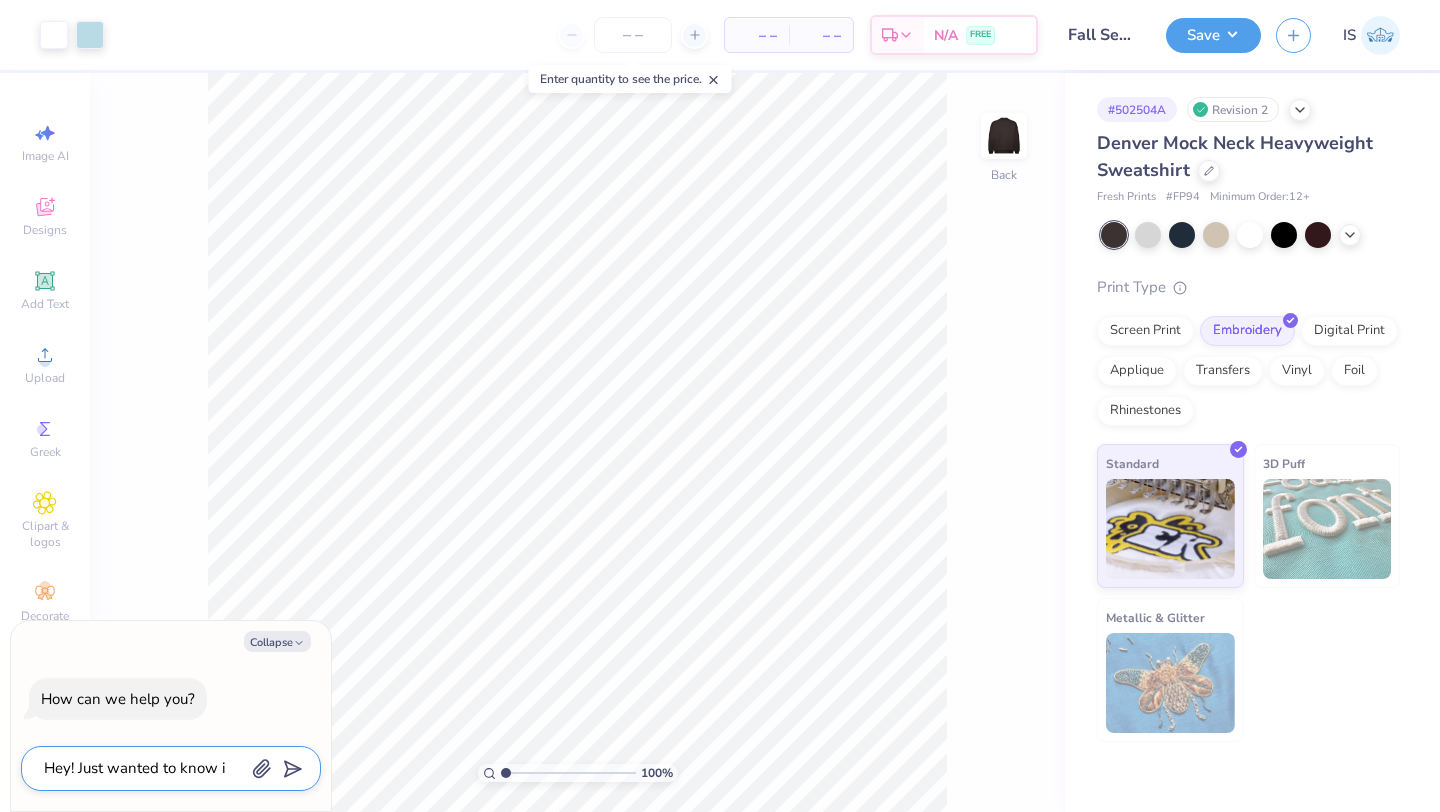type on "Hey! Just wanted to know if" 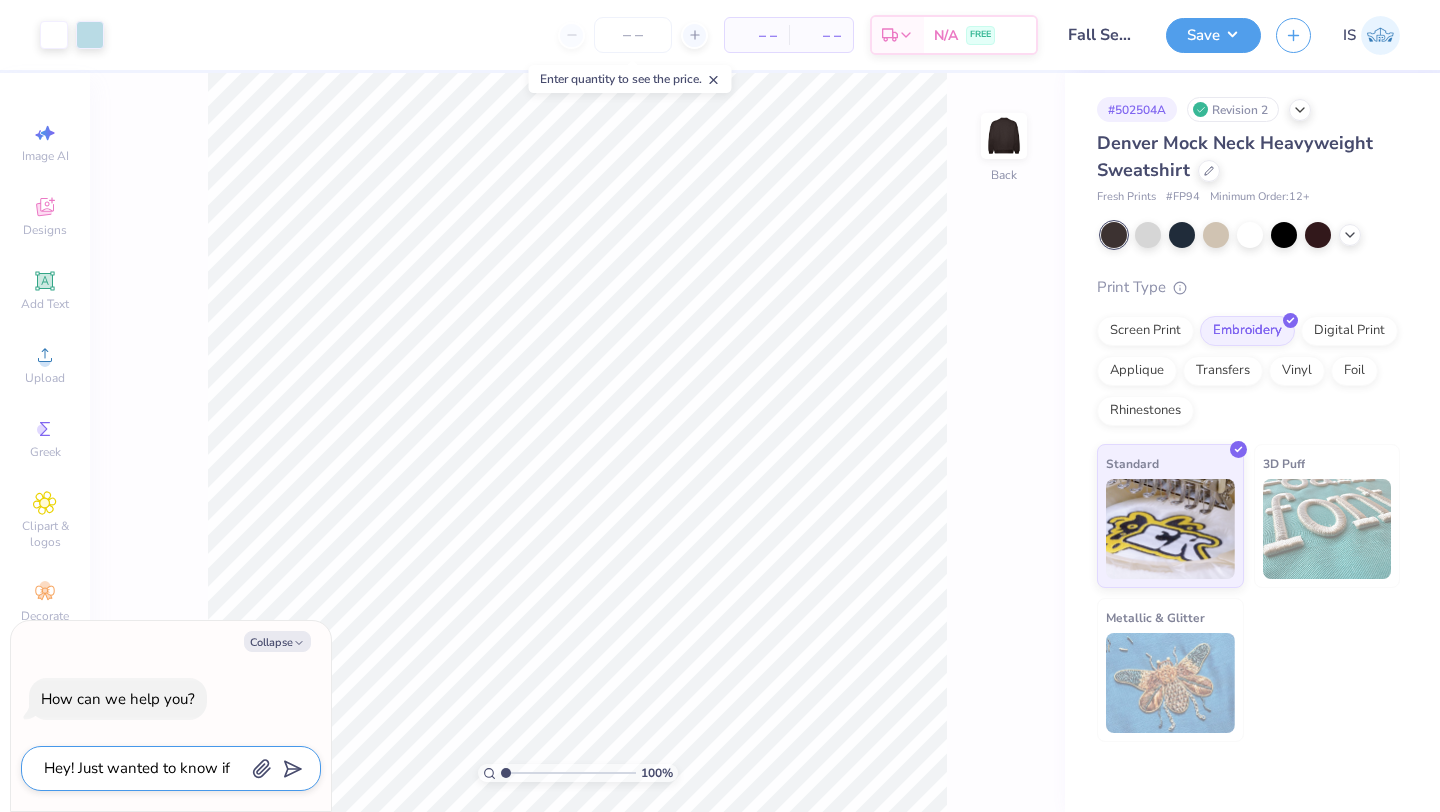 type on "Hey! Just wanted to know if" 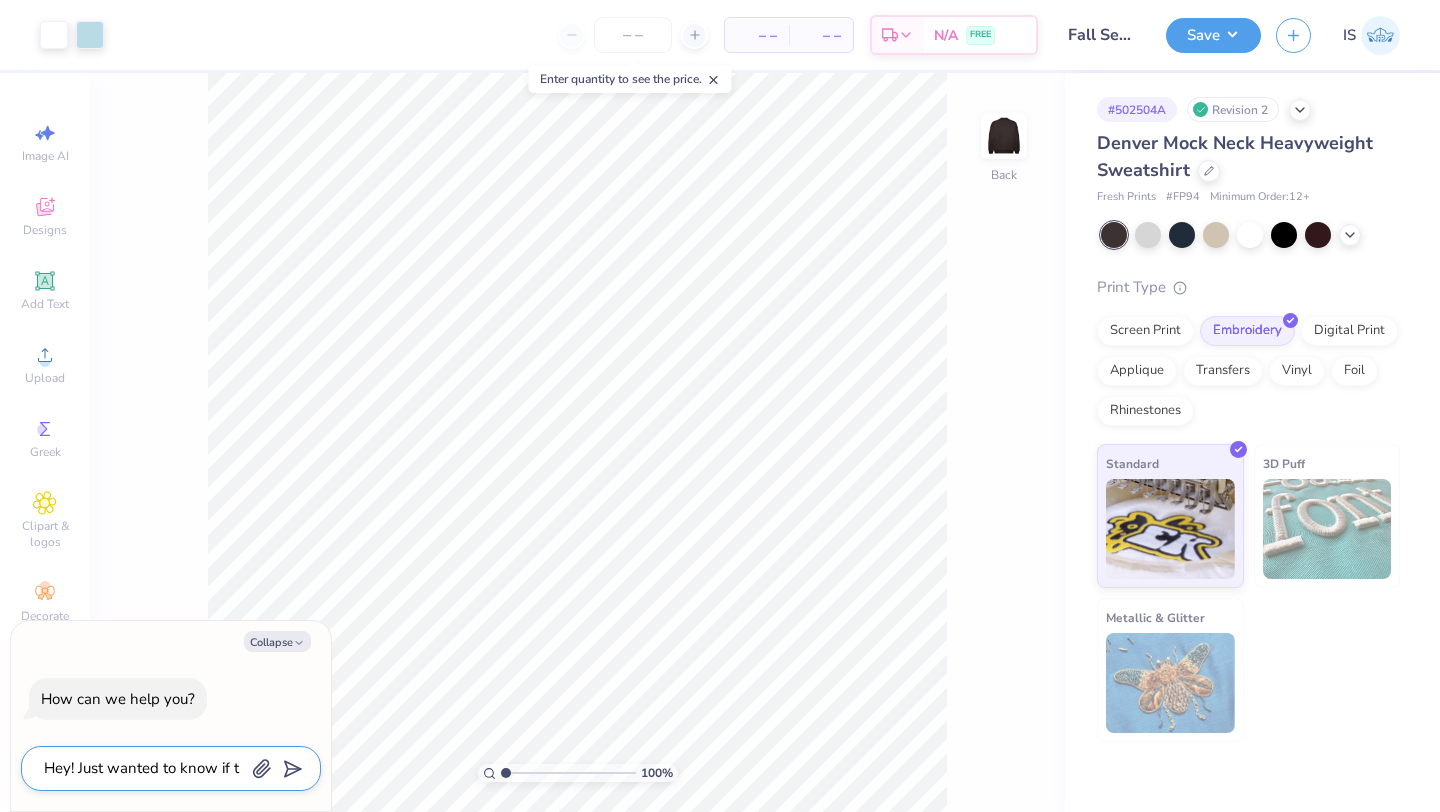 type on "Hey! Just wanted to know if th" 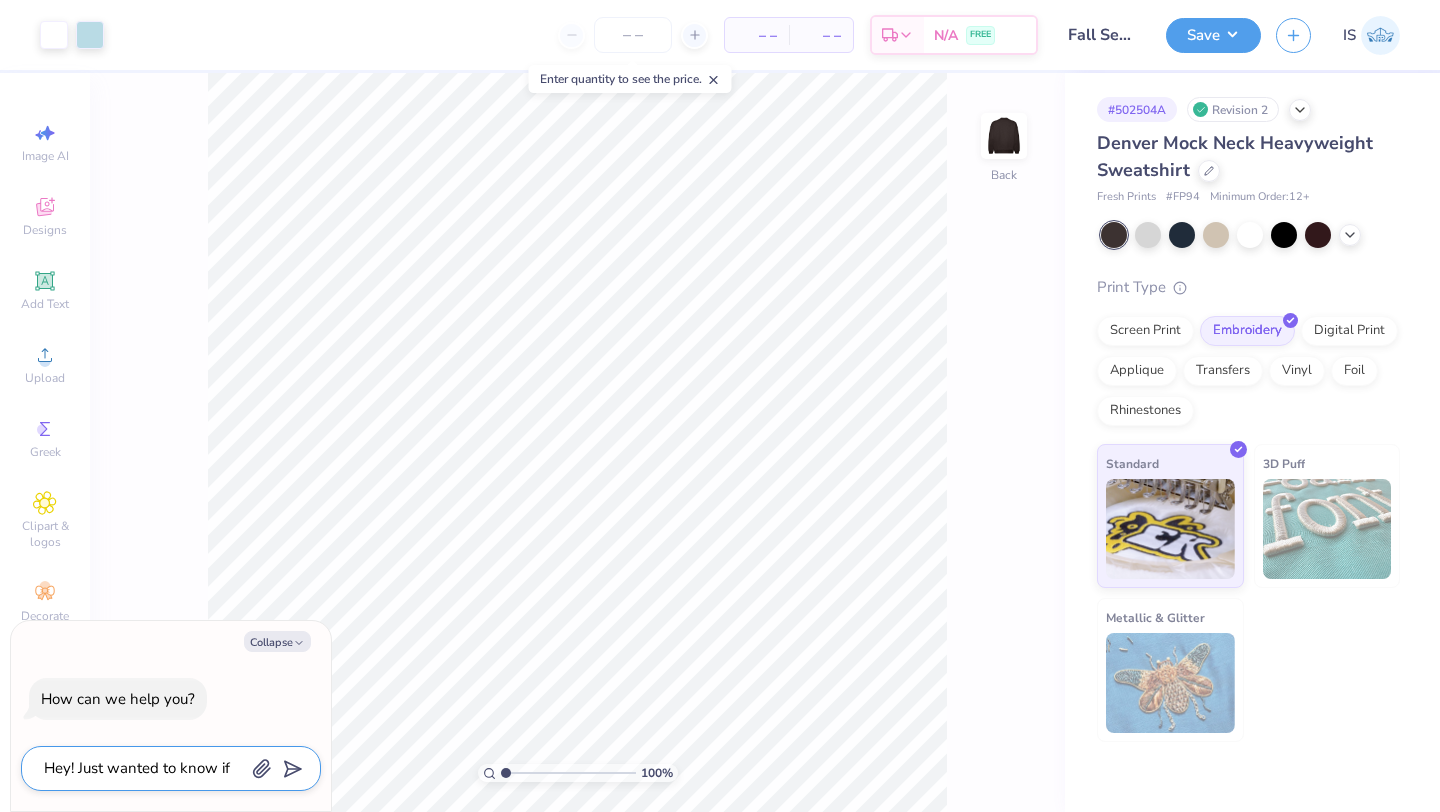 type on "Hey! Just wanted to know if thi" 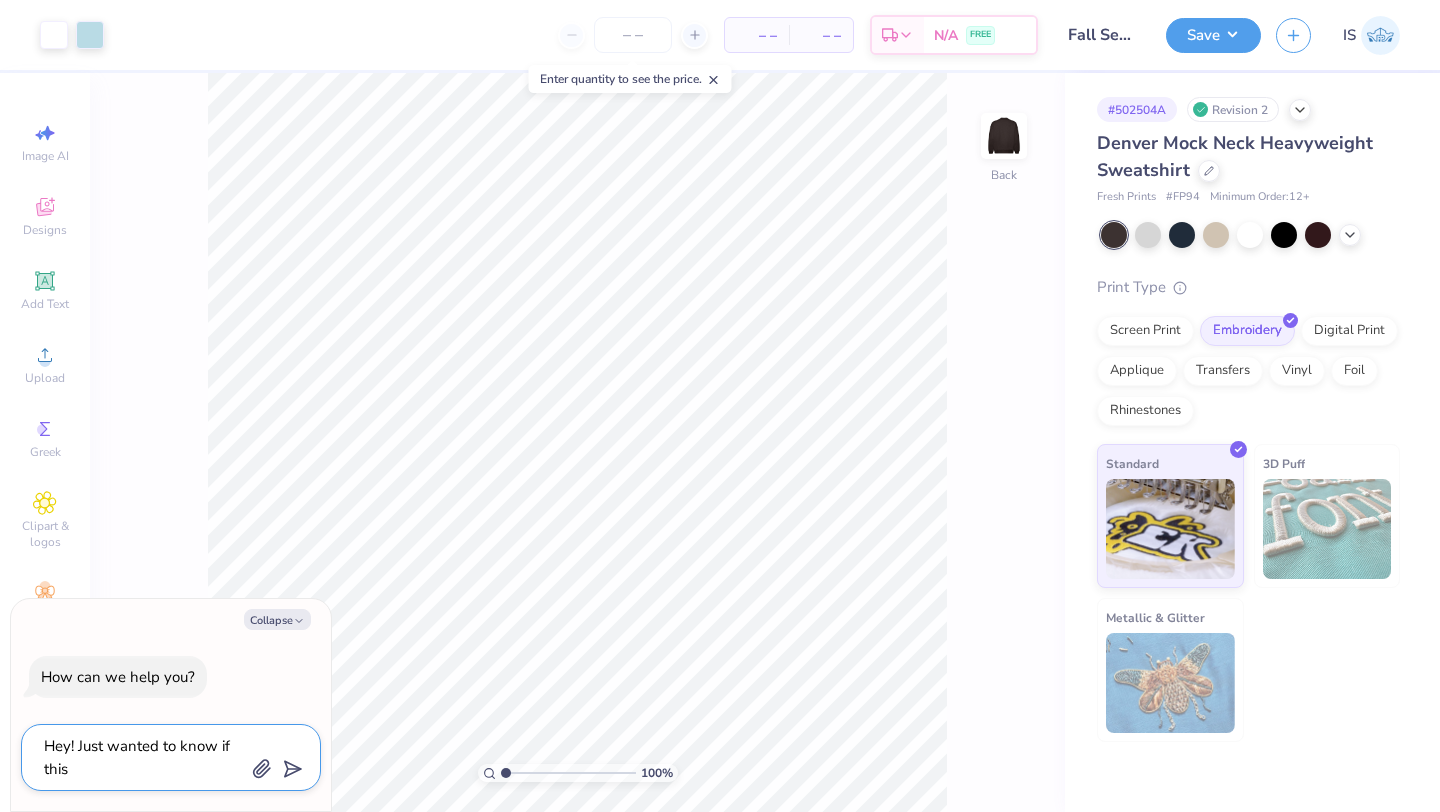 type on "Hey! Just wanted to know if this" 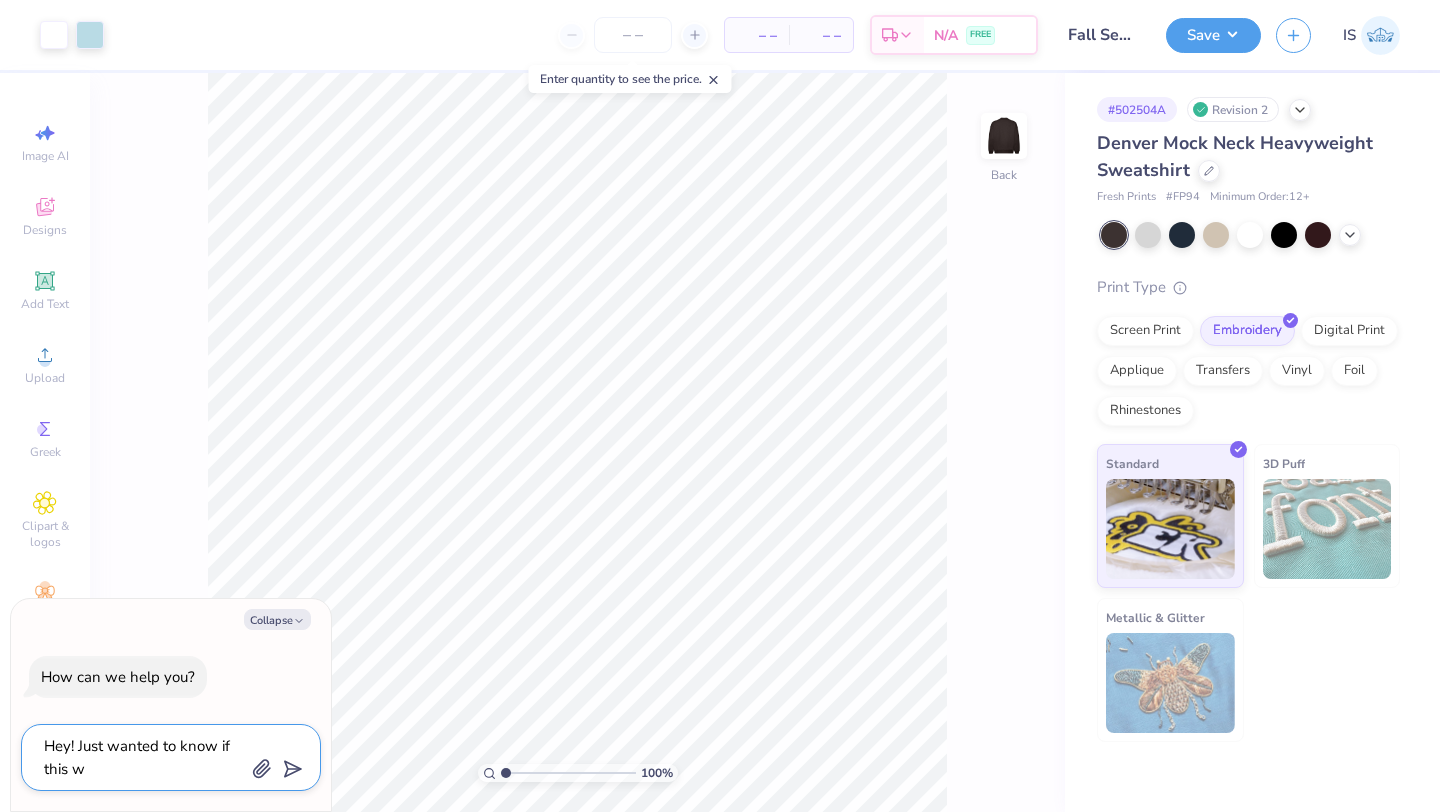 type on "Hey! Just wanted to know if this wo" 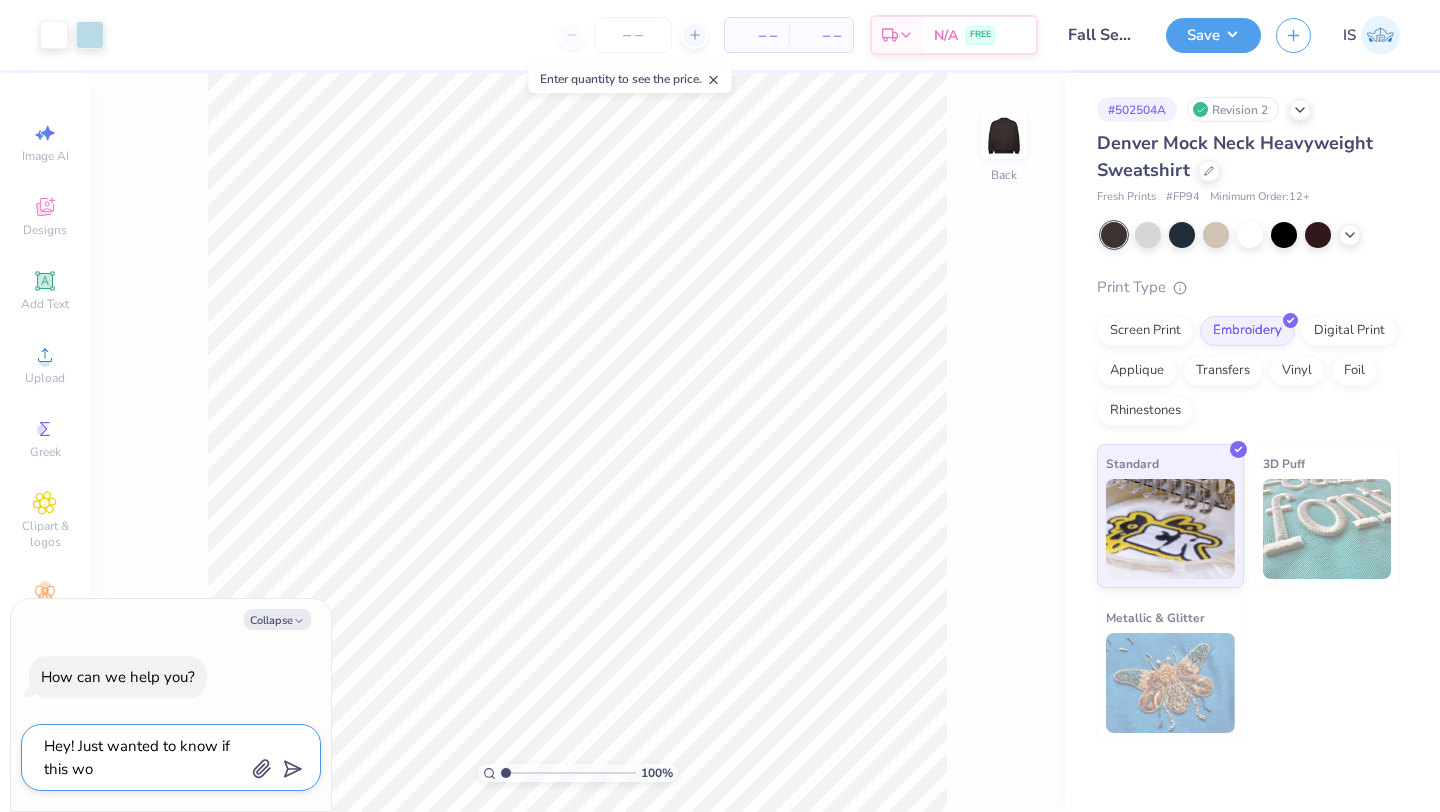 type on "Hey! Just wanted to know if this wou" 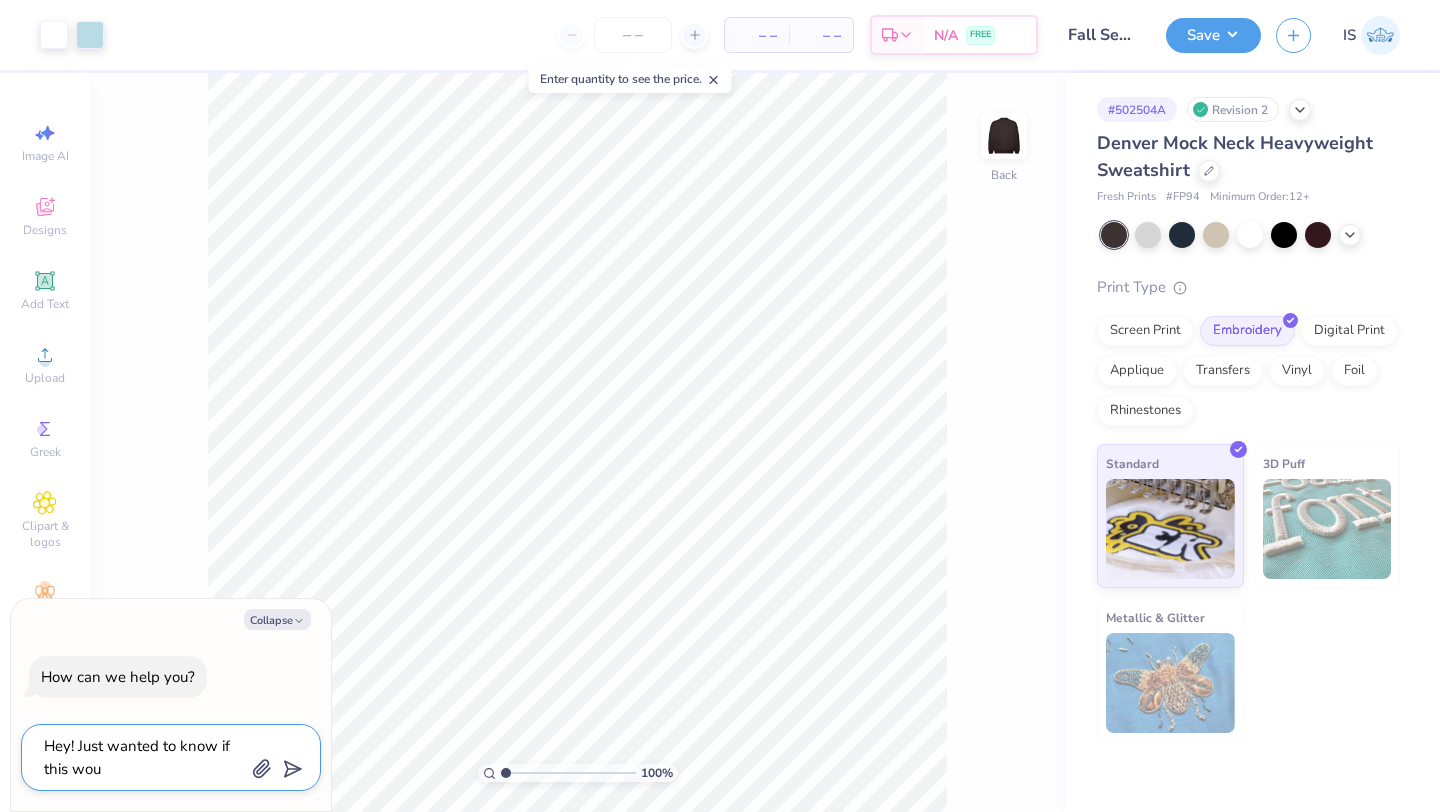 type on "Hey! Just wanted to know if this woul" 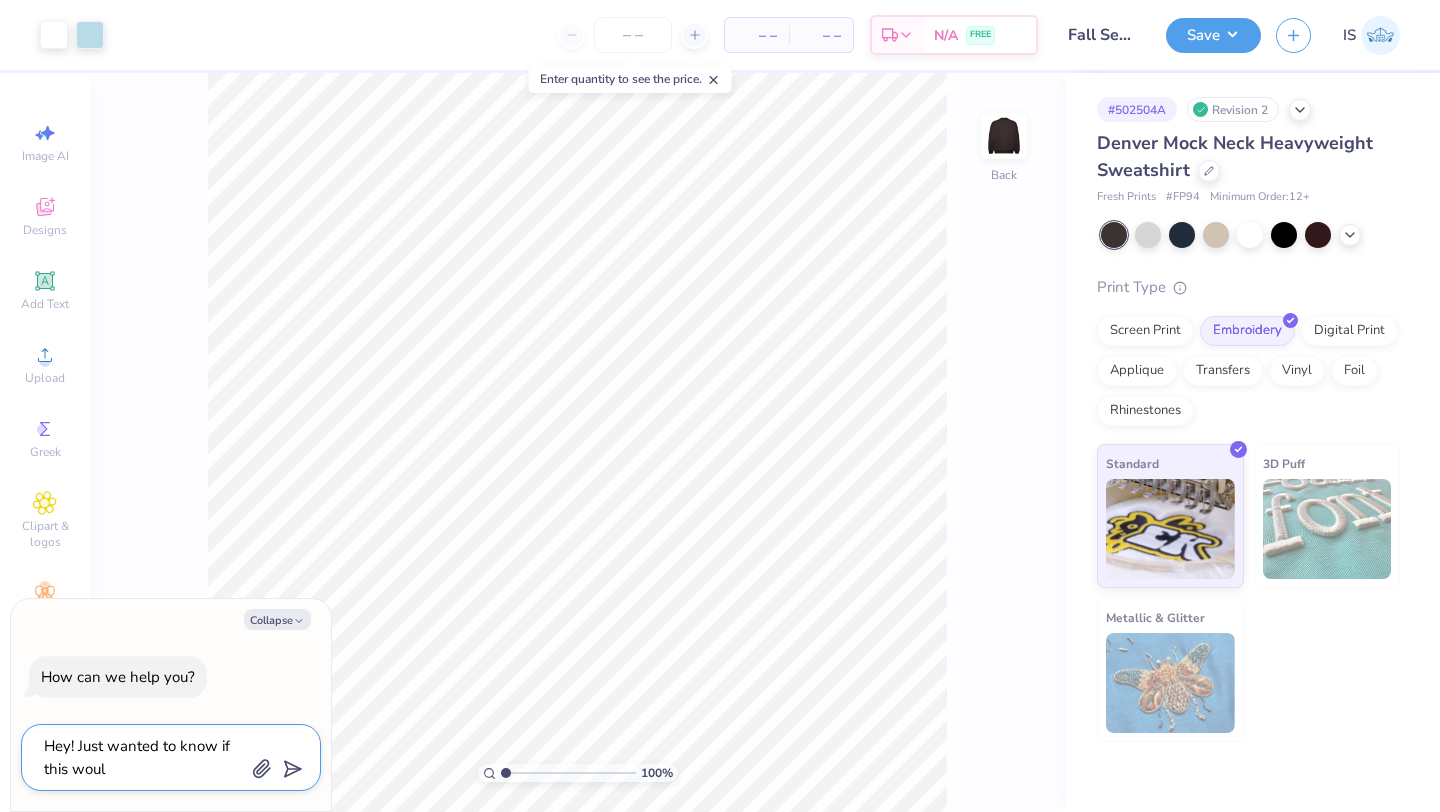 type on "Hey! Just wanted to know if this would" 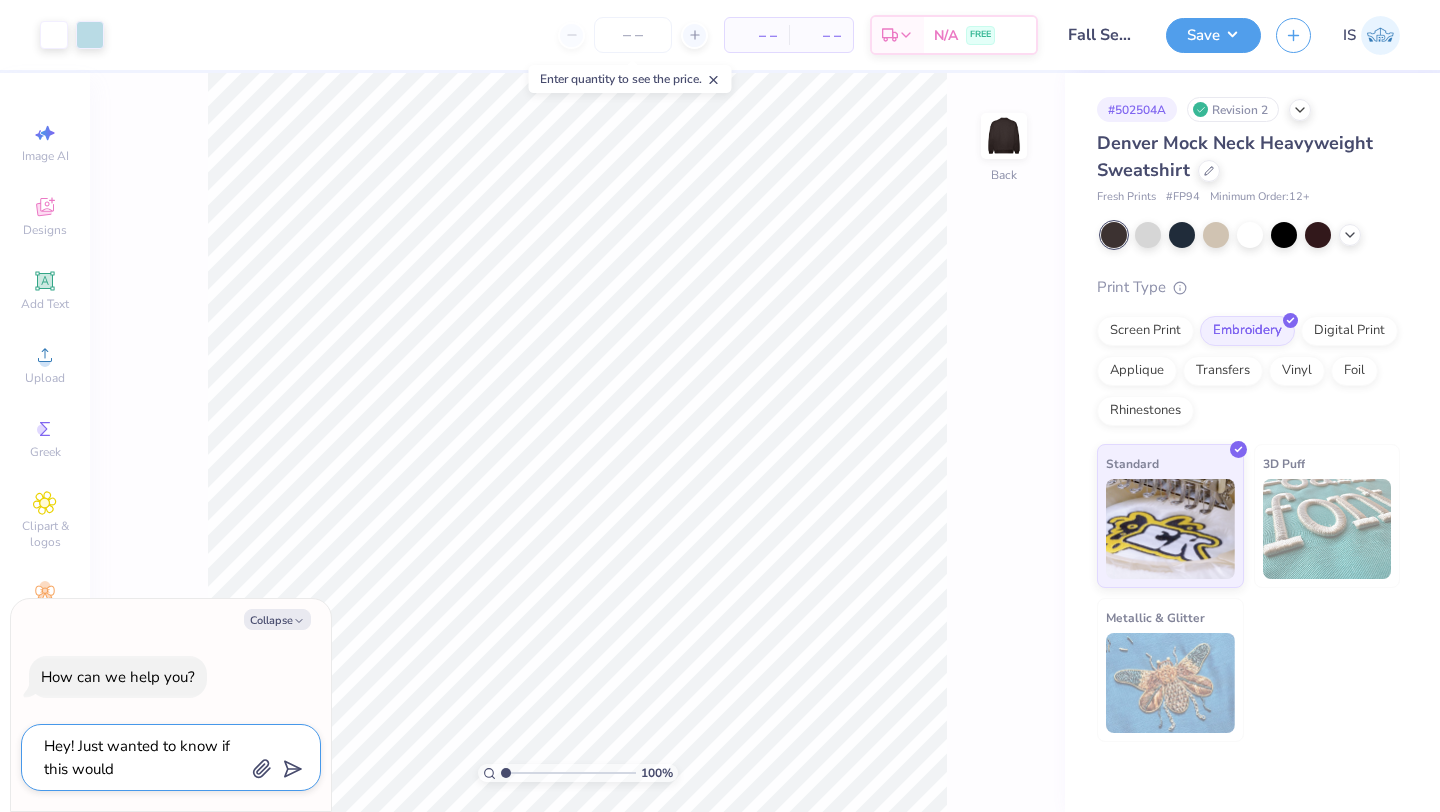 type on "Hey! Just wanted to know if this would" 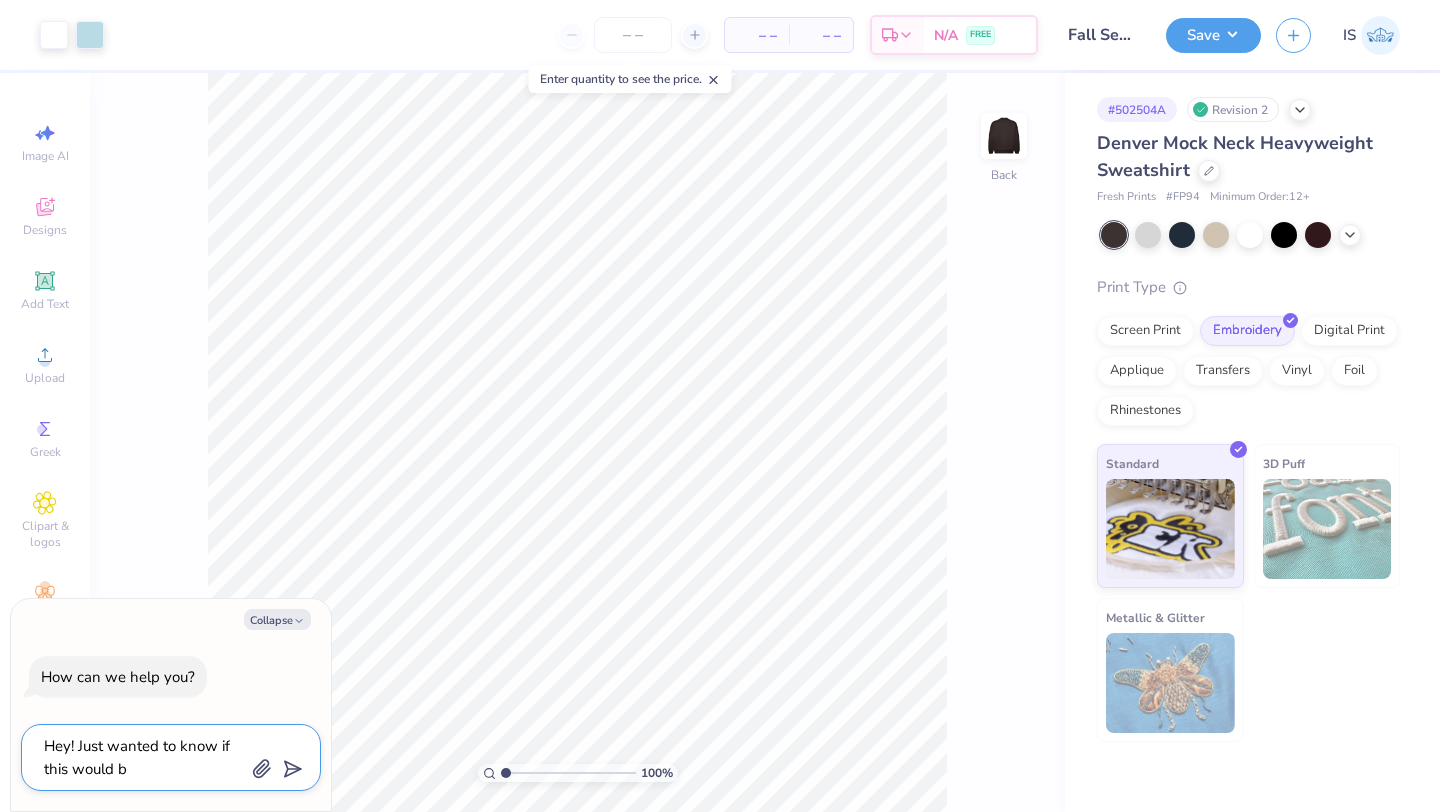 type on "Hey! Just wanted to know if this would be" 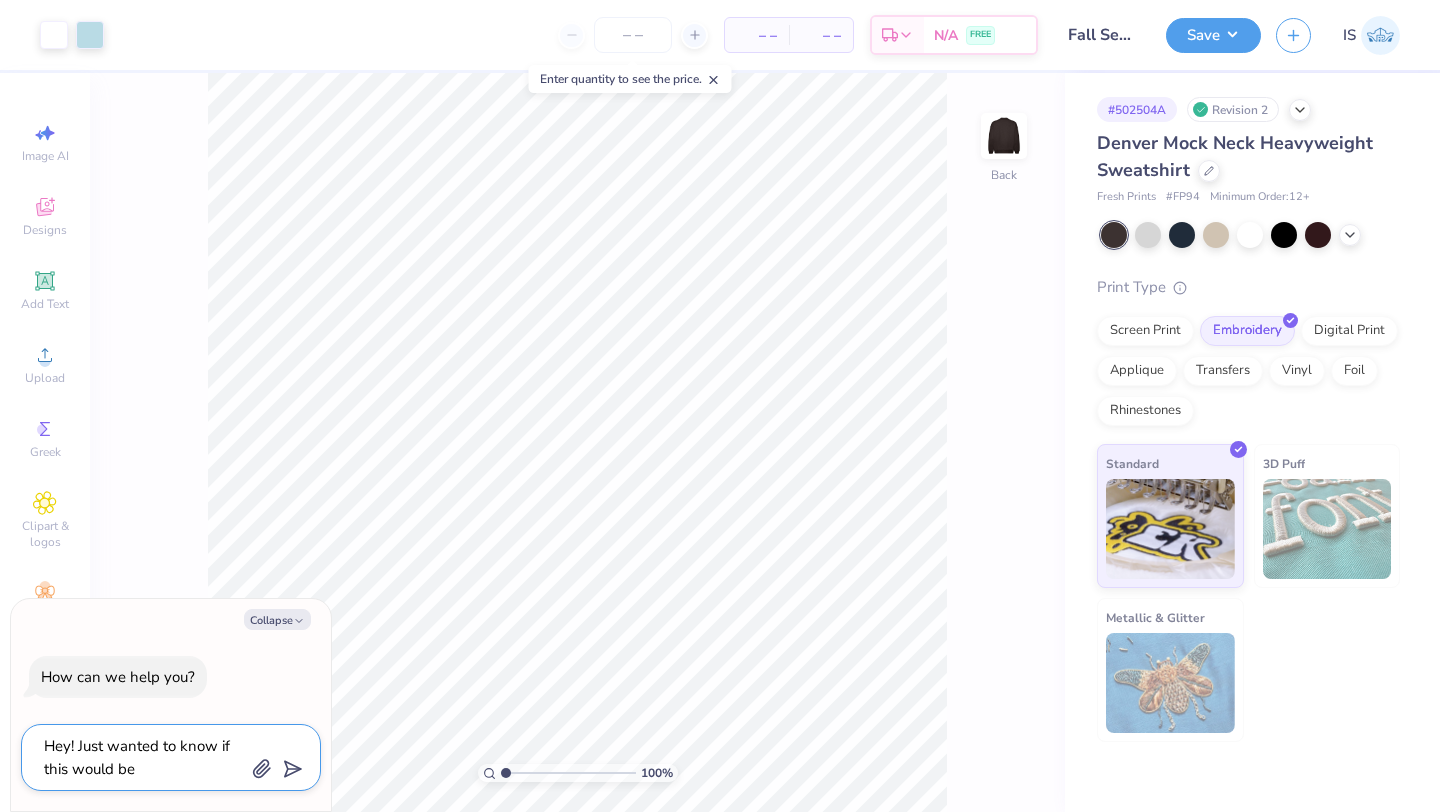 type on "Hey! Just wanted to know if this would be" 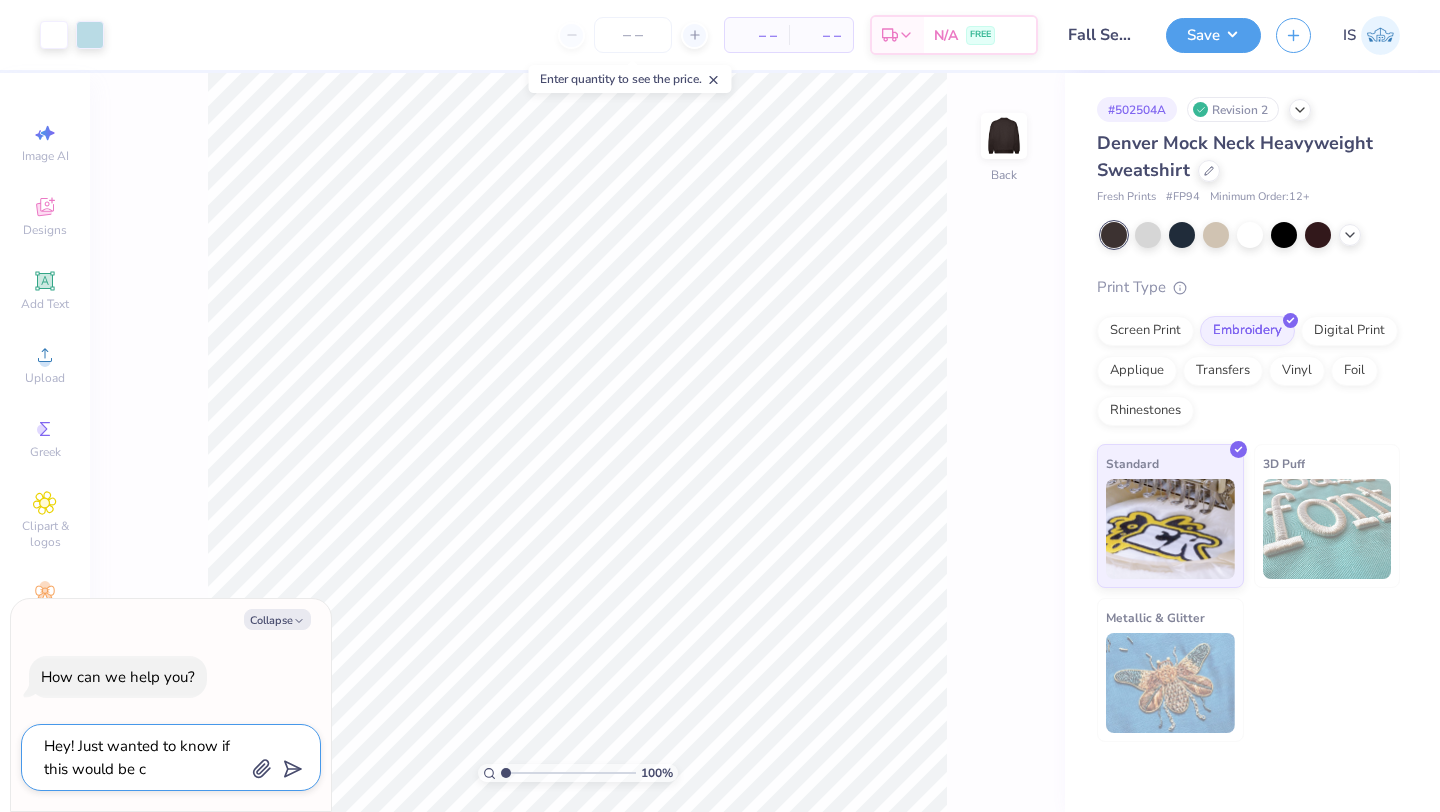 type on "Hey! Just wanted to know if this would be co" 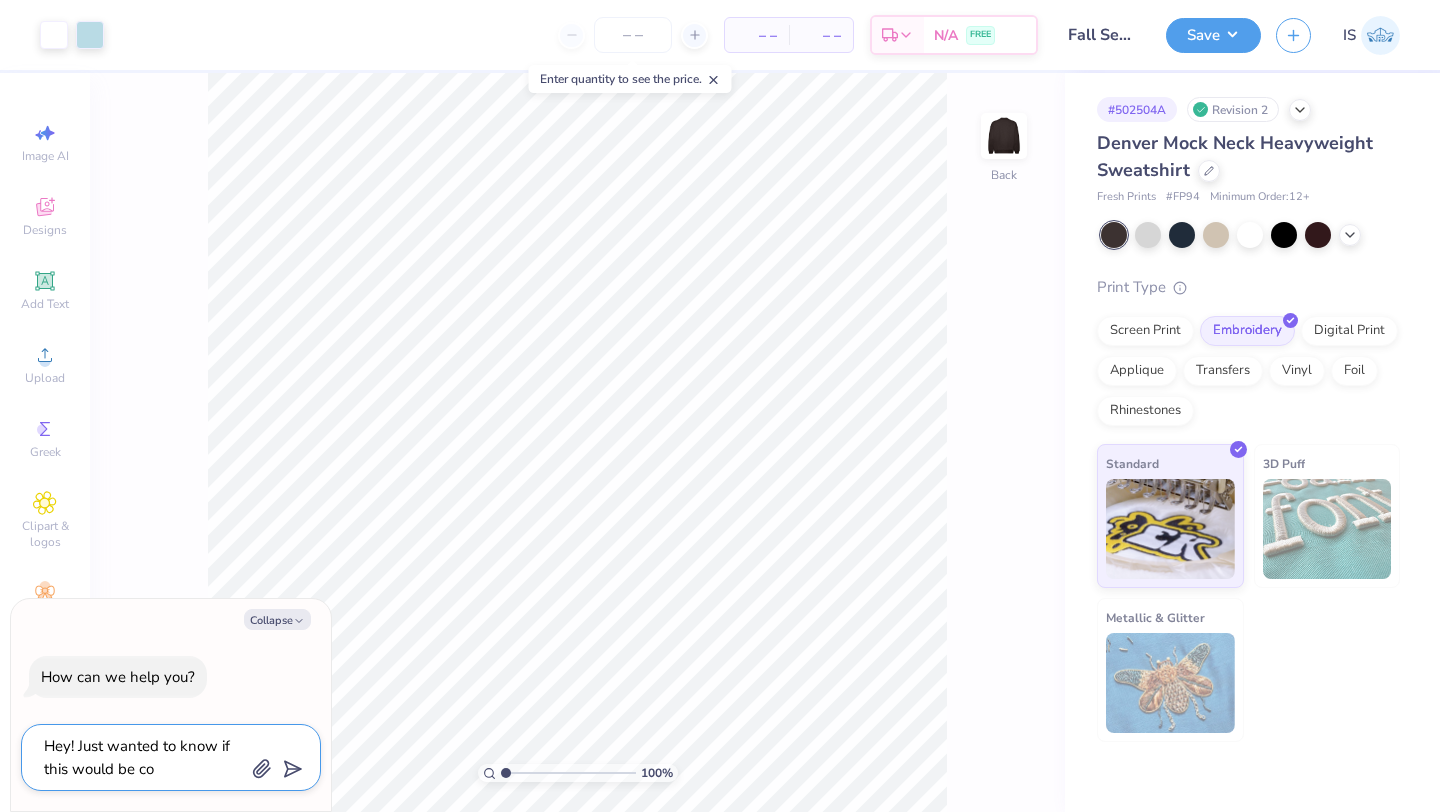 type on "Hey! Just wanted to know if this would be con" 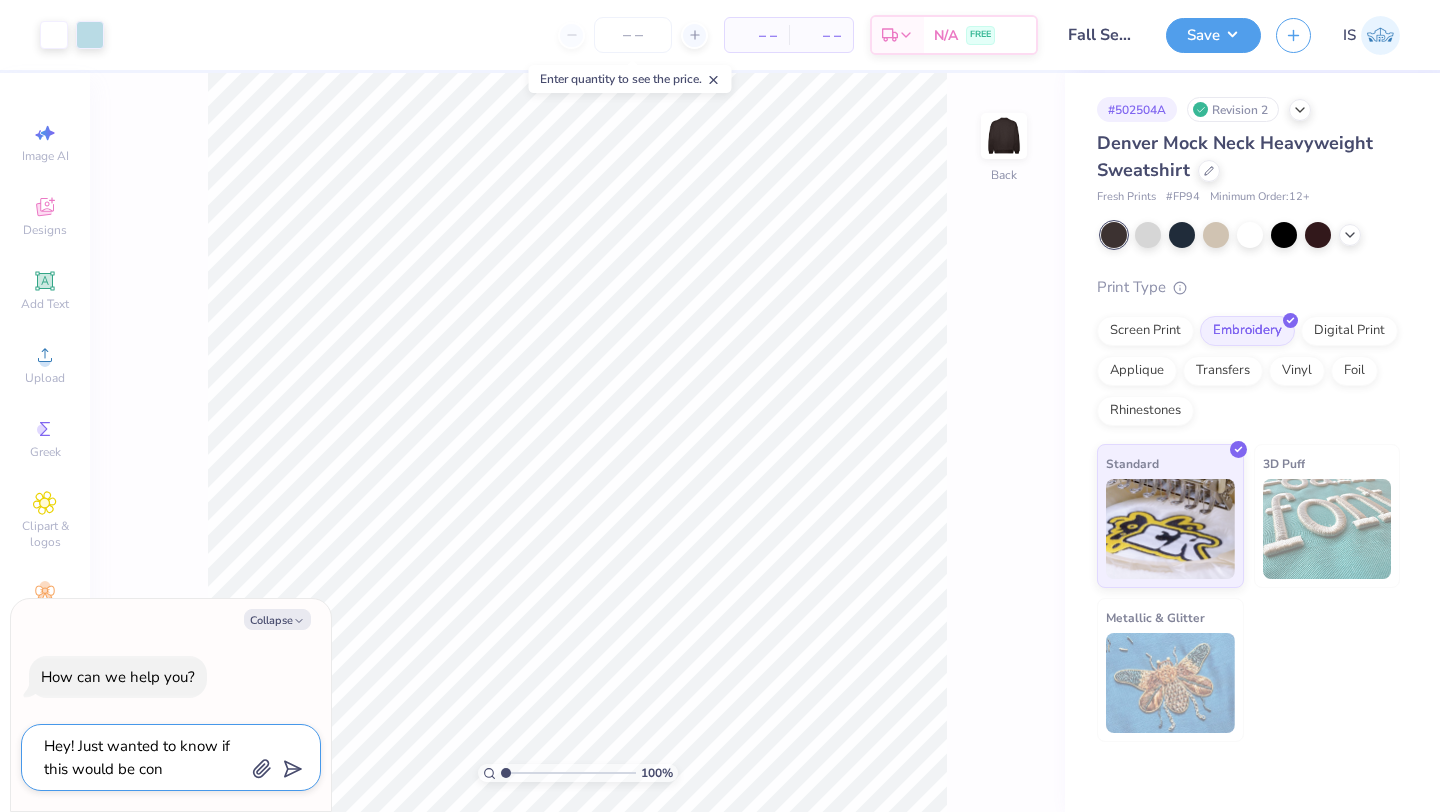 type on "Hey! Just wanted to know if this would be cons" 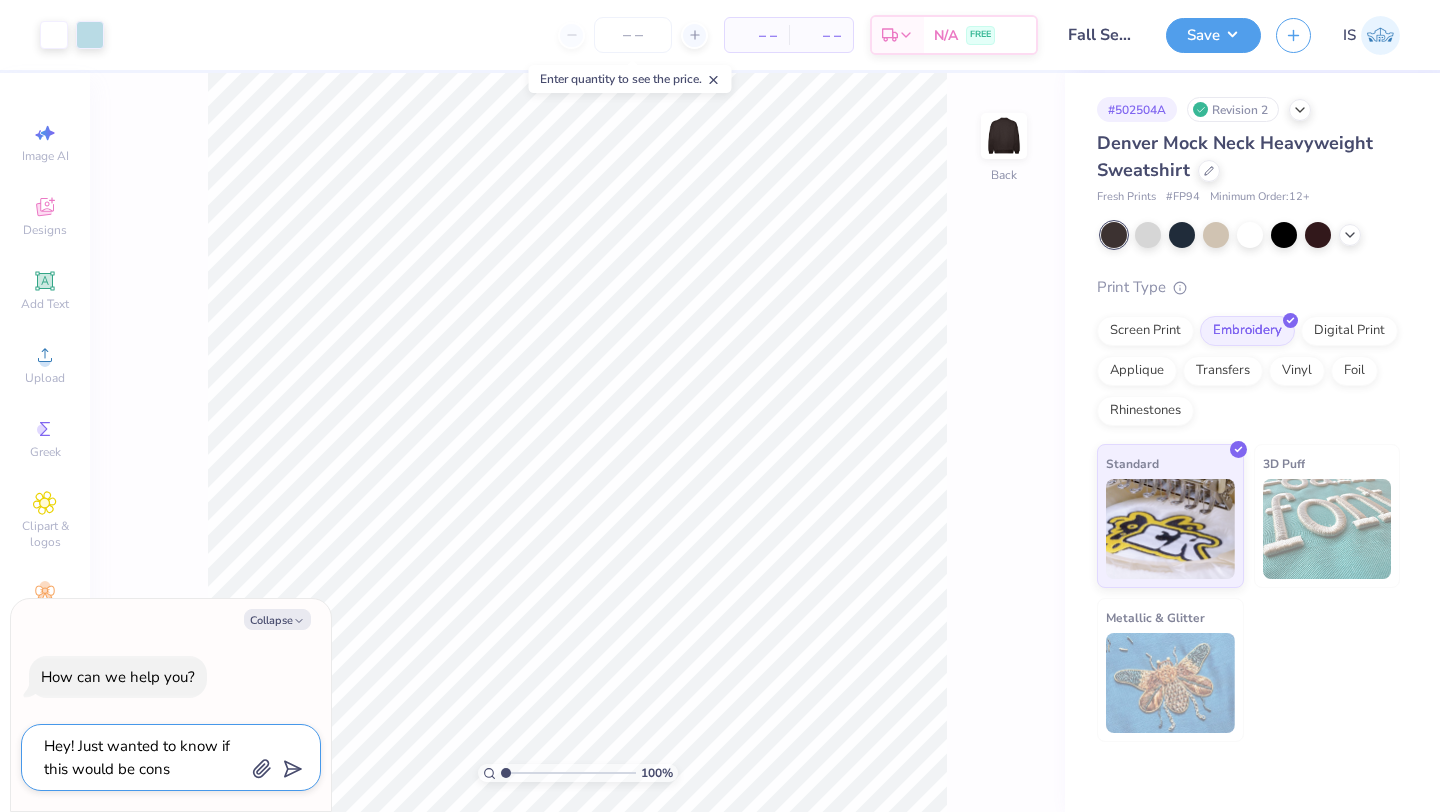 type on "Hey! Just wanted to know if this would be consi" 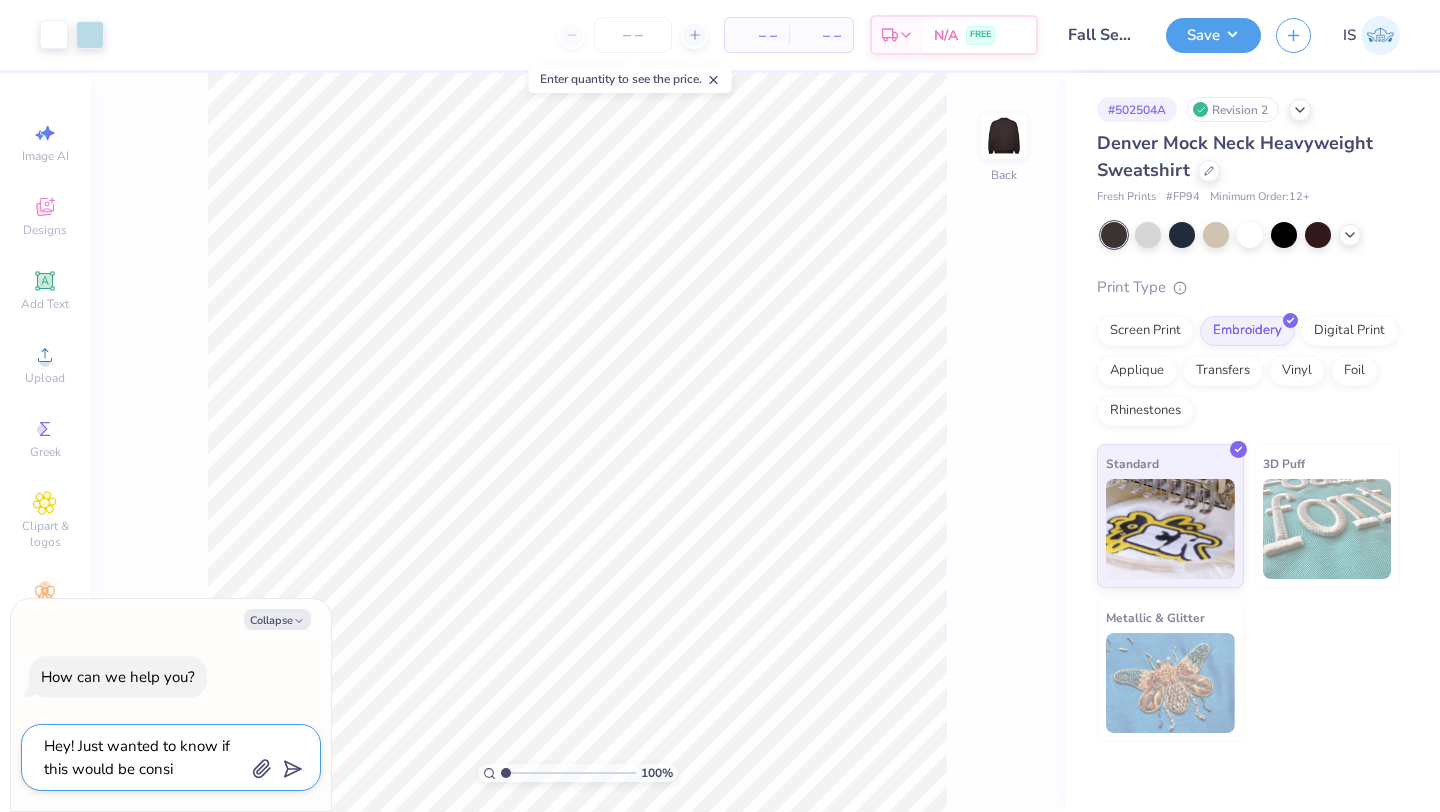 type on "Hey! Just wanted to know if this would be consid" 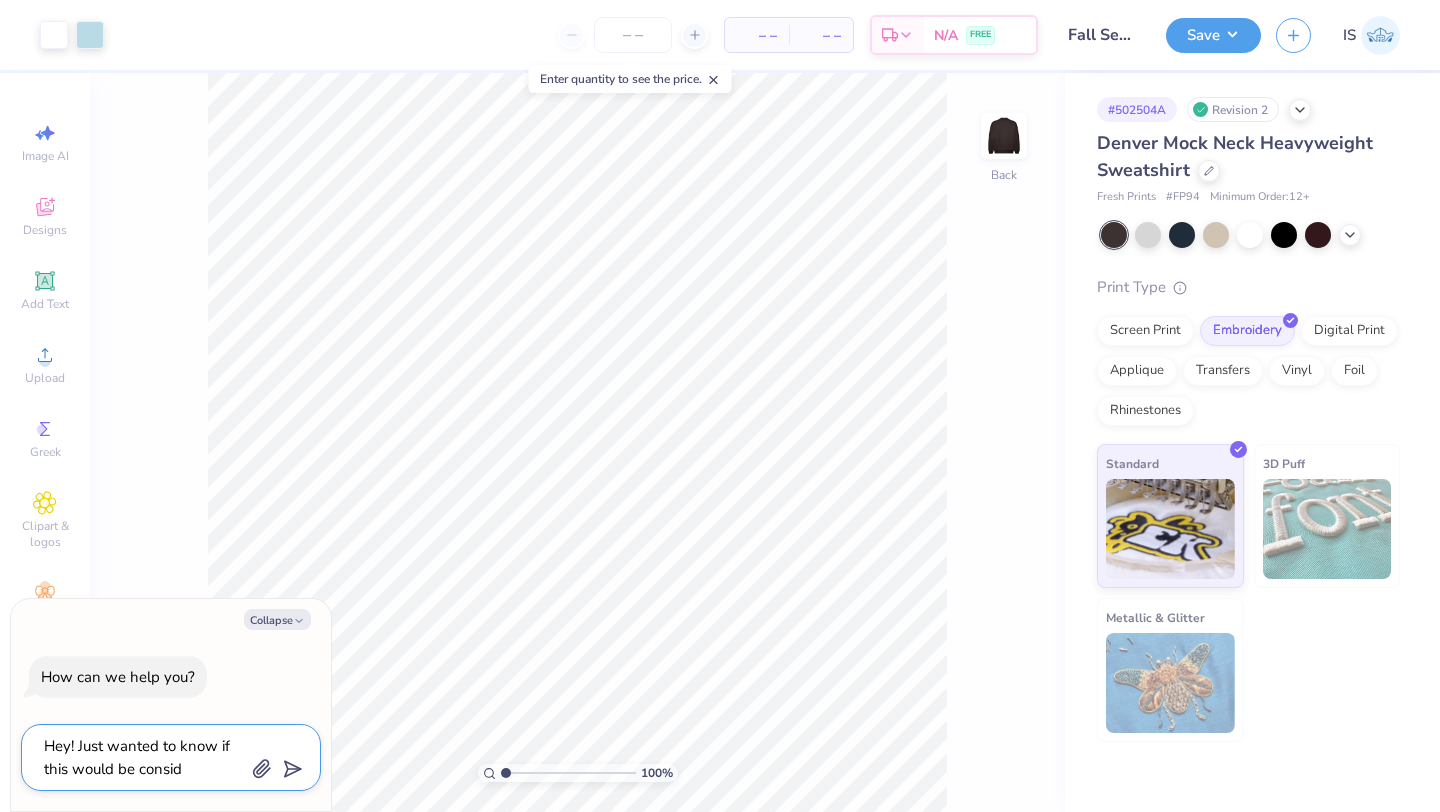 type on "Hey! Just wanted to know if this would be conside" 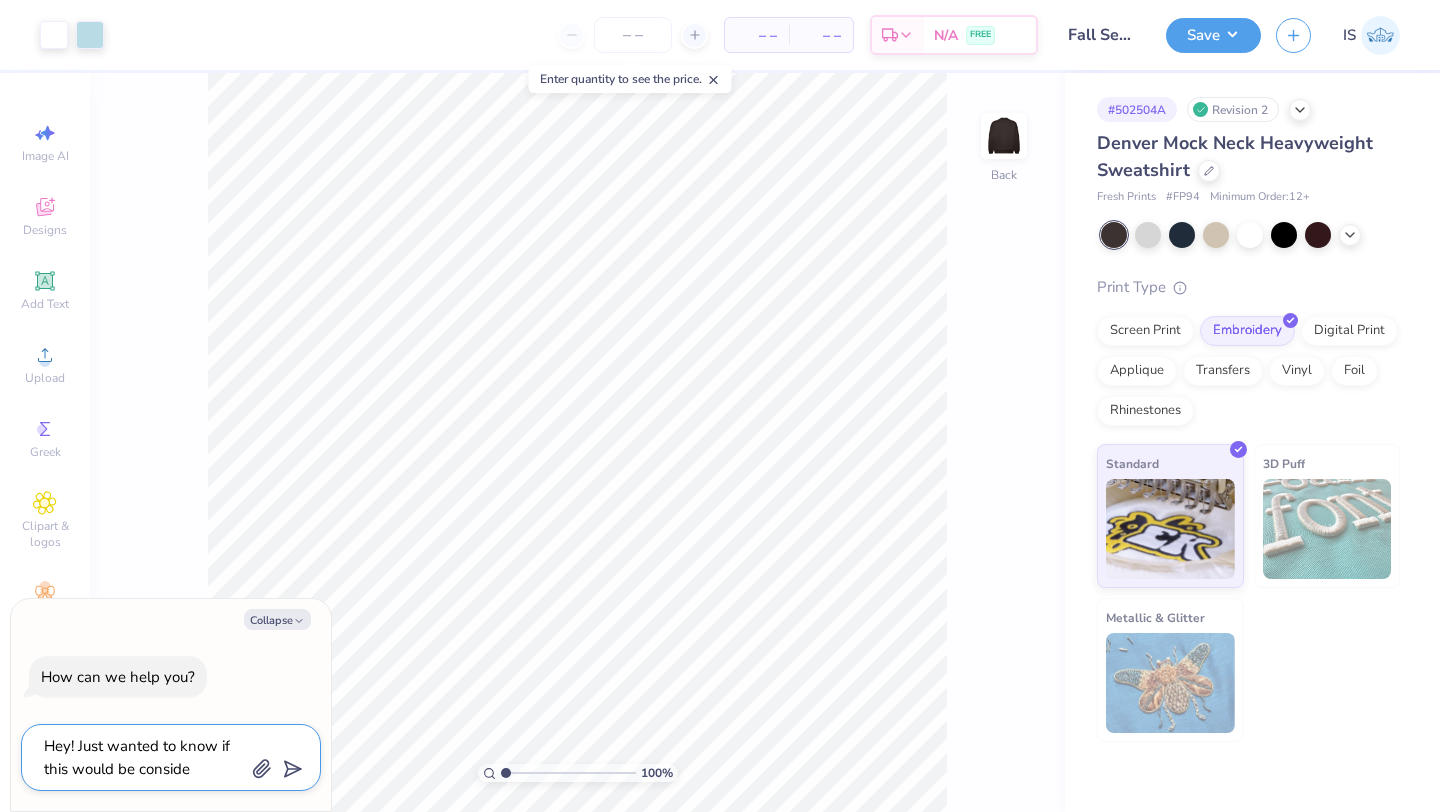 type on "Hey! Just wanted to know if this would be consider" 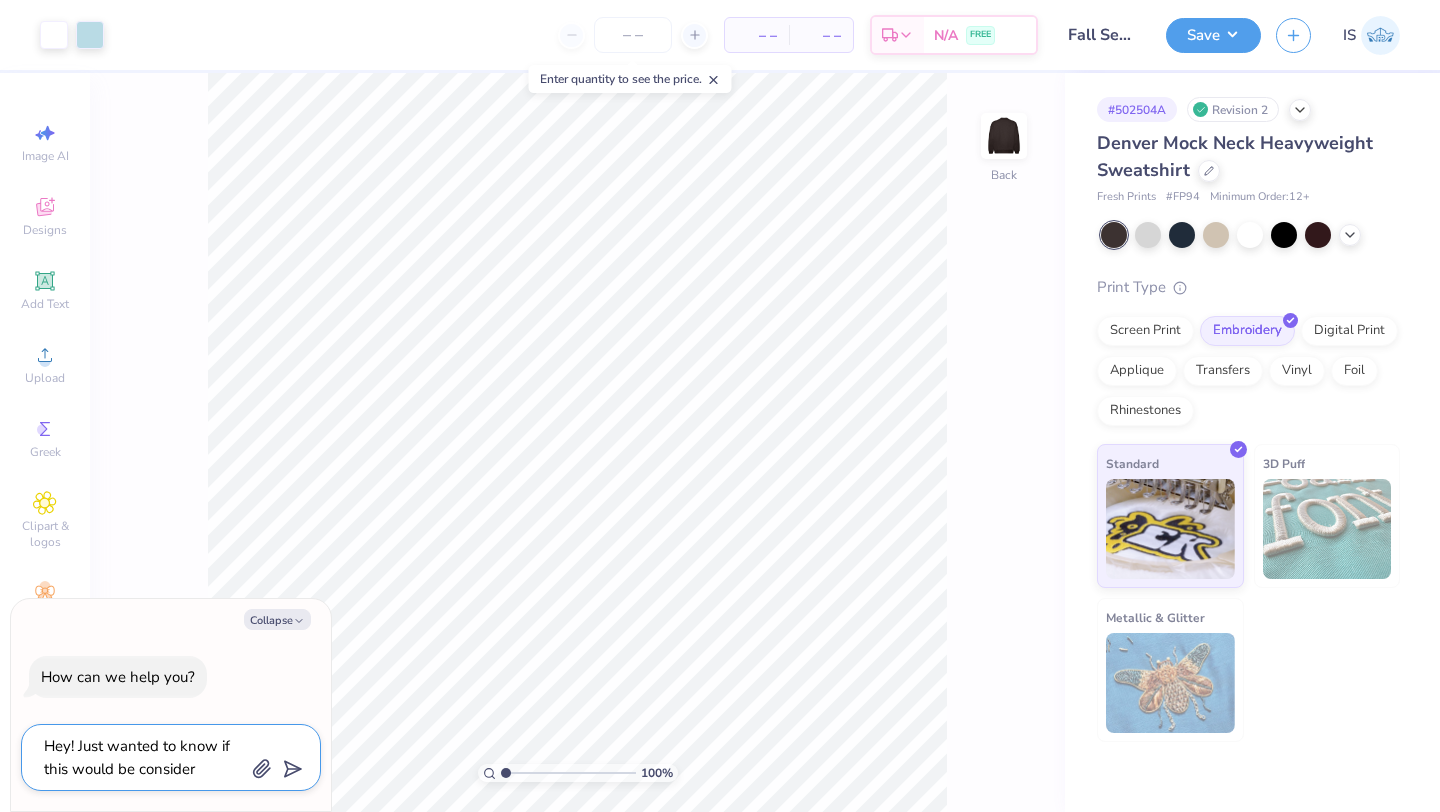 type on "Hey! Just wanted to know if this would be considere" 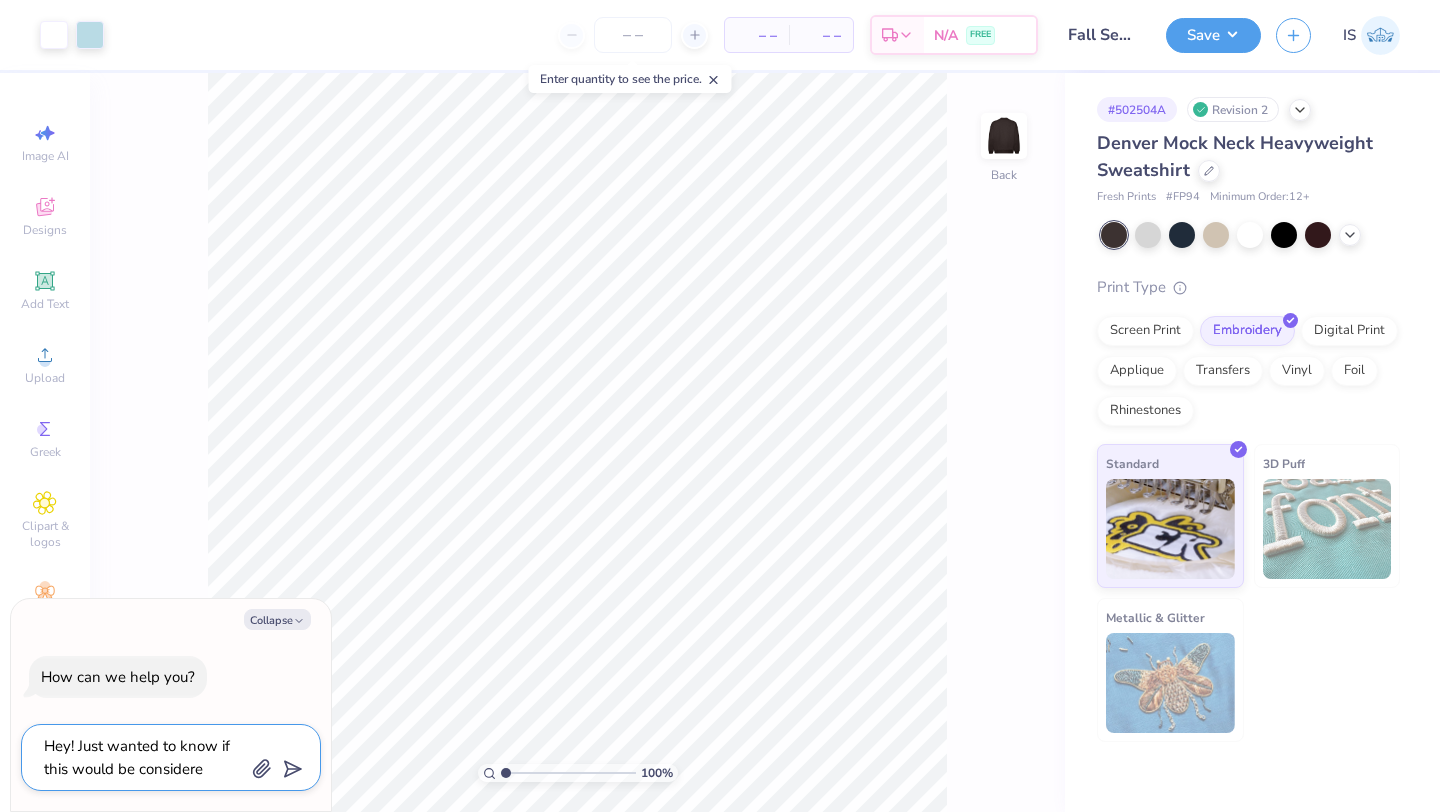 type on "Hey! Just wanted to know if this would be considered" 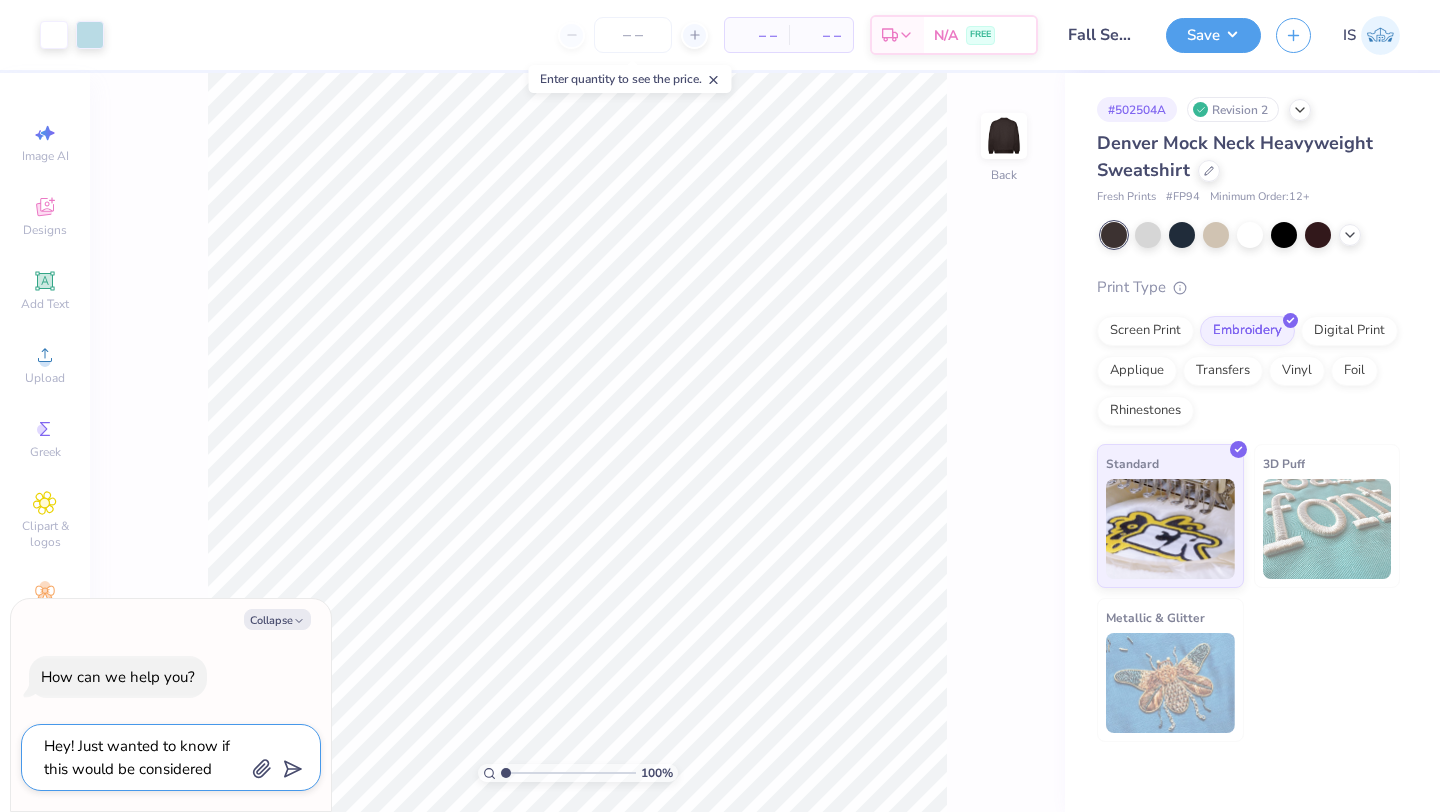type on "Hey! Just wanted to know if this would be considered" 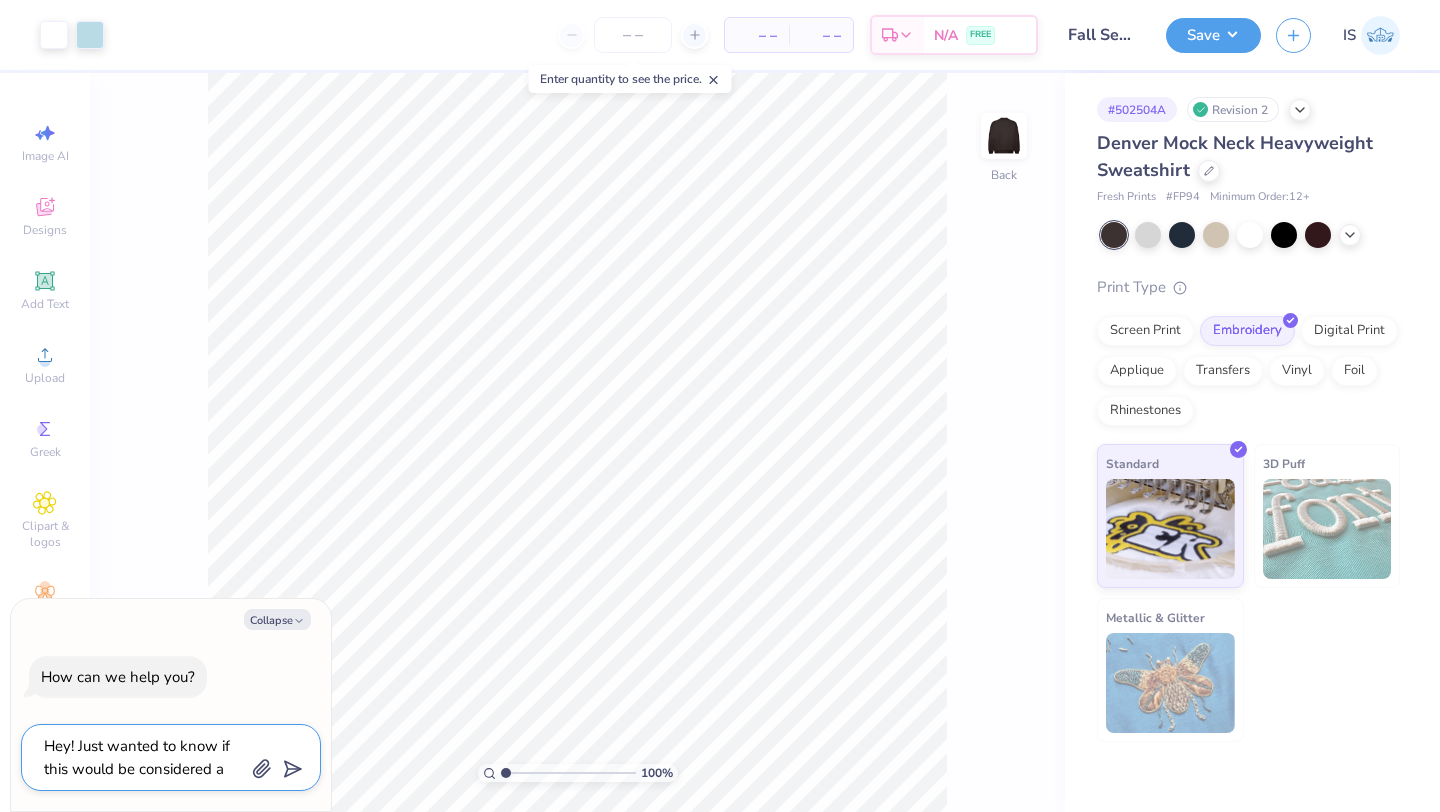 type on "Hey! Just wanted to know if this would be considered a" 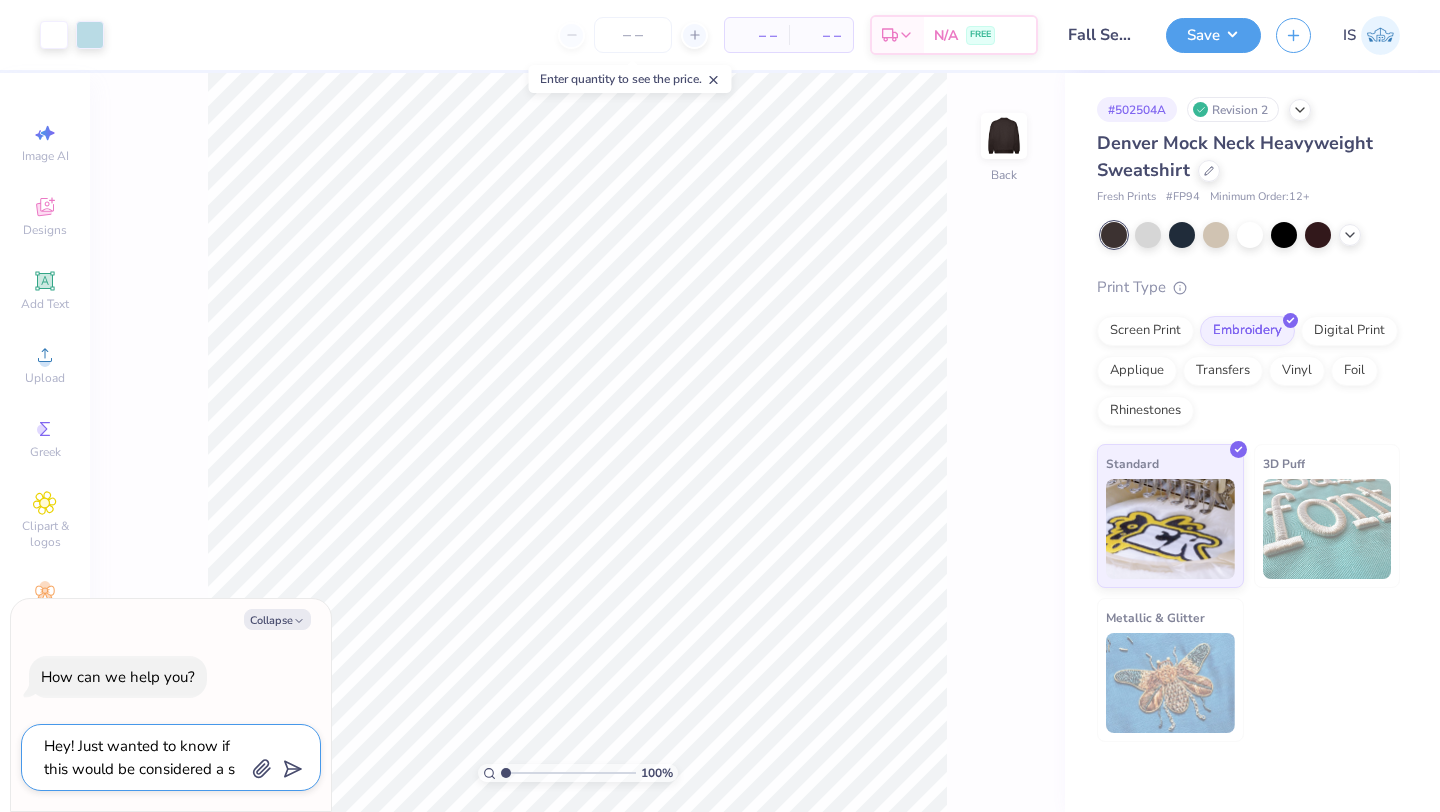 type on "Hey! Just wanted to know if this would be considered a sm" 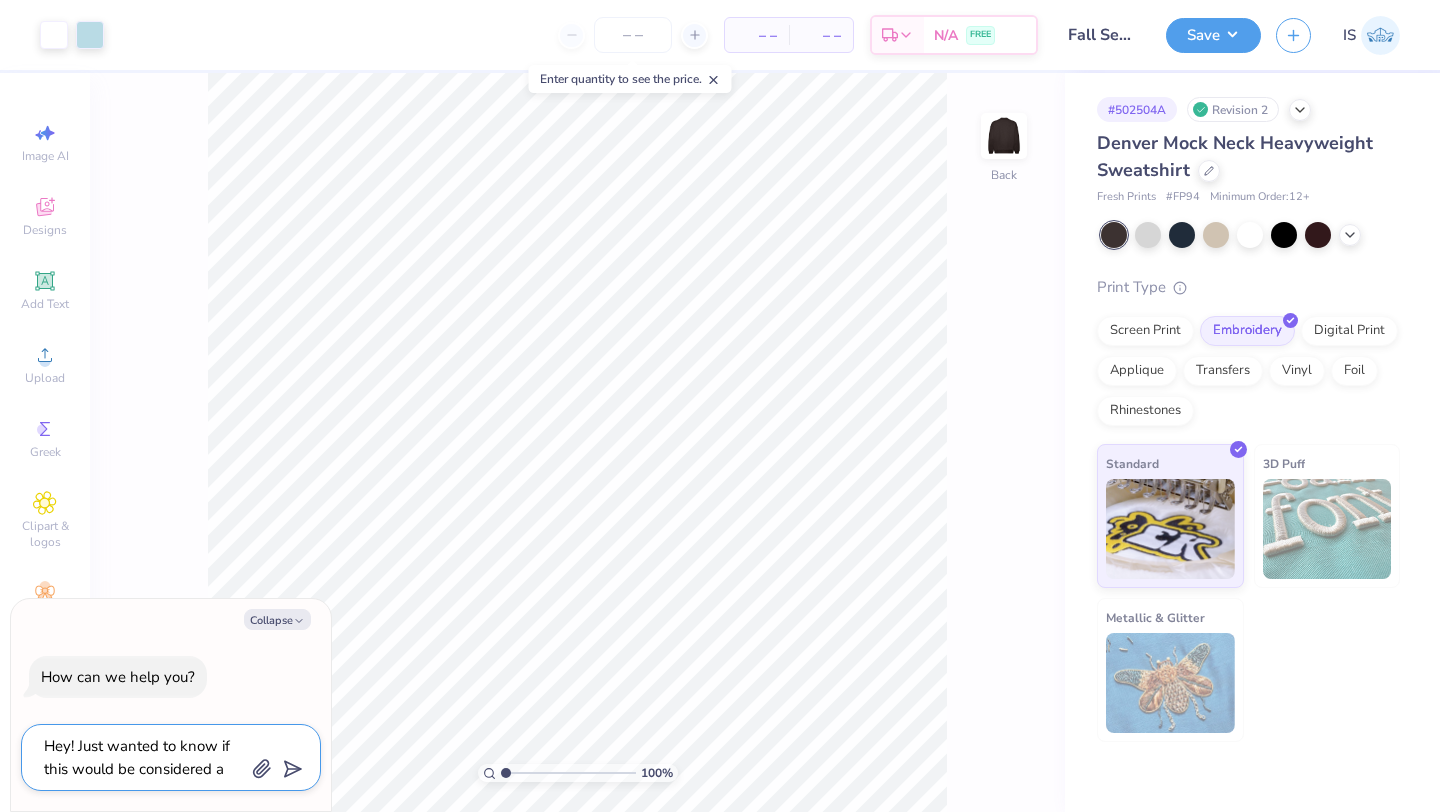 type on "Hey! Just wanted to know if this would be considered a sma" 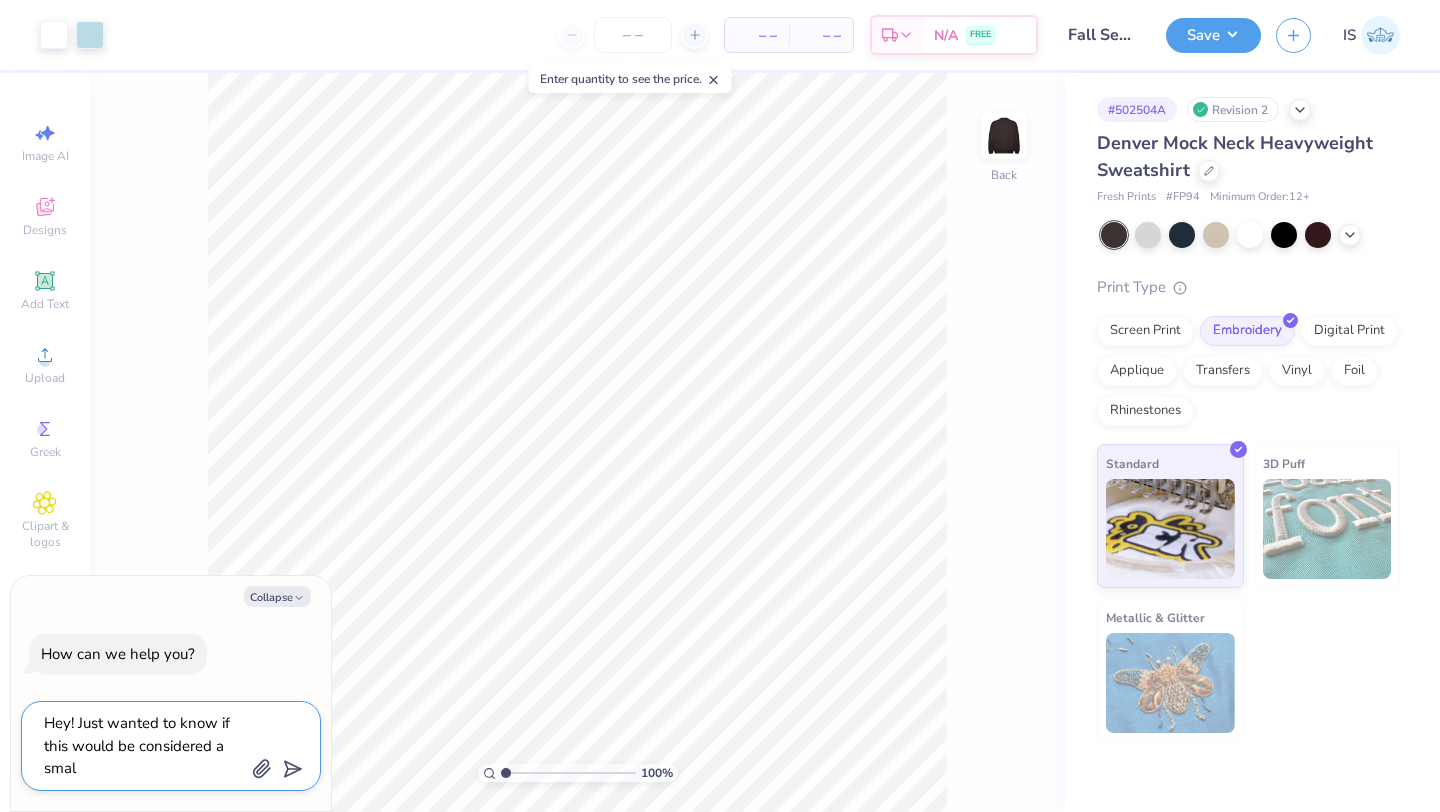 type on "Hey! Just wanted to know if this would be considered a small" 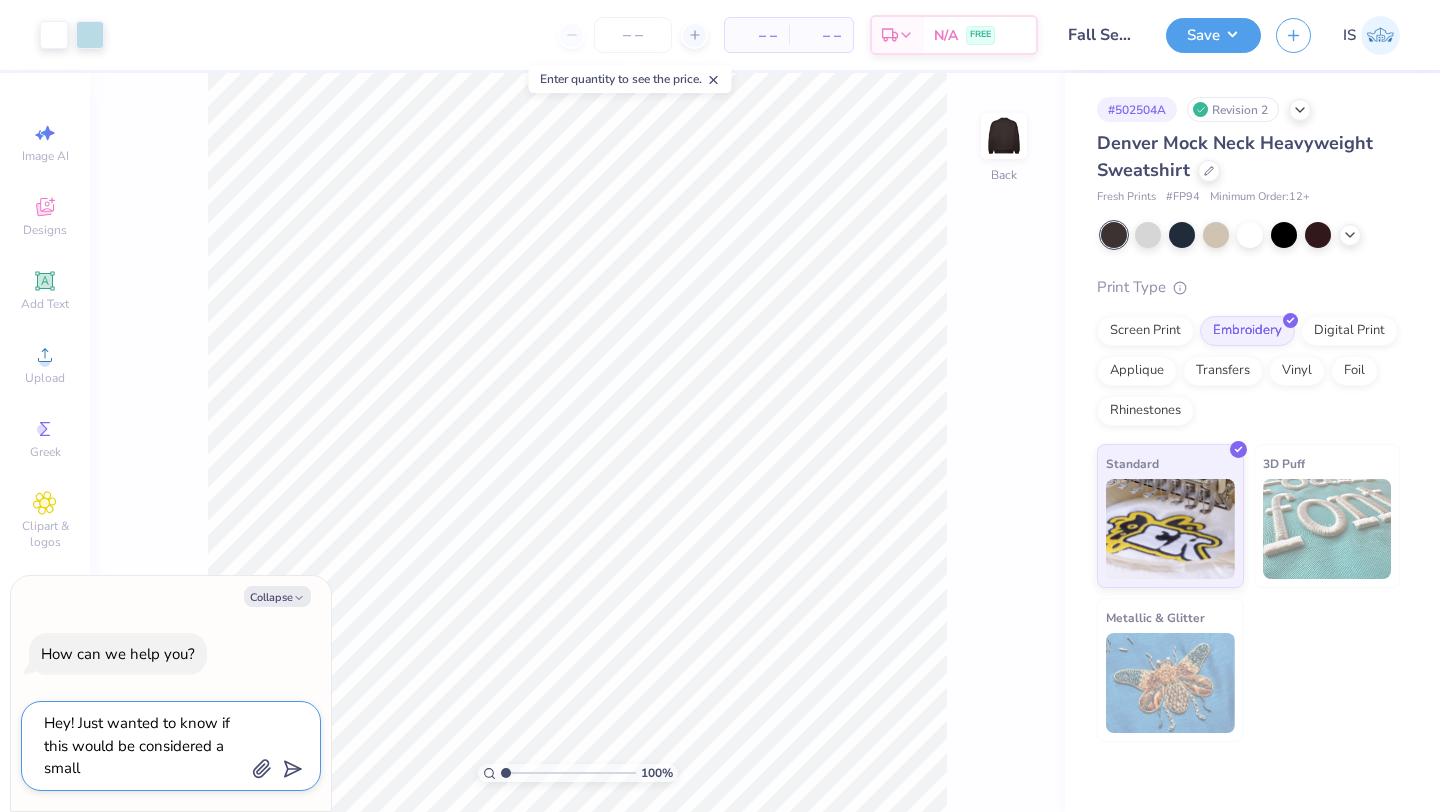 type on "Hey! Just wanted to know if this would be considered a small" 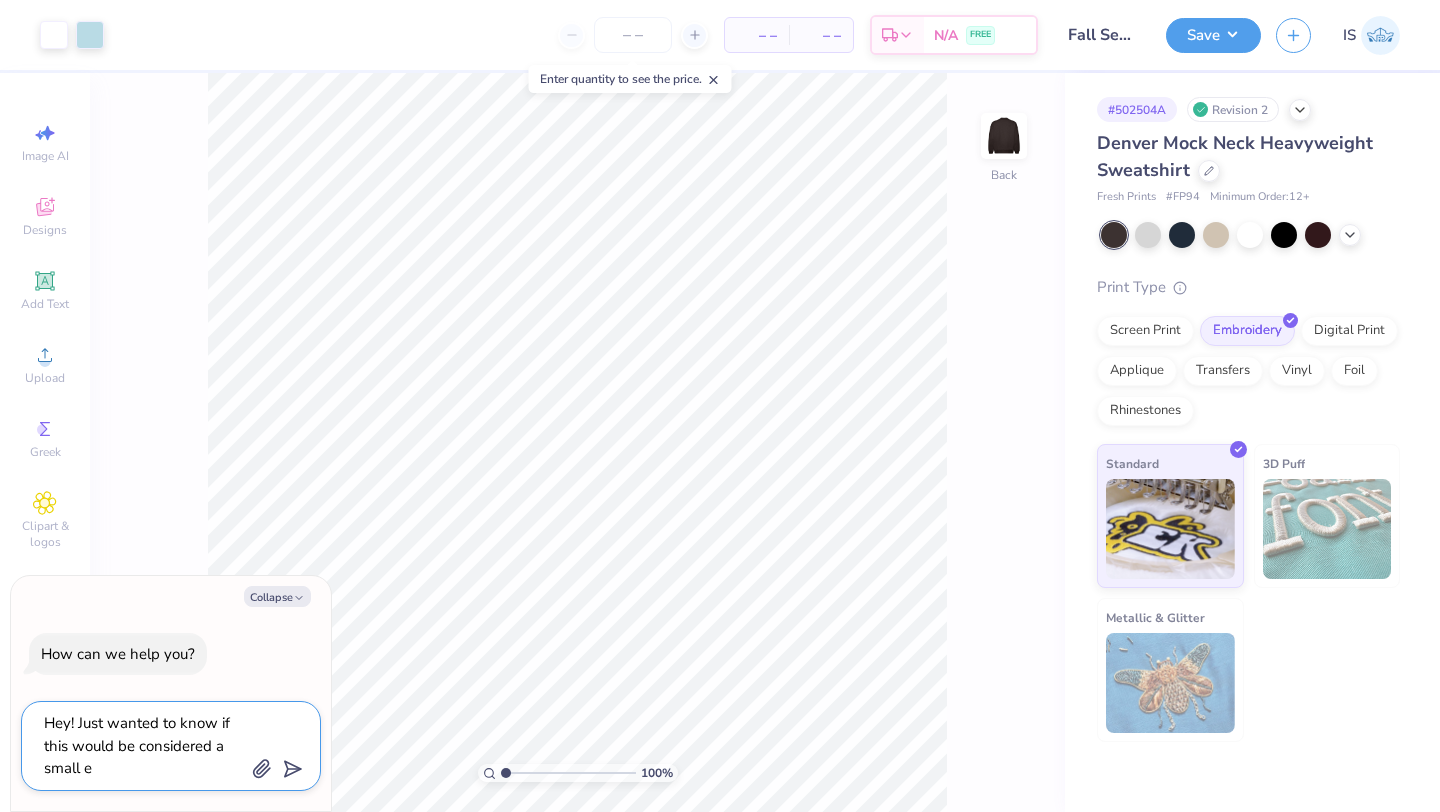 type on "Hey! Just wanted to know if this would be considered a small em" 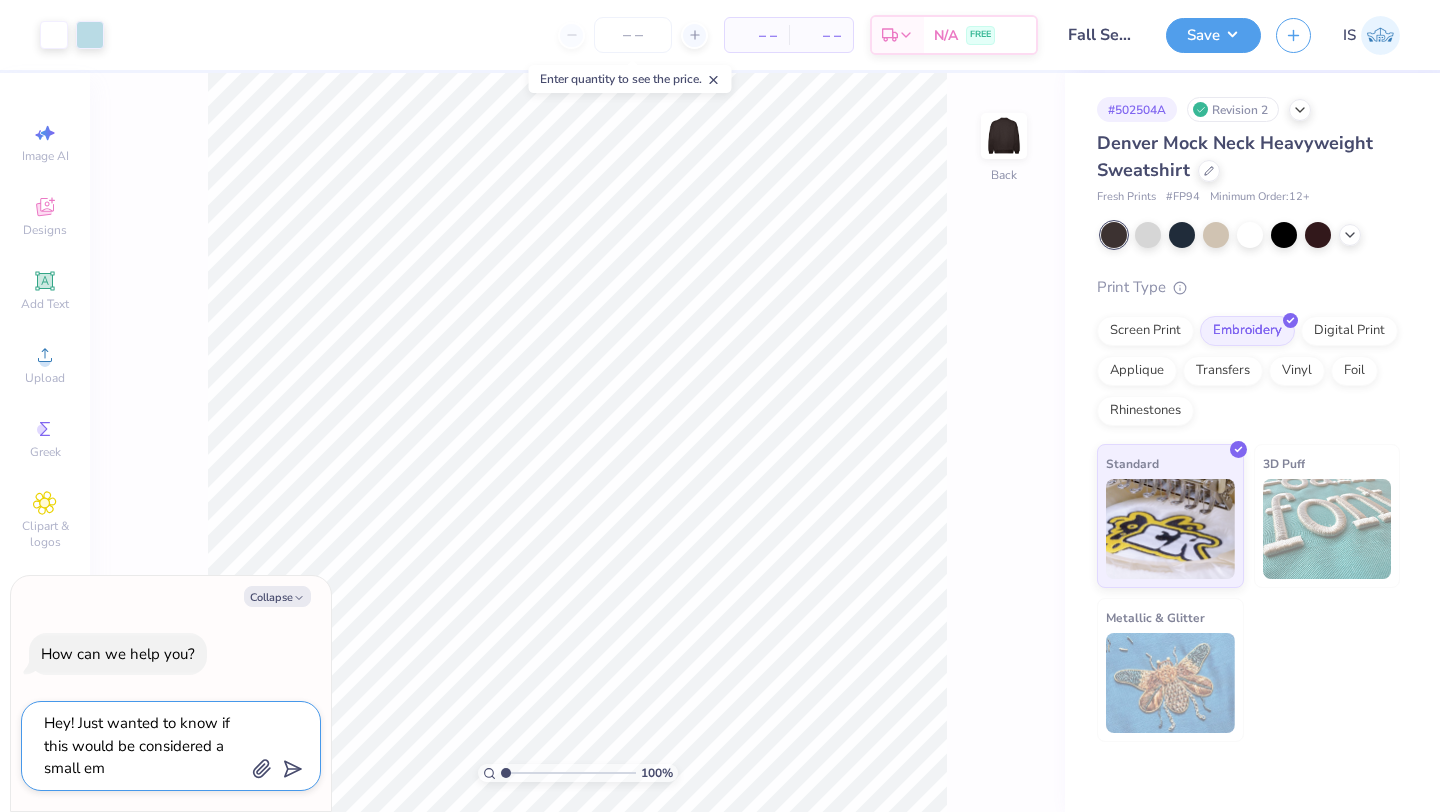 type on "Hey! Just wanted to know if this would be considered a small emb" 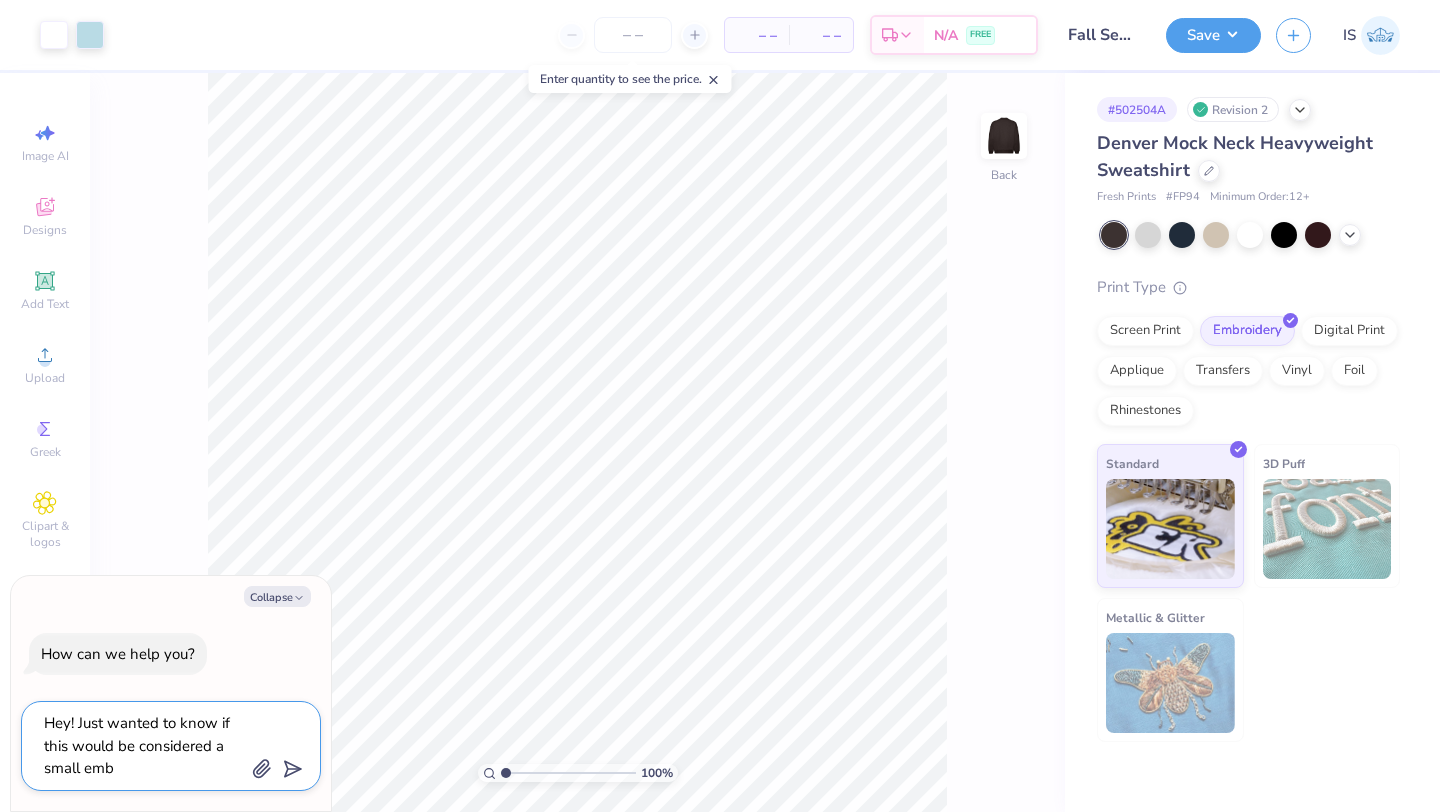 type on "Hey! Just wanted to know if this would be considered a small embr" 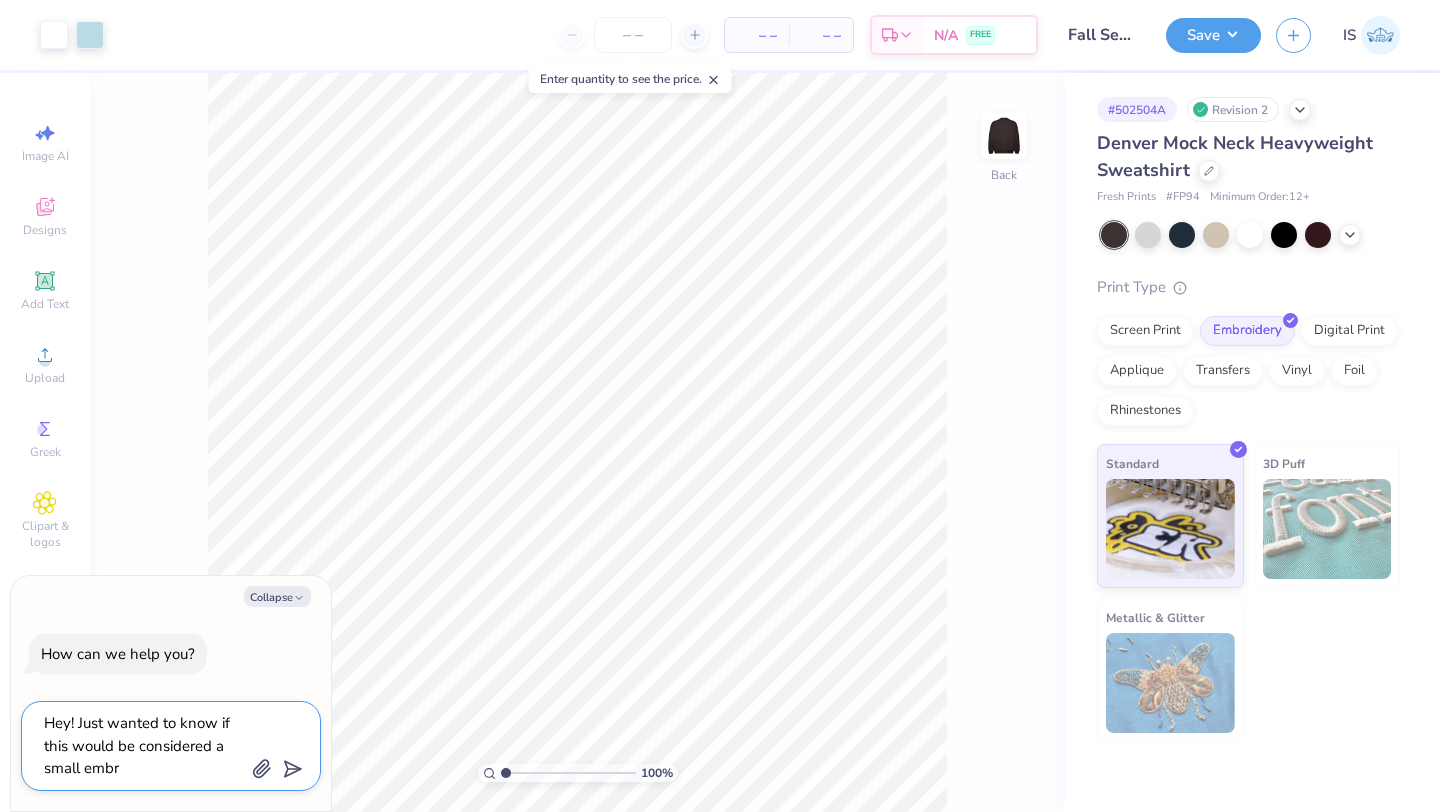 type on "Hey! Just wanted to know if this would be considered a small embro" 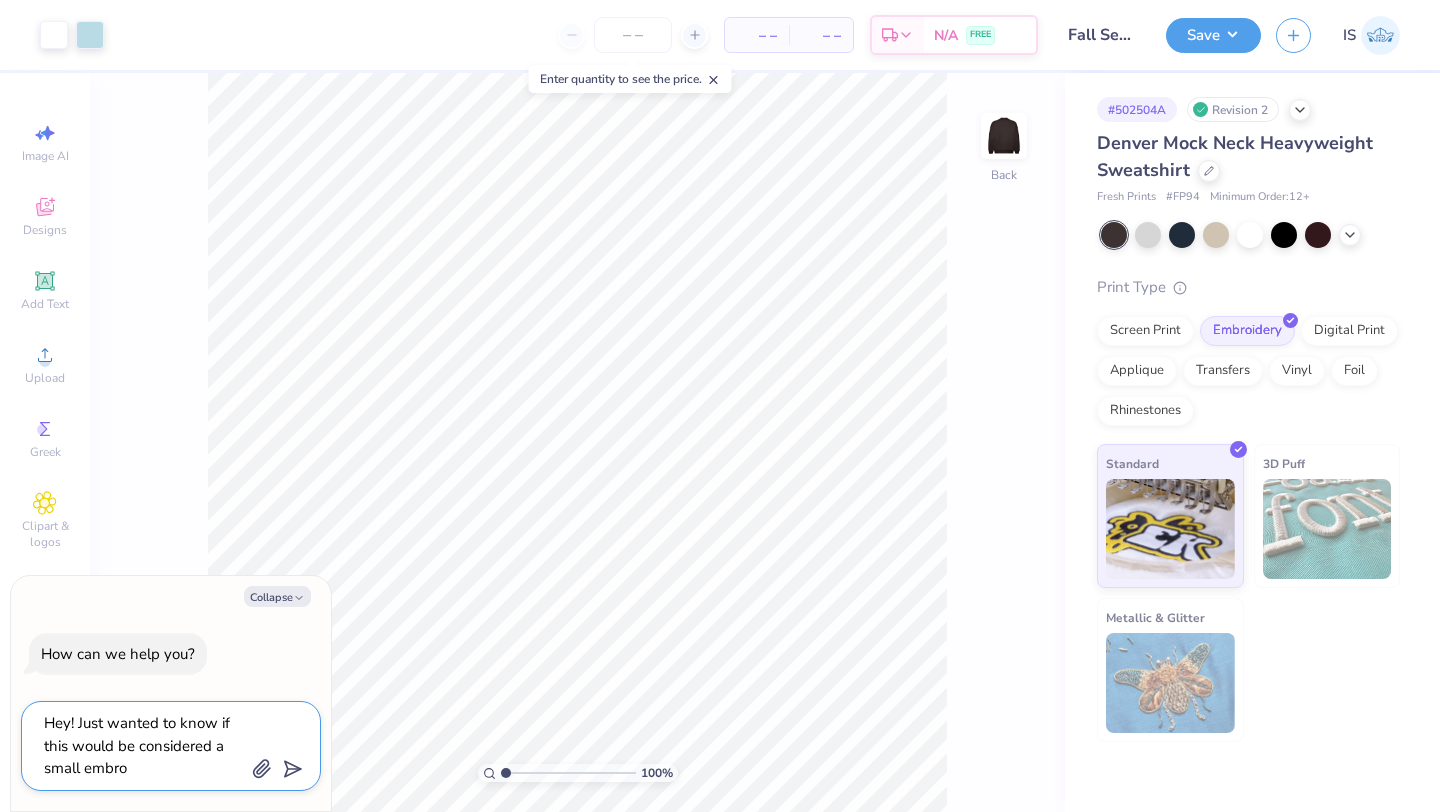 type on "Hey! Just wanted to know if this would be considered a small embroi" 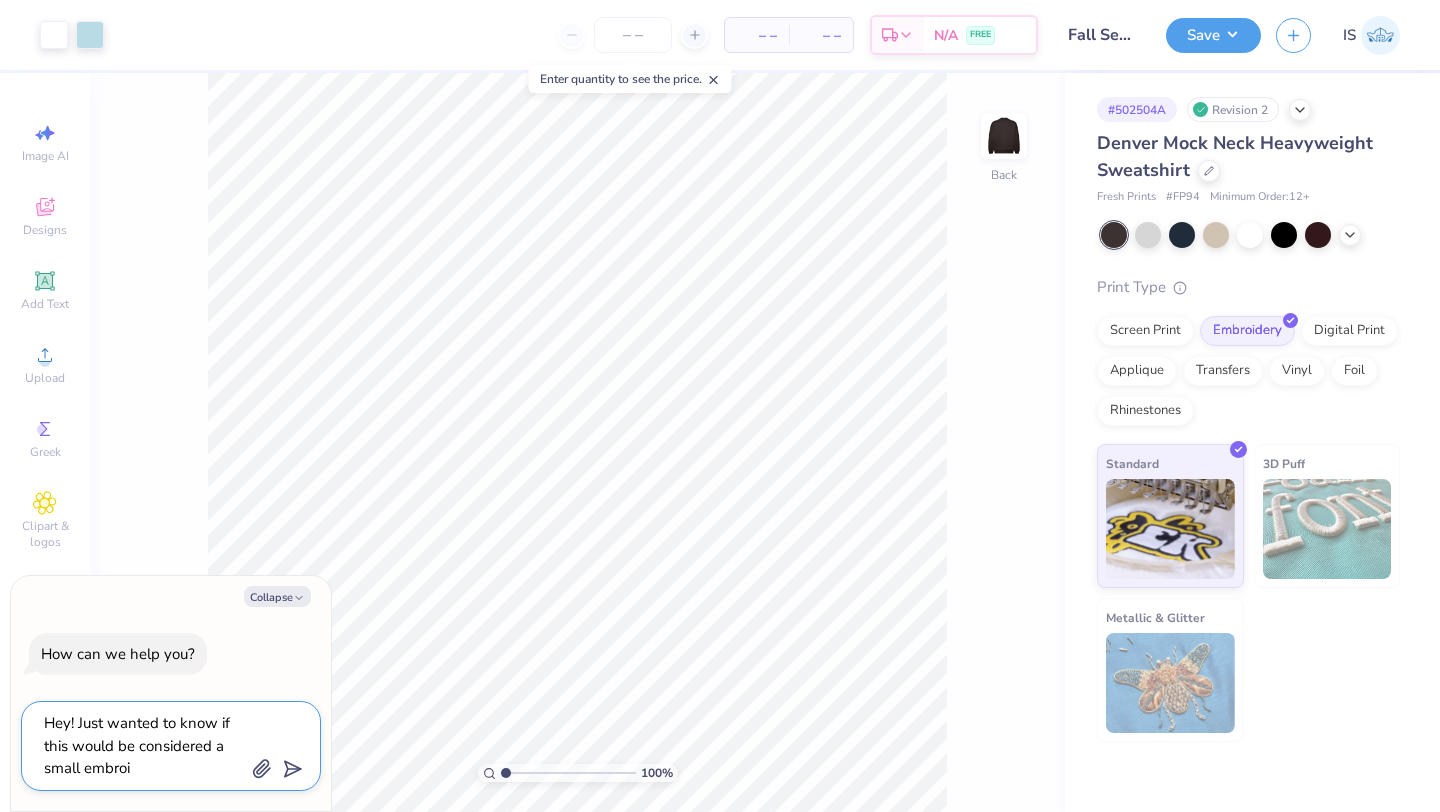 type on "Hey! Just wanted to know if this would be considered a small embroid" 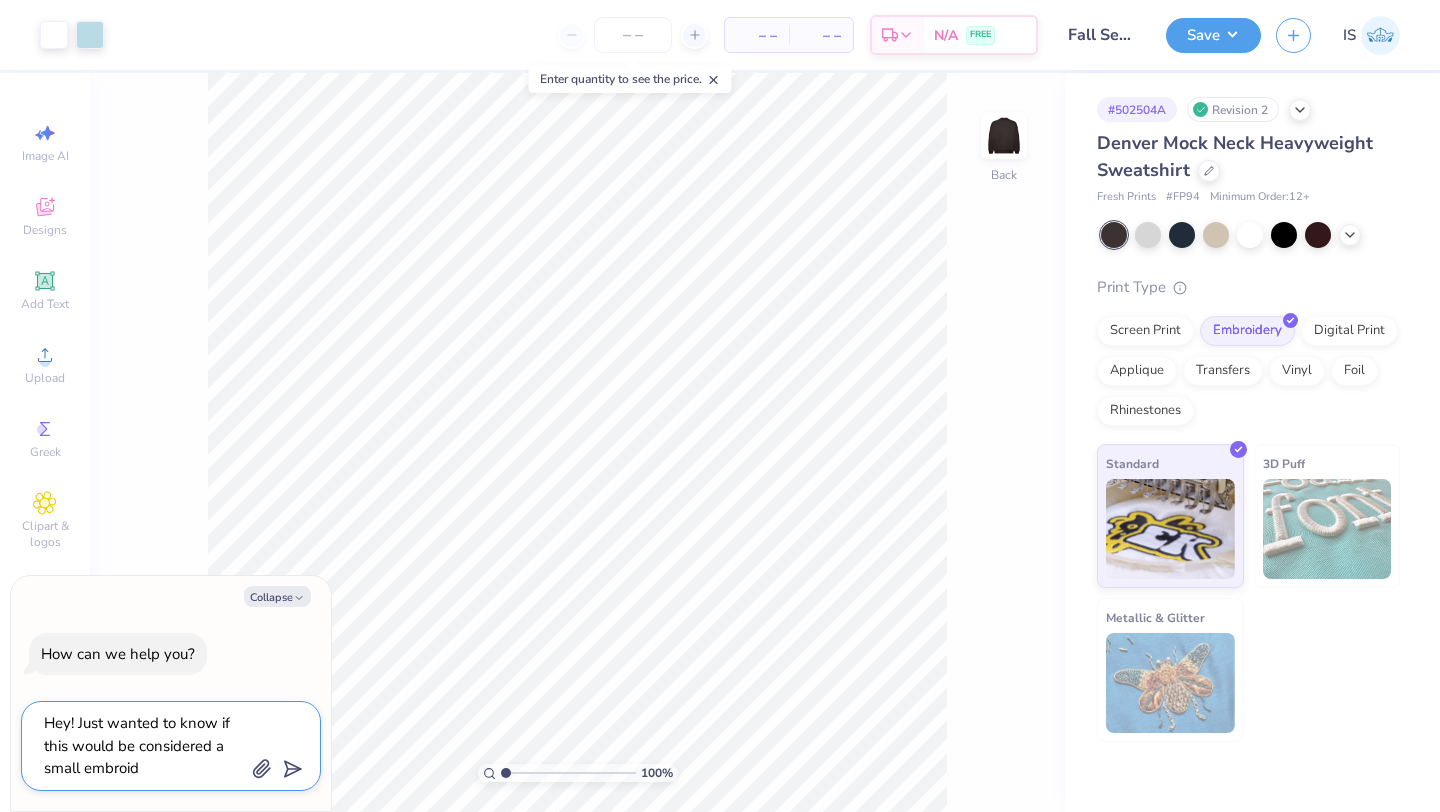 type on "Hey! Just wanted to know if this would be considered a small embroide" 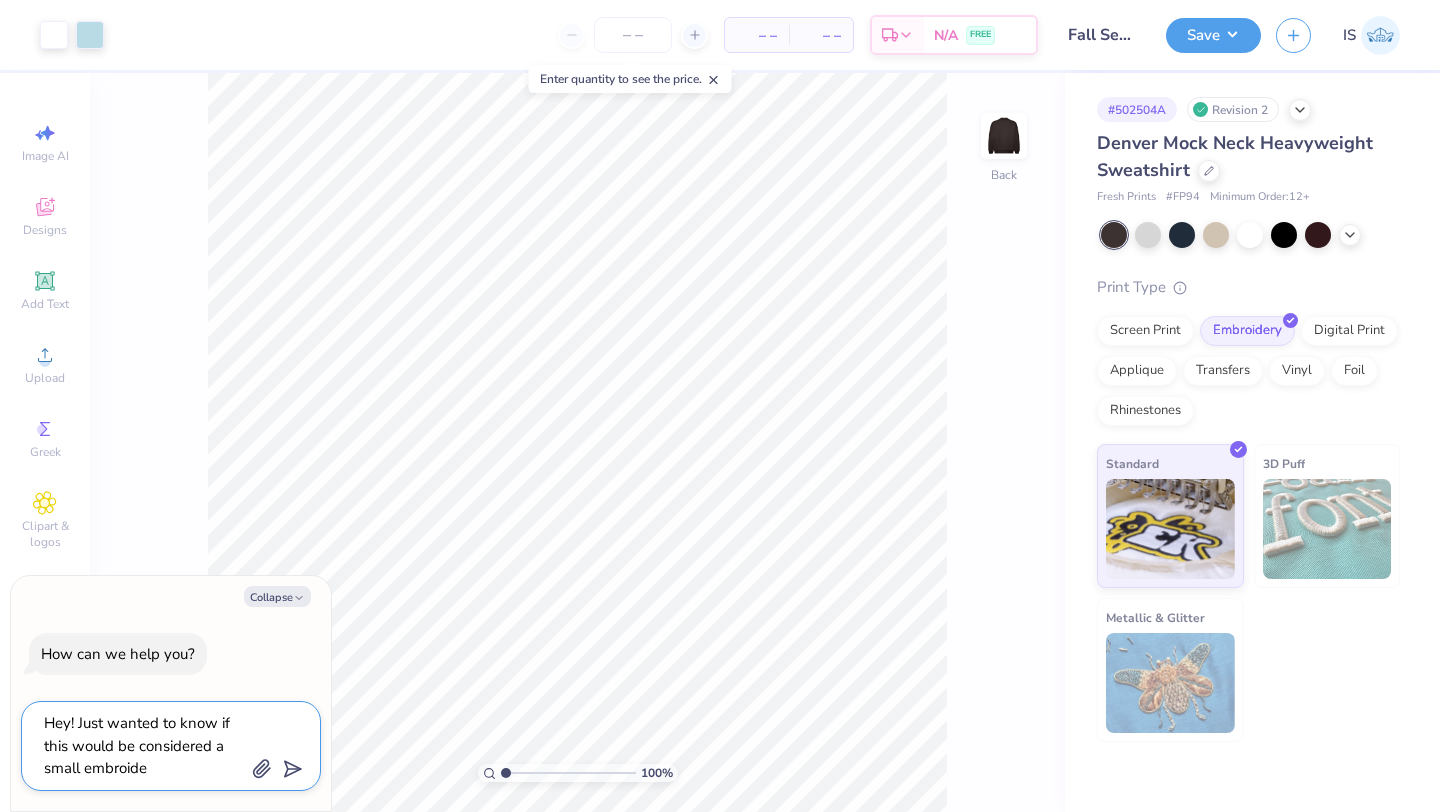 type on "Hey! Just wanted to know if this would be considered a small embroider" 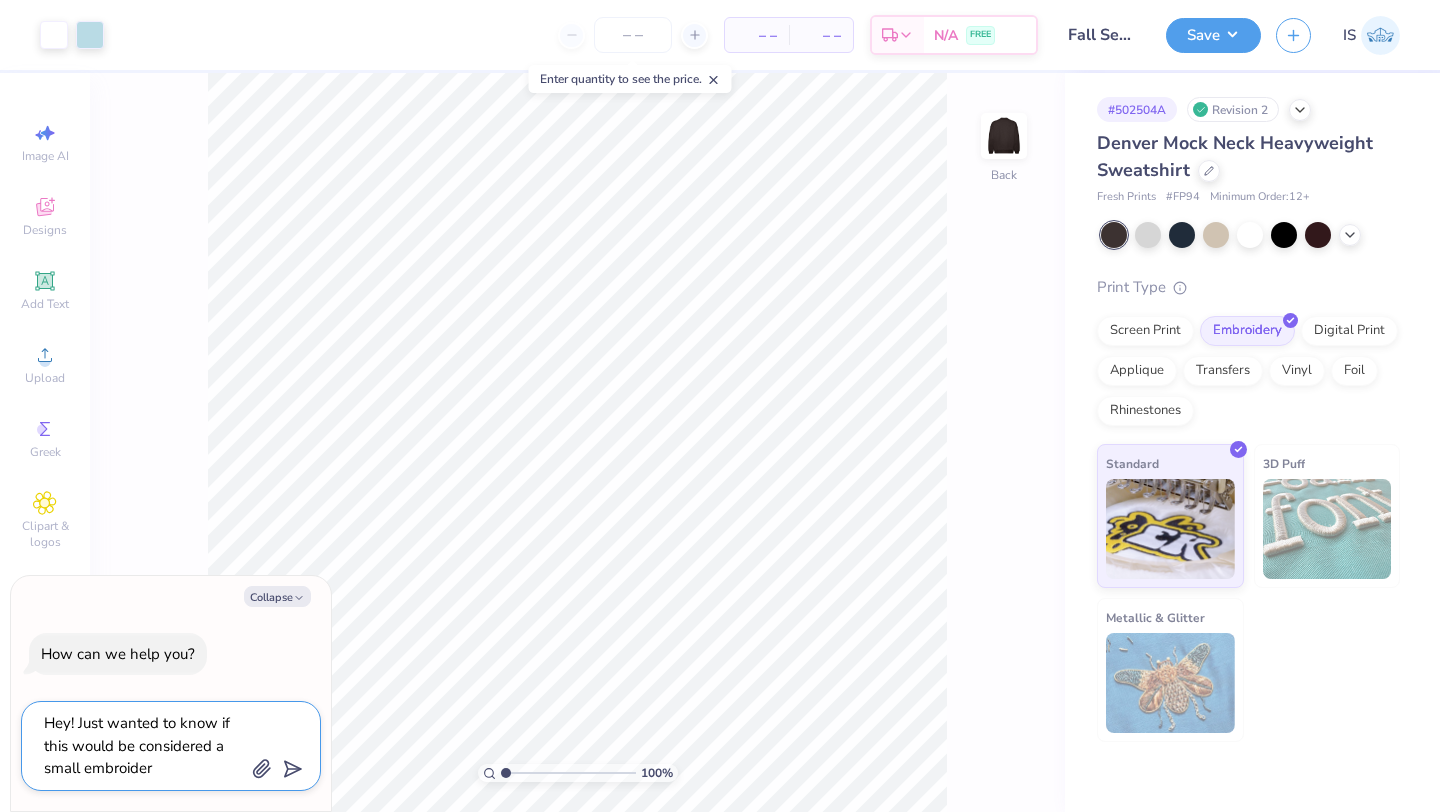 type on "Hey! Just wanted to know if this would be considered a small embroidery" 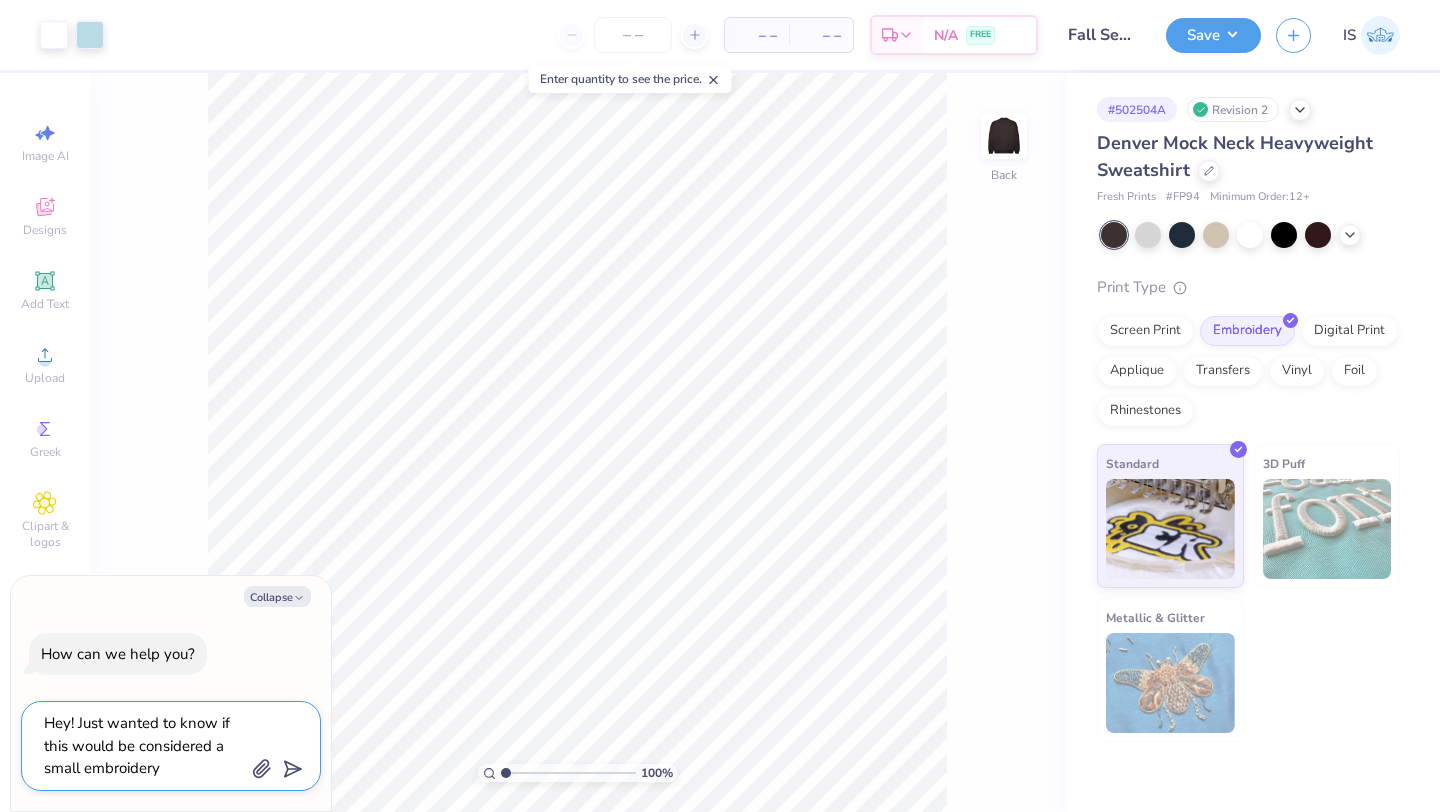 type on "Hey! Just wanted to know if this would be considered a small embroidery" 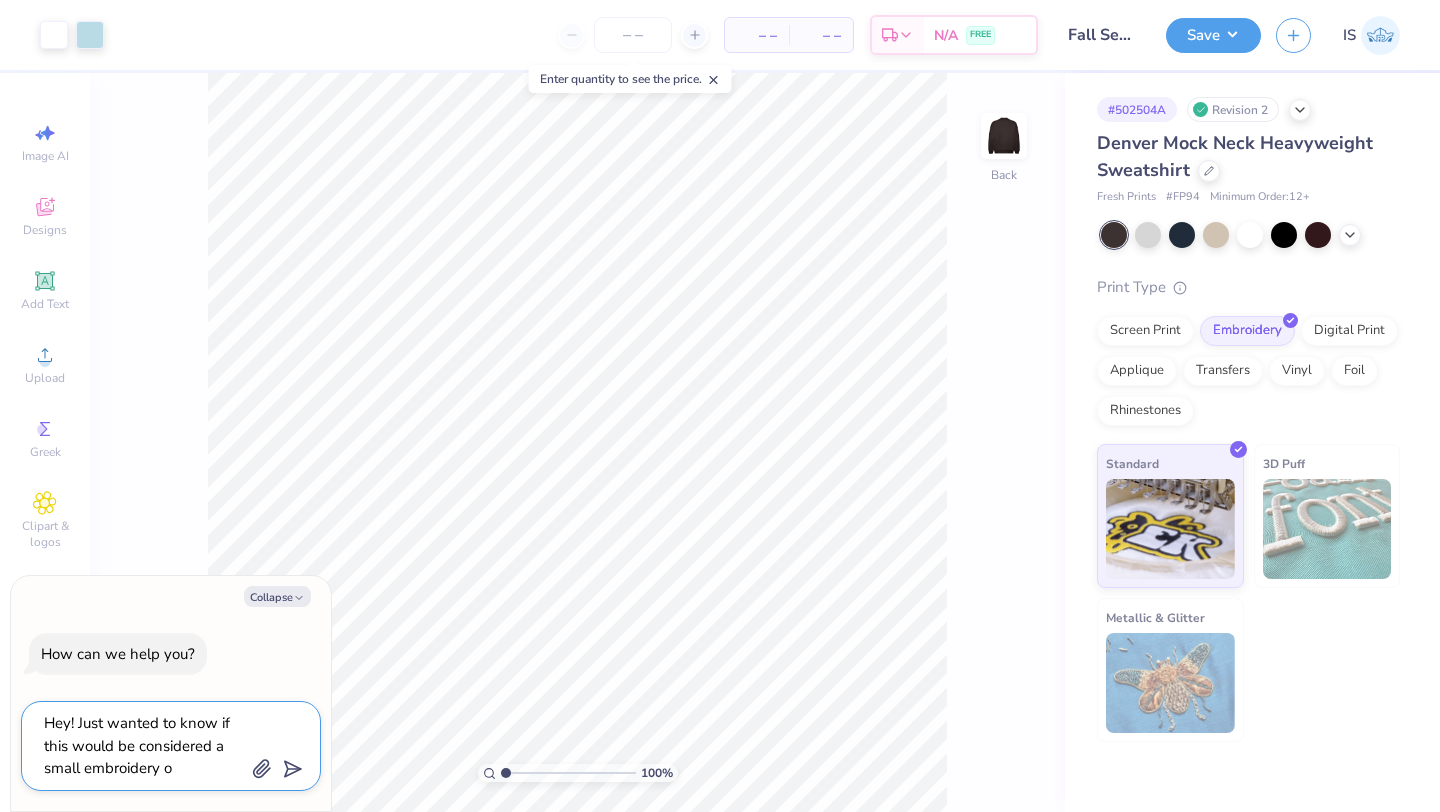 type on "Hey! Just wanted to know if this would be considered a small embroidery ot" 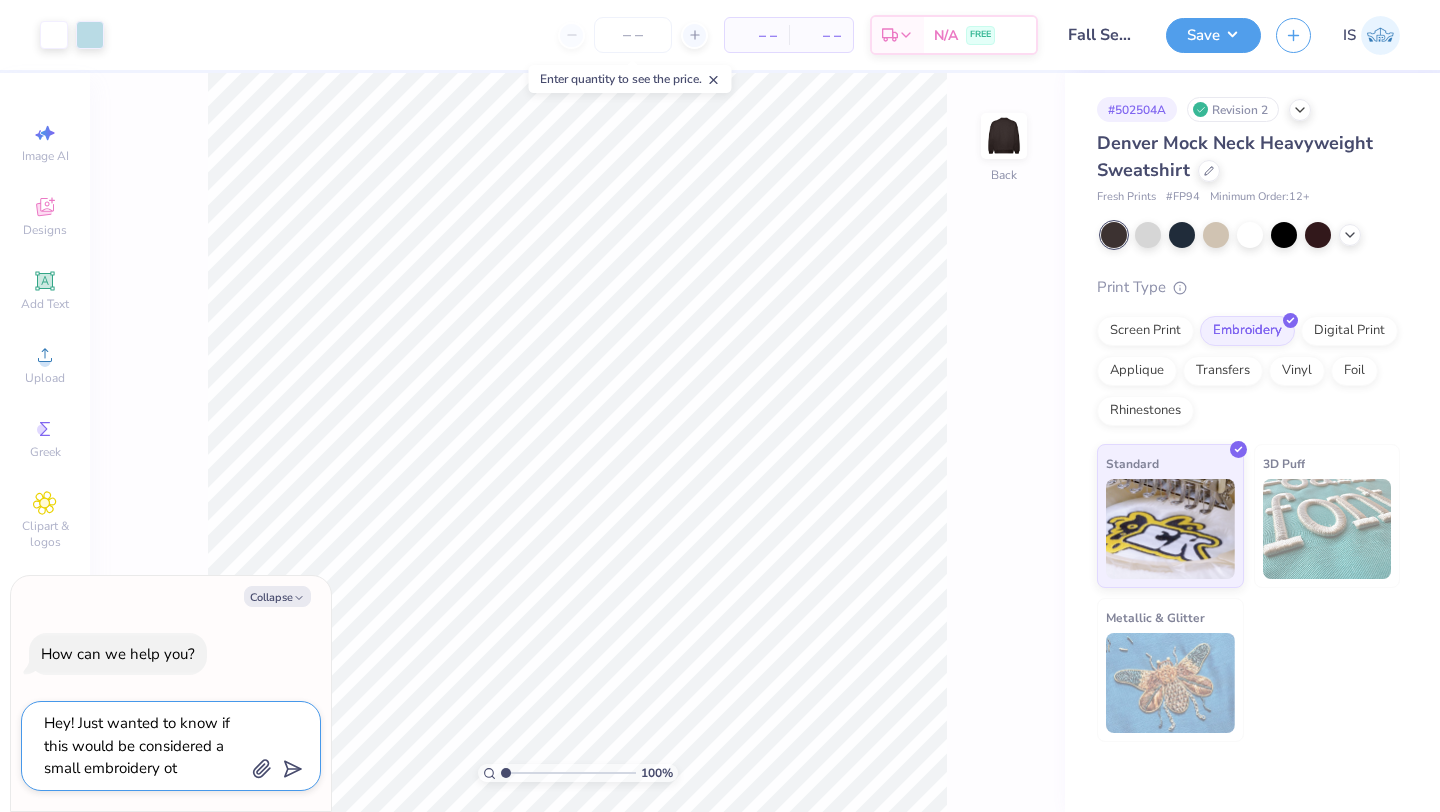 type on "Hey! Just wanted to know if this would be considered a small embroidery ot" 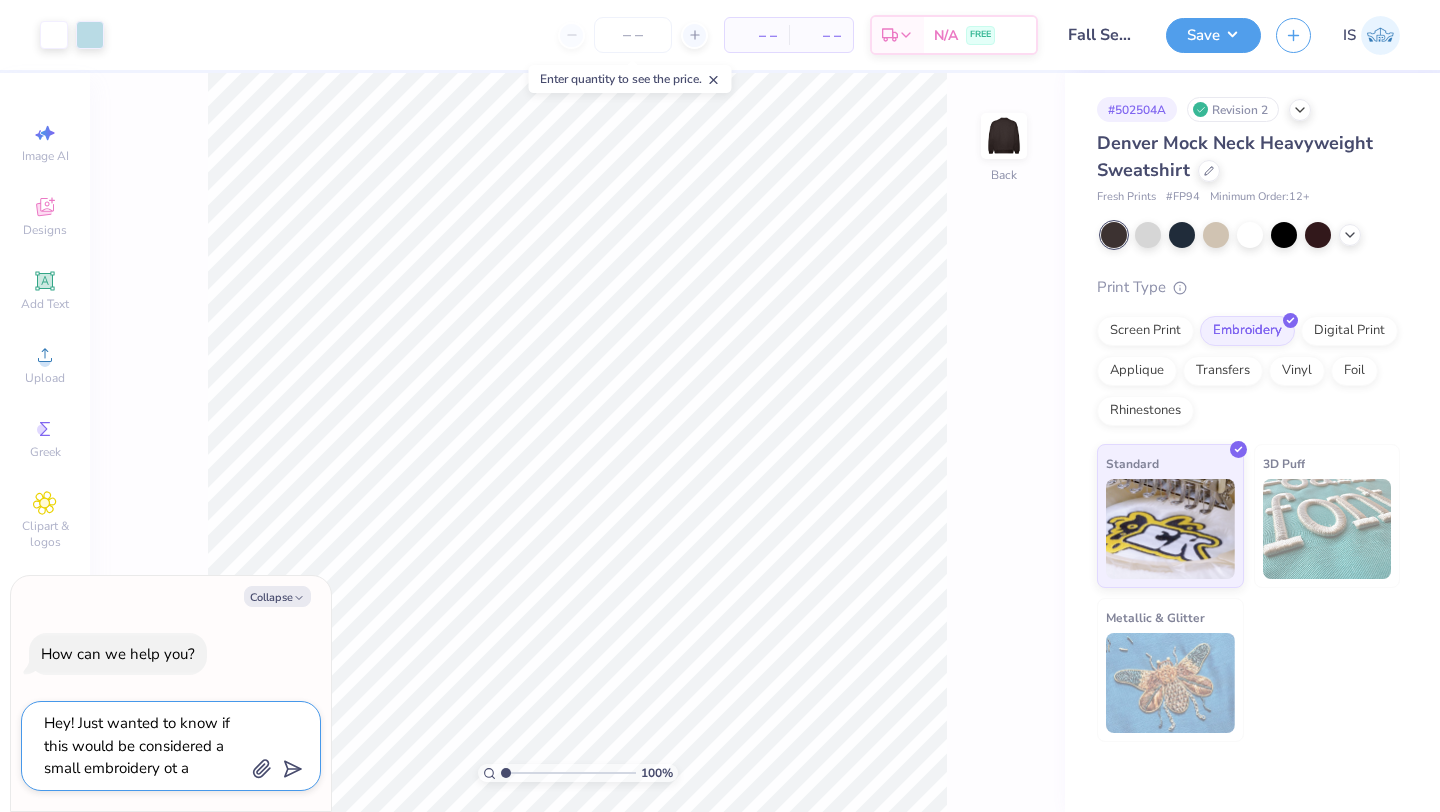 type on "Hey! Just wanted to know if this would be considered a small embroidery ot a" 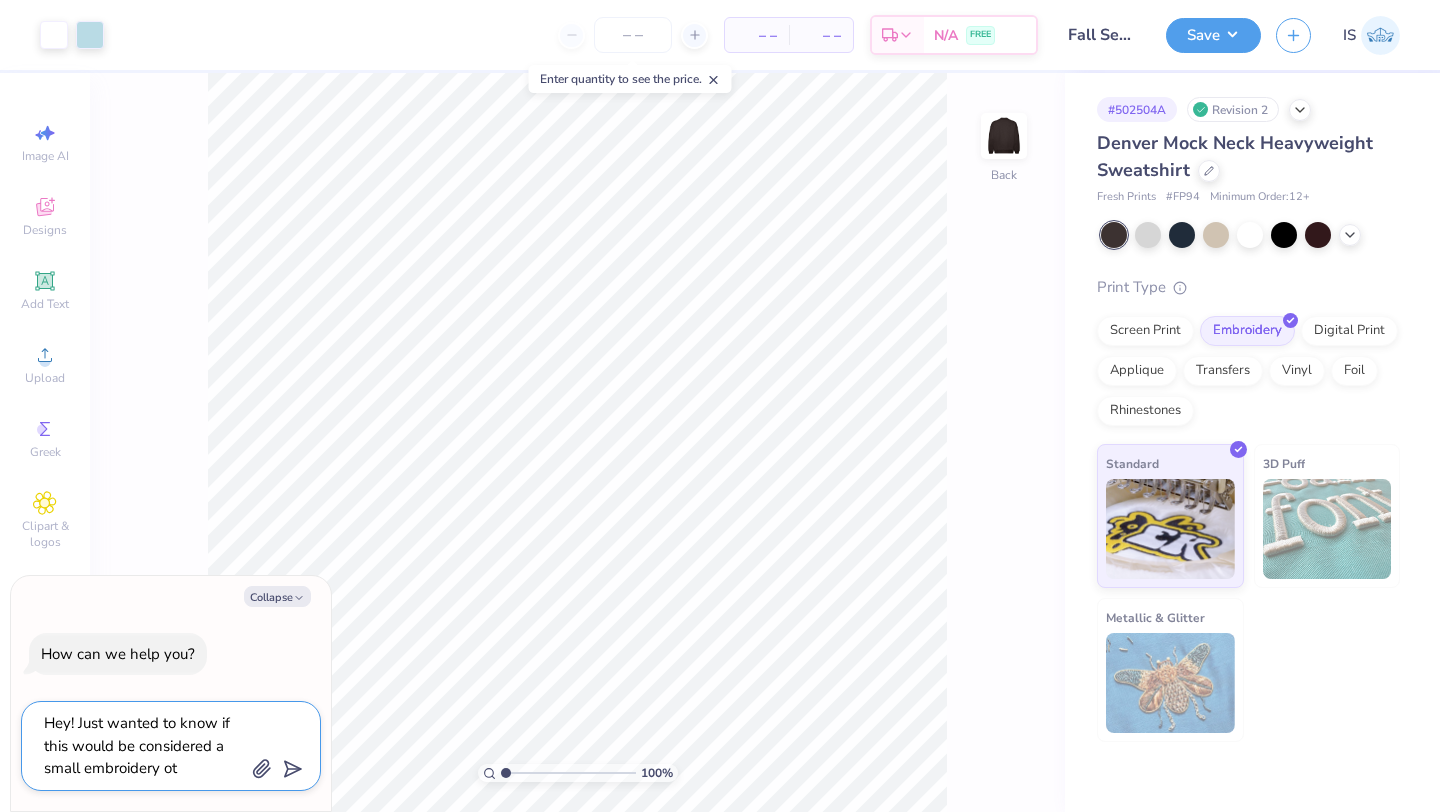 type on "Hey! Just wanted to know if this would be considered a small embroidery ot" 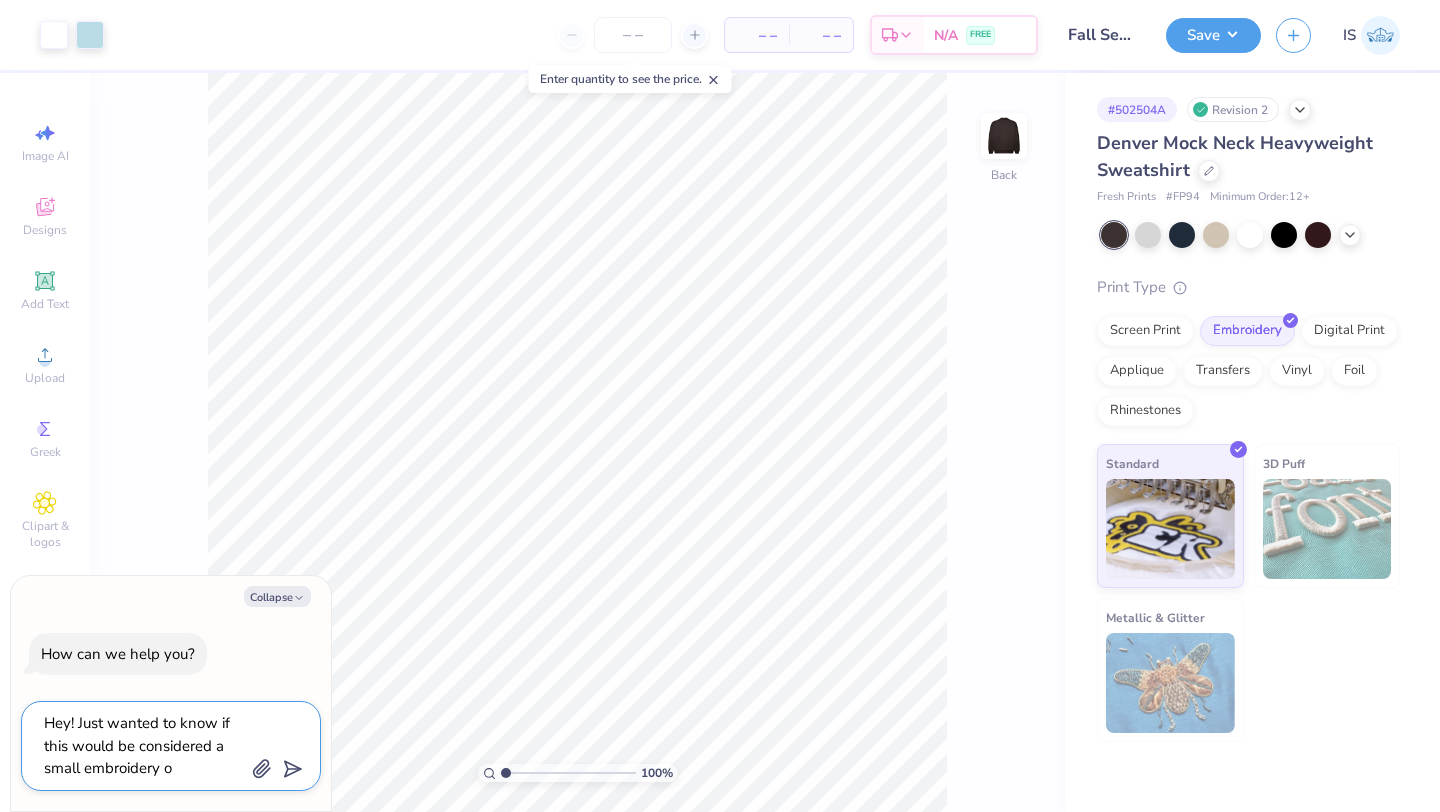 type on "Hey! Just wanted to know if this would be considered a small embroidery or" 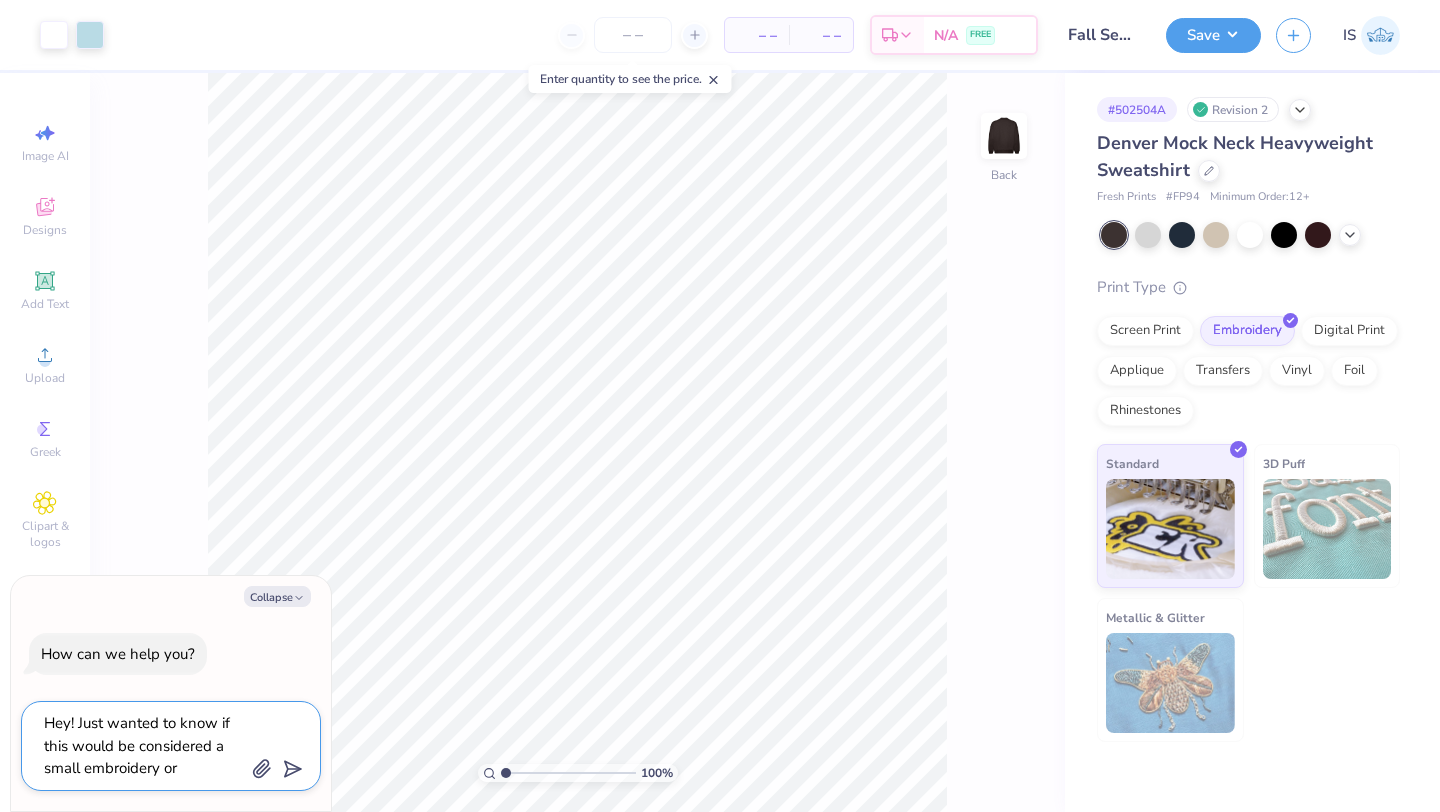 type on "Hey! Just wanted to know if this would be considered a small embroidery or" 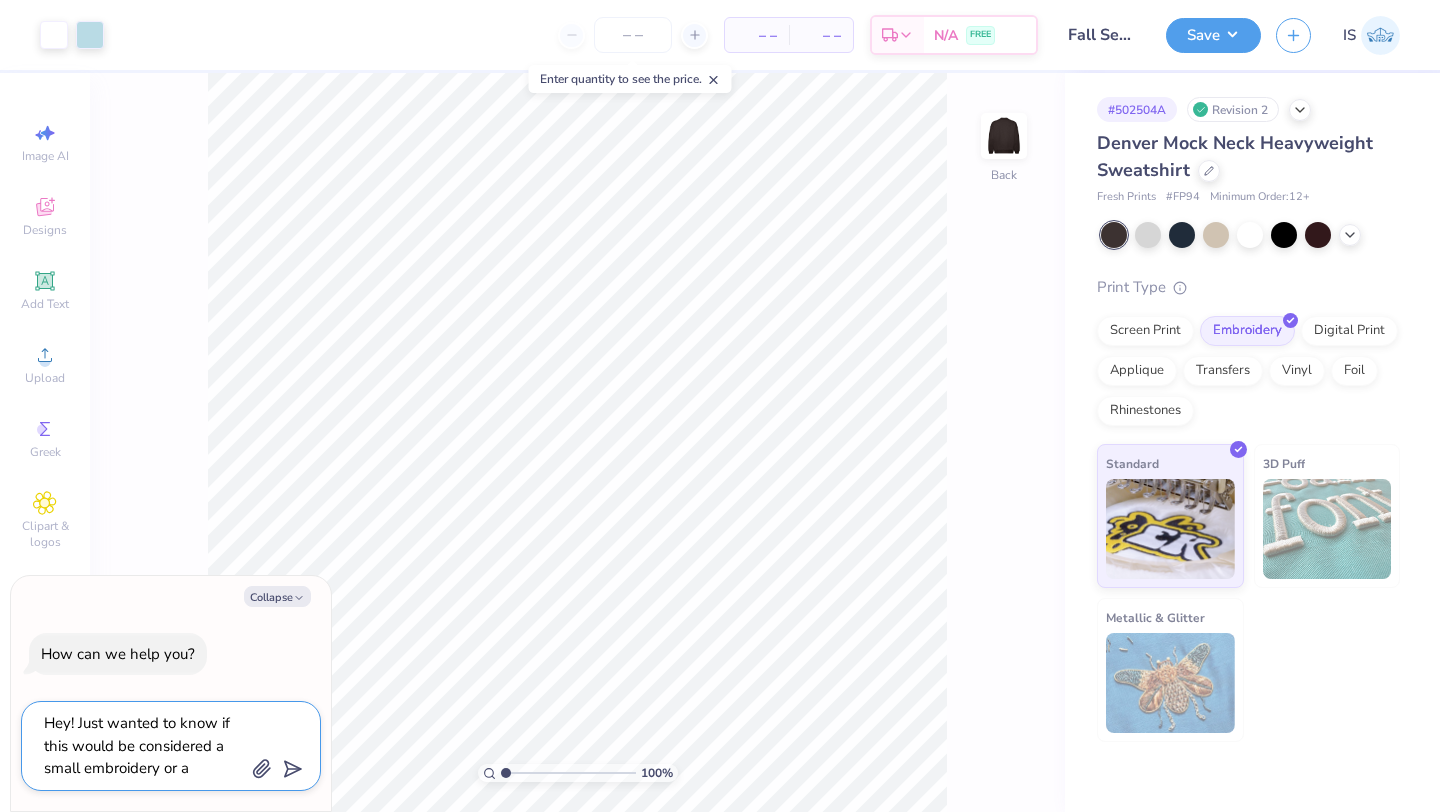 type on "Hey! Just wanted to know if this would be considered a small embroidery or a" 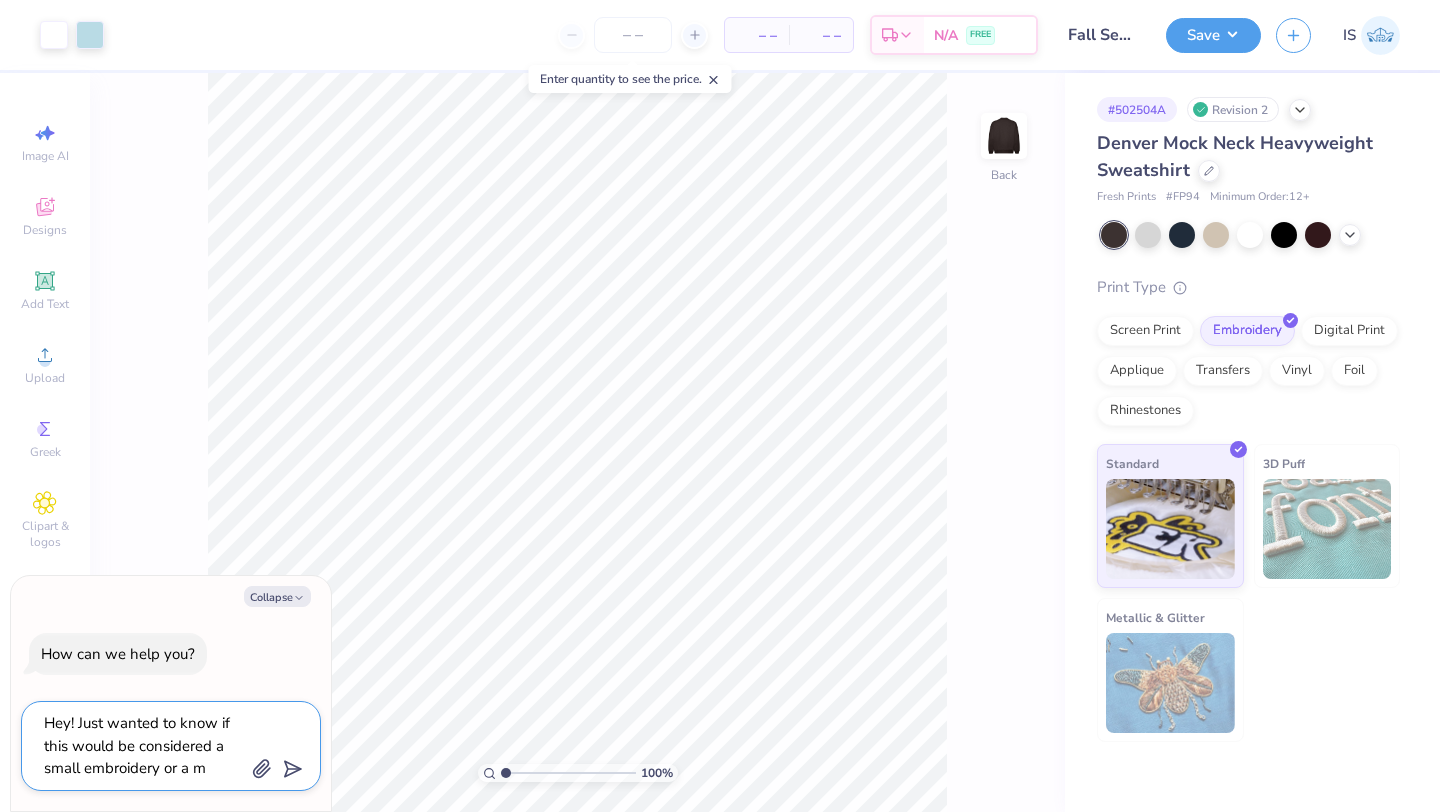 type on "Hey! Just wanted to know if this would be considered a small embroidery or a me" 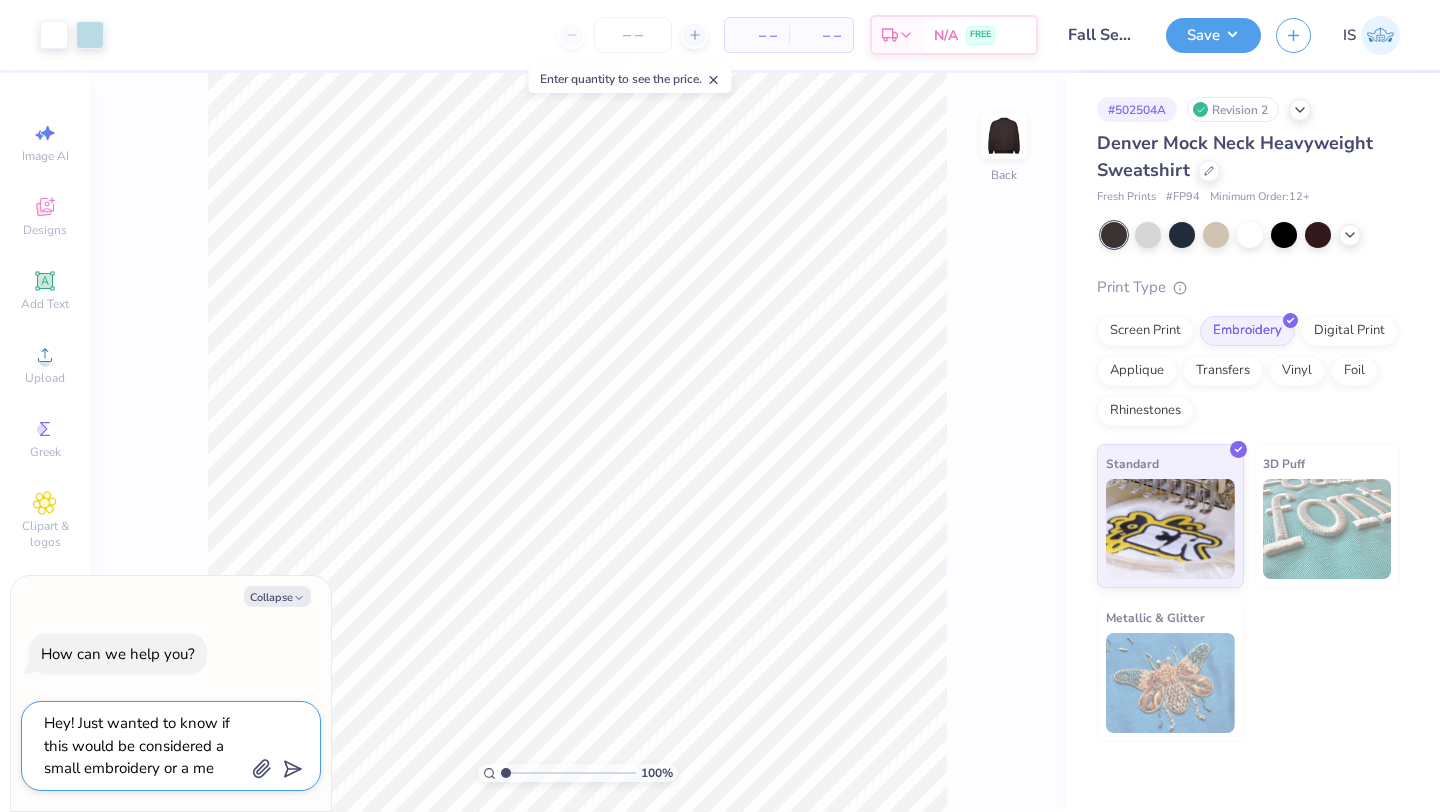 type on "Hey! Just wanted to know if this would be considered a small embroidery or a med" 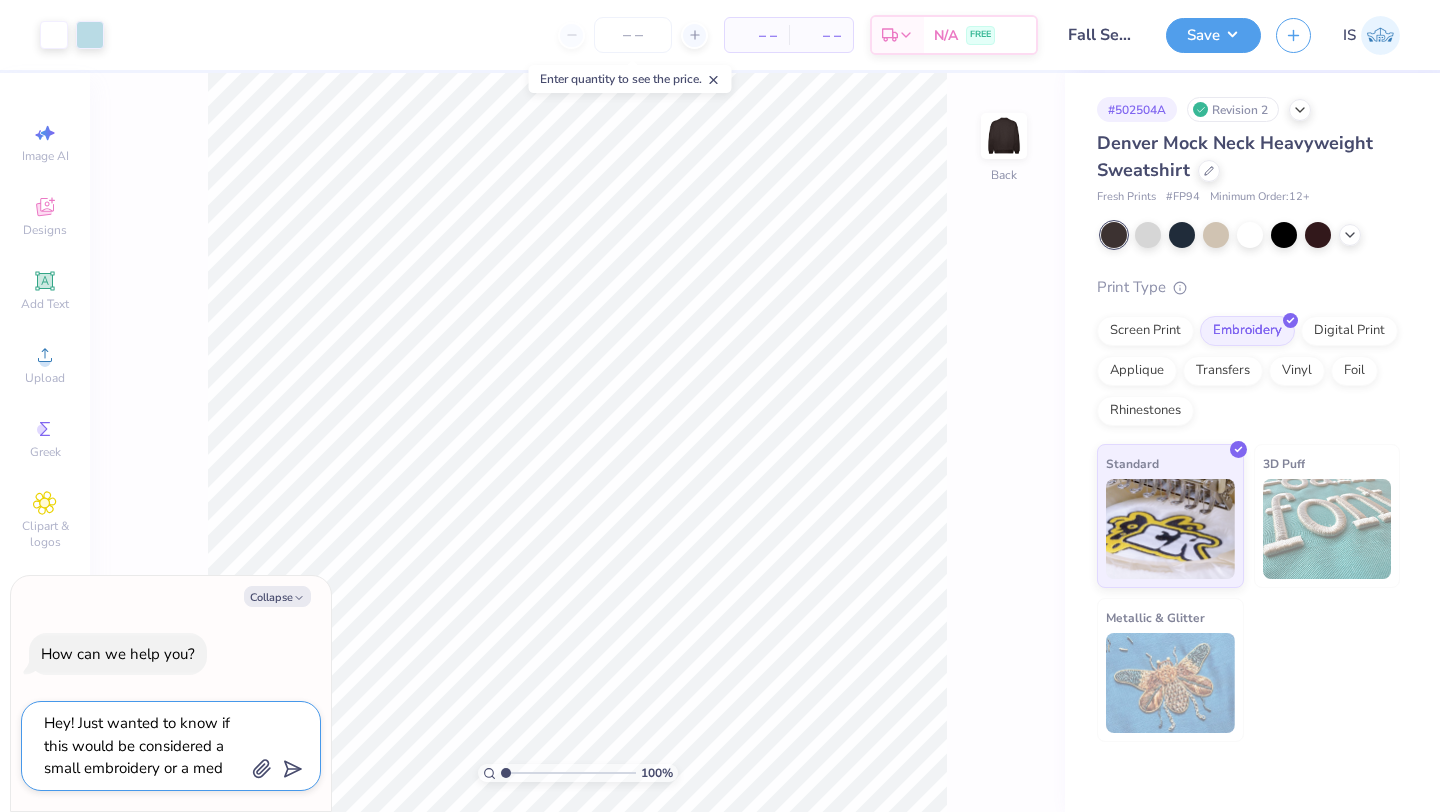 type on "Hey! Just wanted to know if this would be considered a small embroidery or a medi" 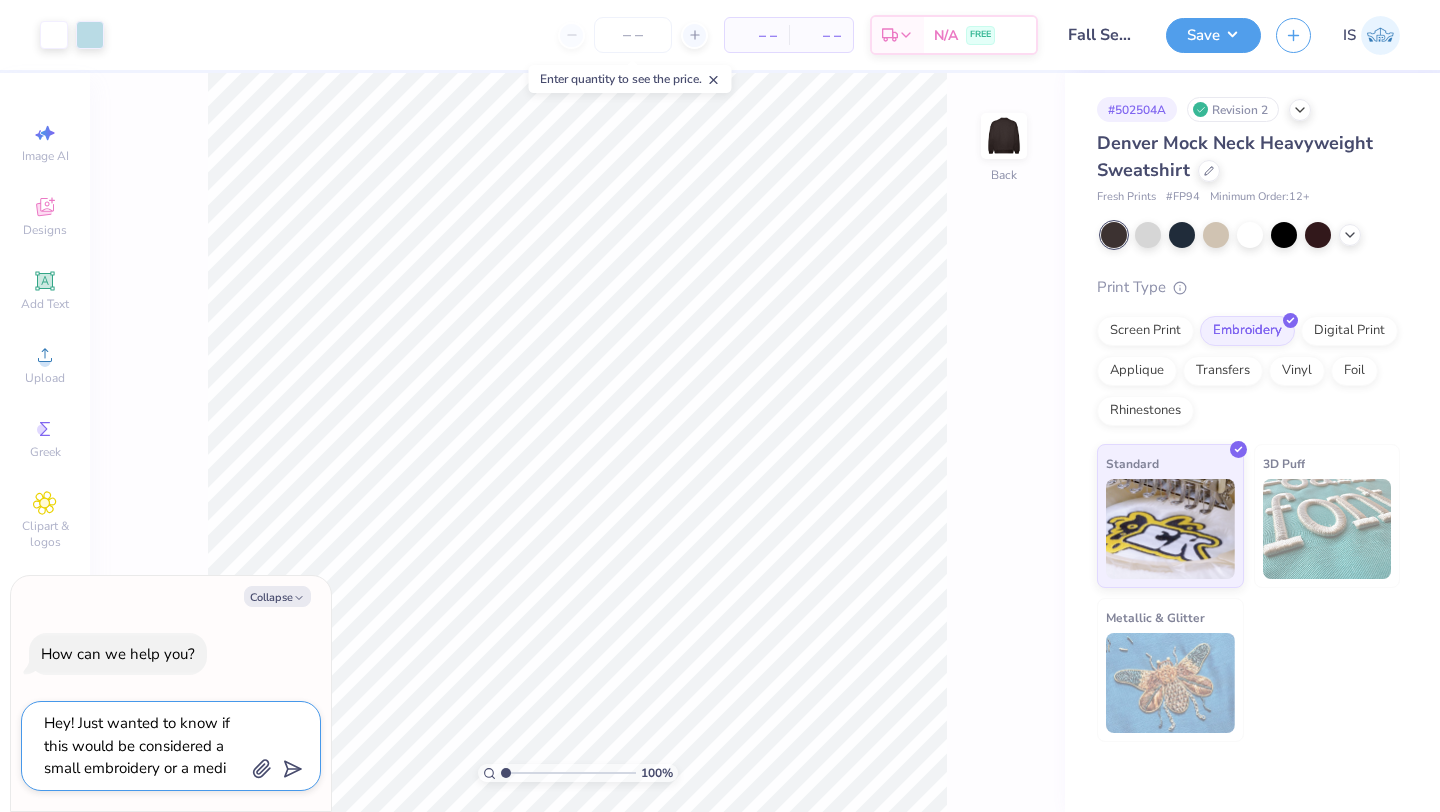 type on "Hey! Just wanted to know if this would be considered a small embroidery or a mediu" 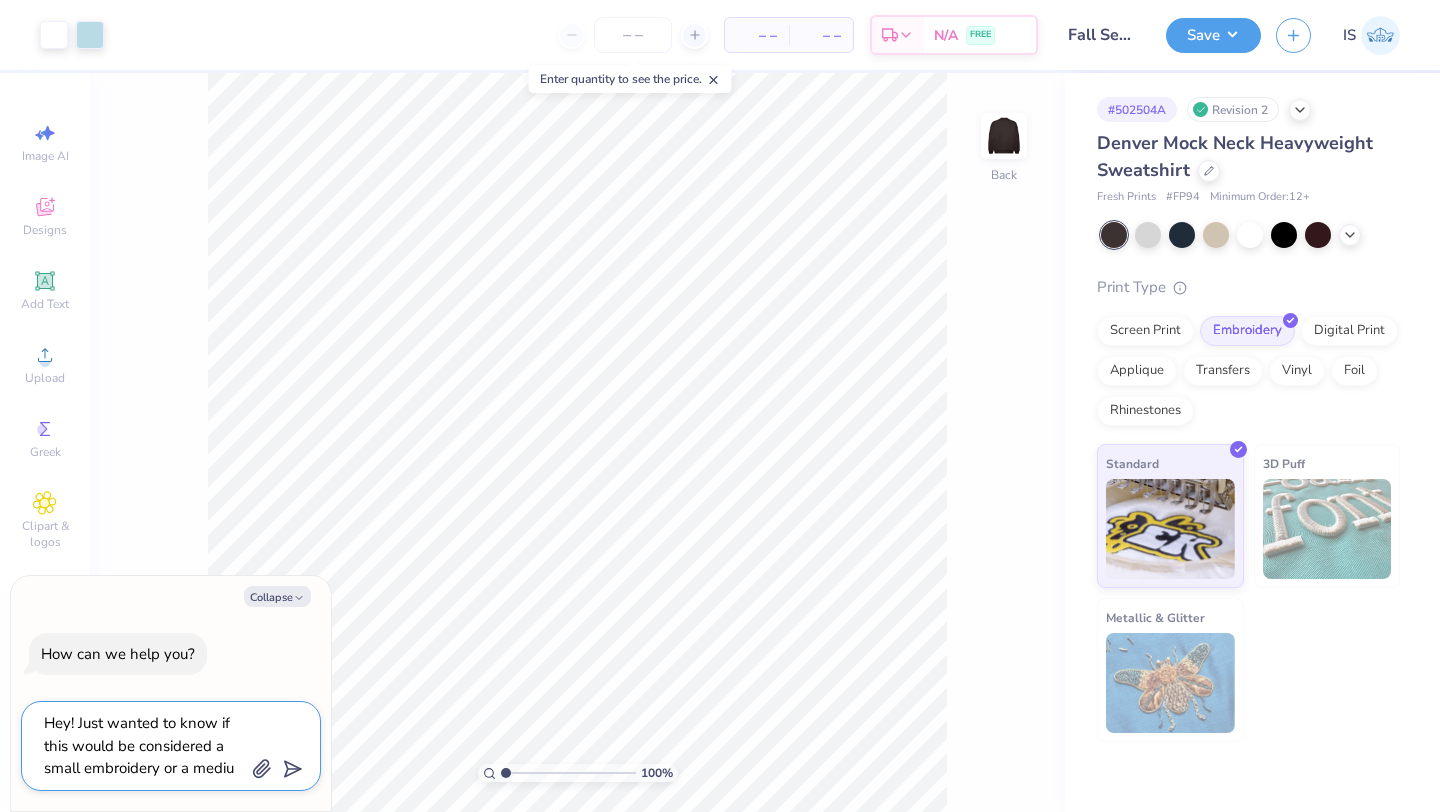 type on "Hey! Just wanted to know if this would be considered a small embroidery or a medium" 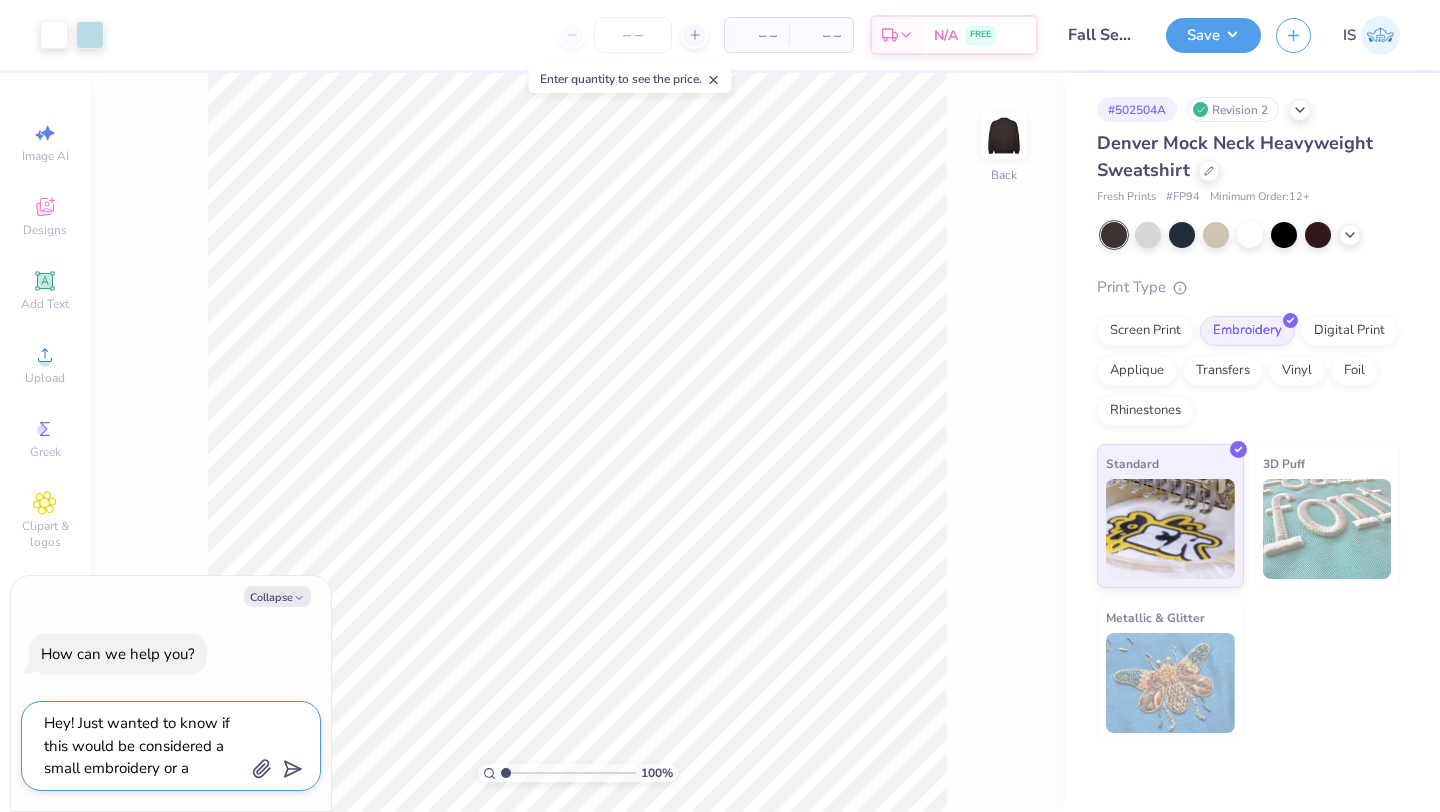 type on "Hey! Just wanted to know if this would be considered a small embroidery or a medium" 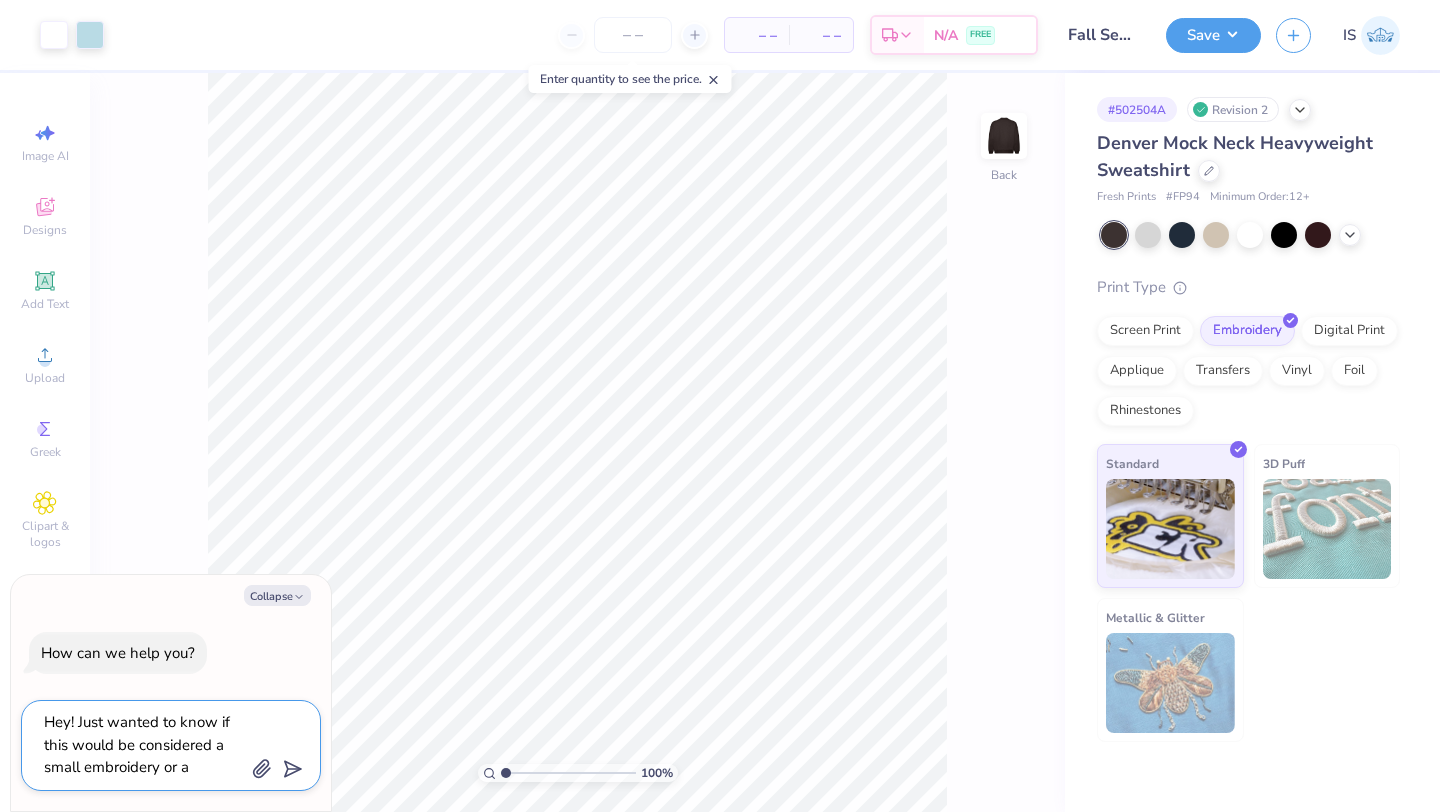 scroll, scrollTop: 18, scrollLeft: 0, axis: vertical 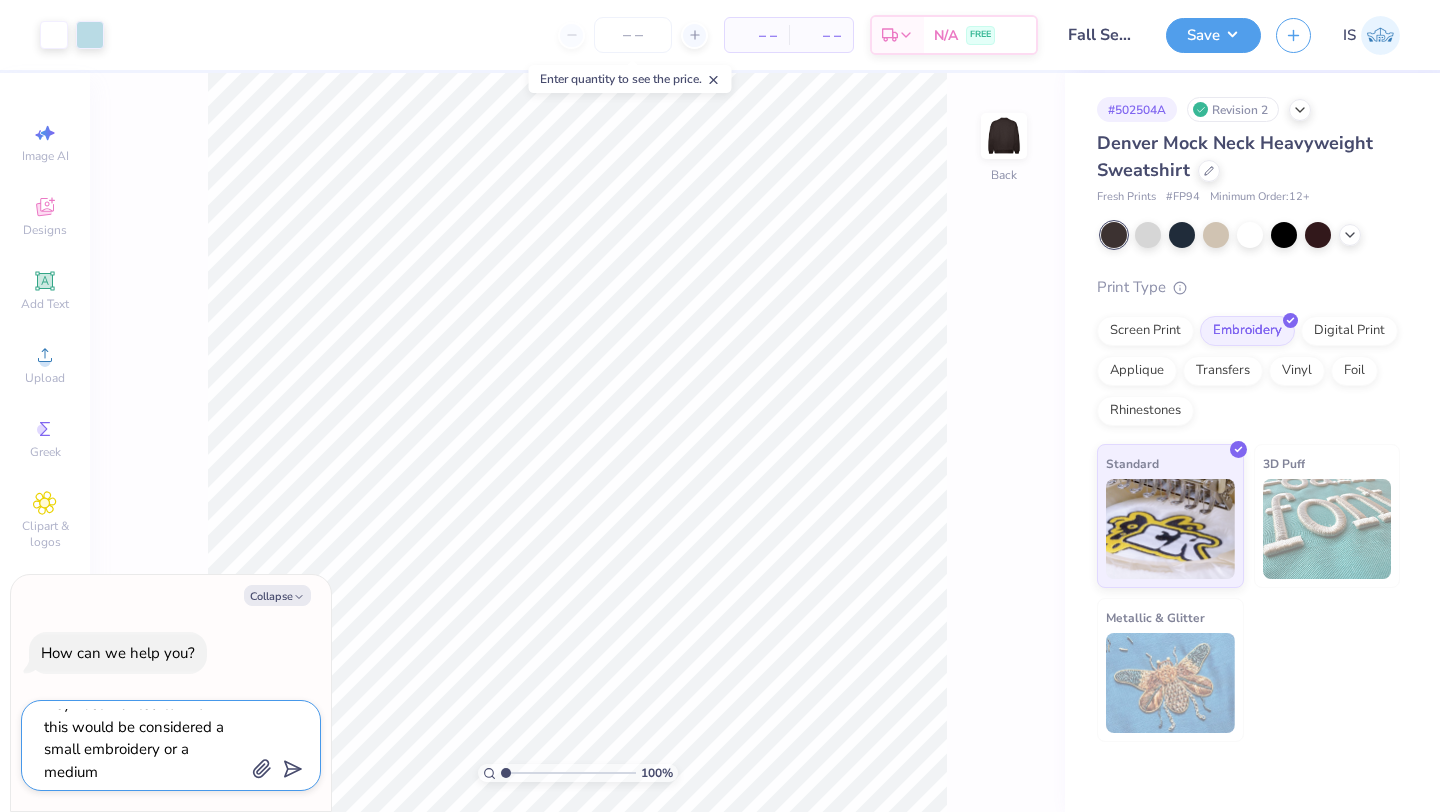 type on "Hey! Just wanted to know if this would be considered a small embroidery or a medium i" 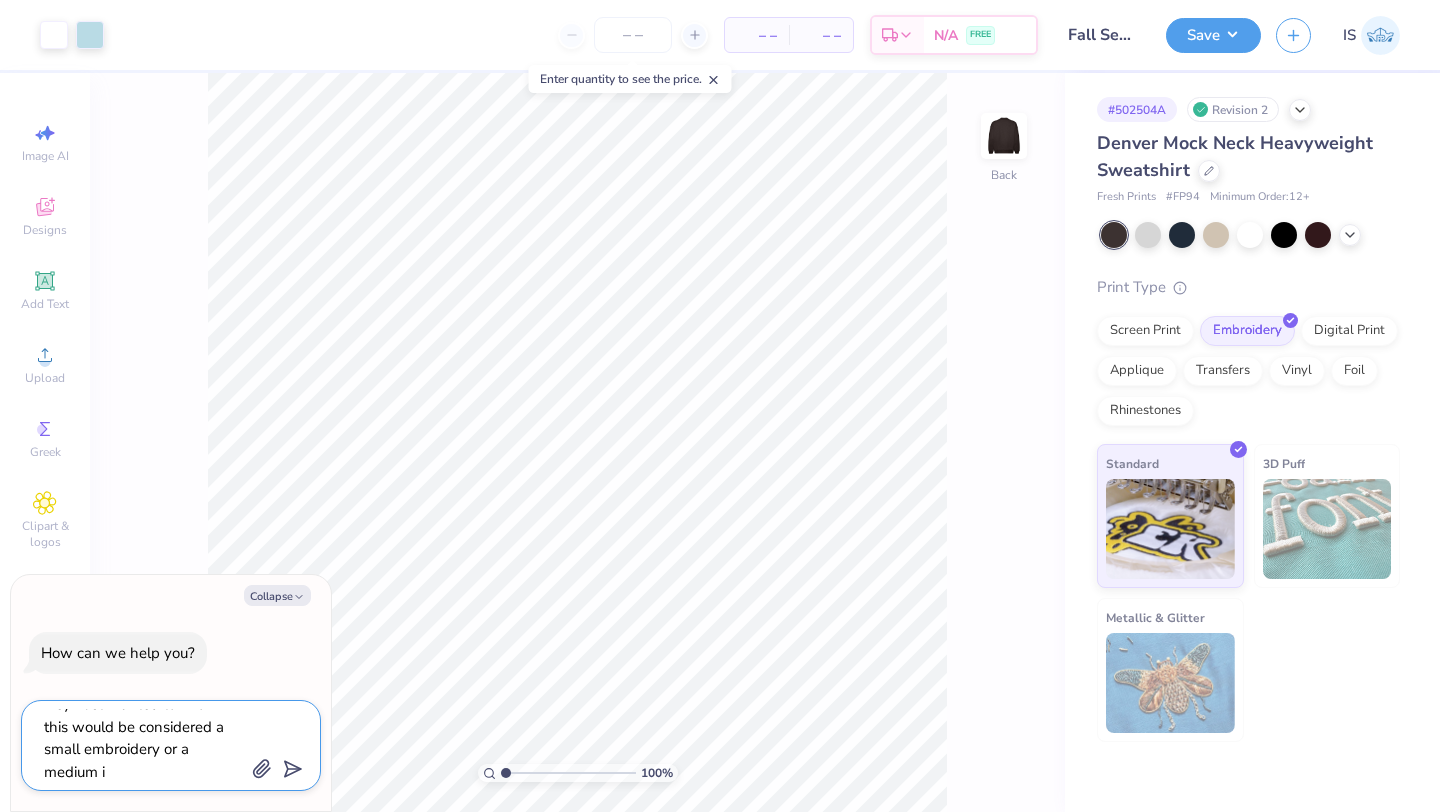 type on "Hey! Just wanted to know if this would be considered a small embroidery or a medium" 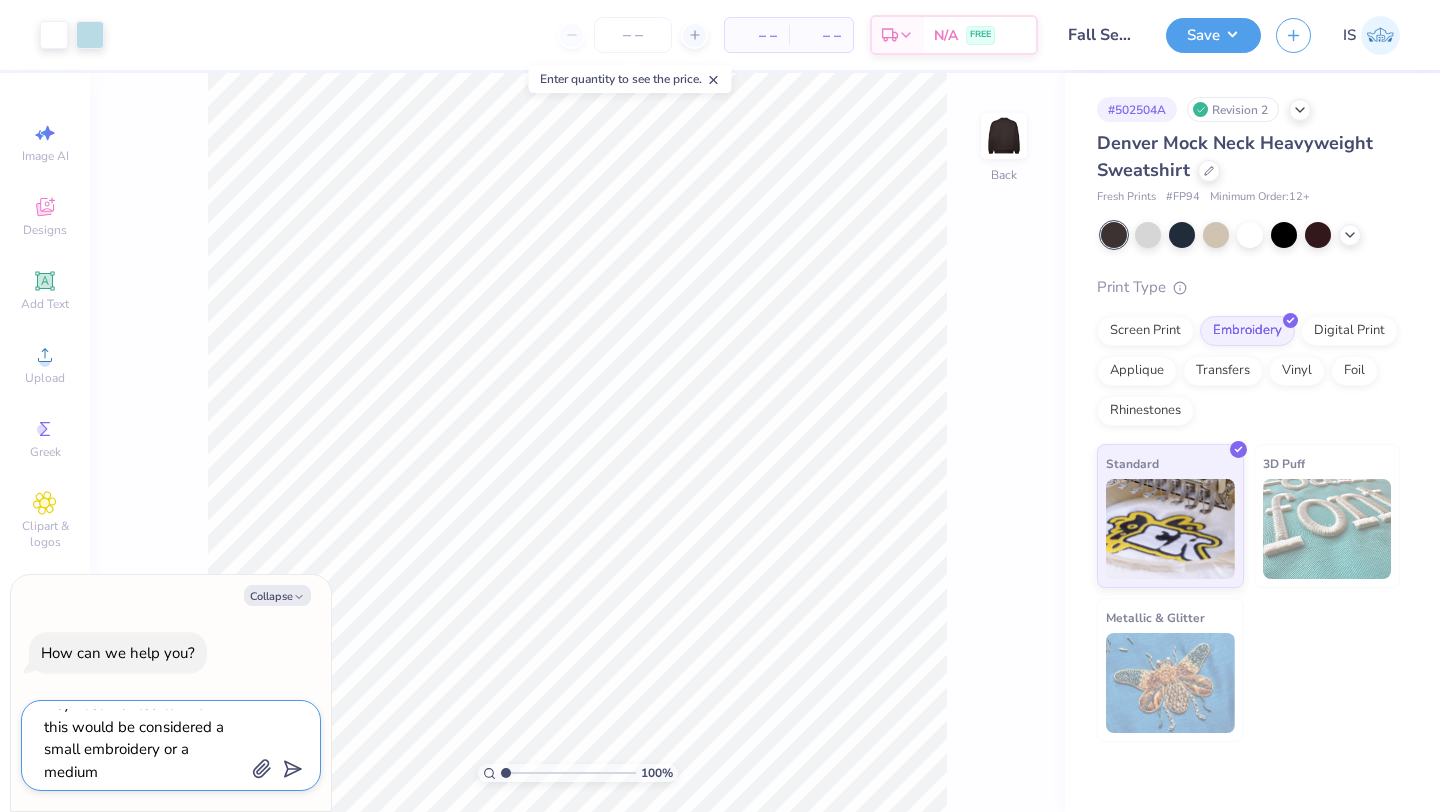 type on "Hey! Just wanted to know if this would be considered a small embroidery or a medium e" 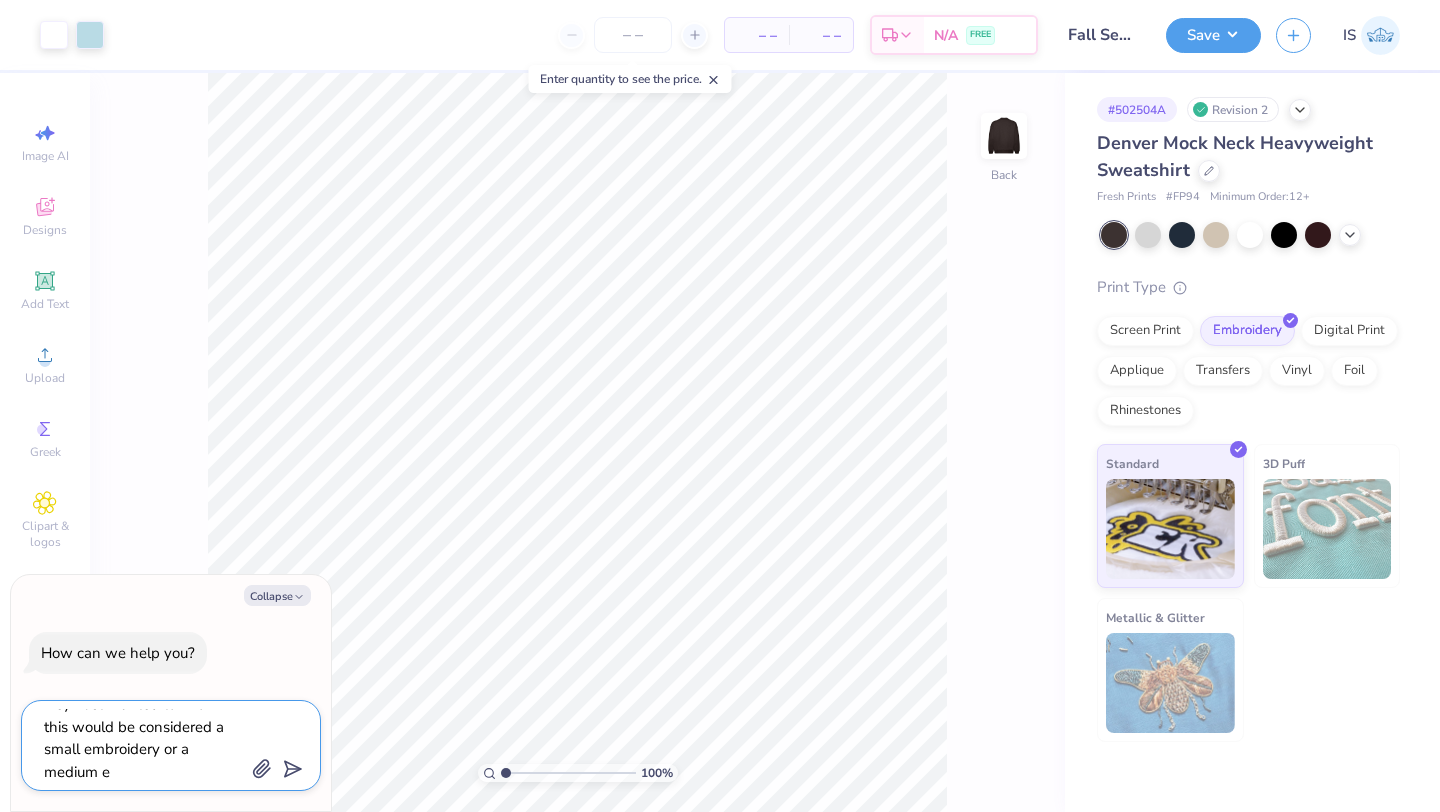 type on "Hey! Just wanted to know if this would be considered a small embroidery or a medium em" 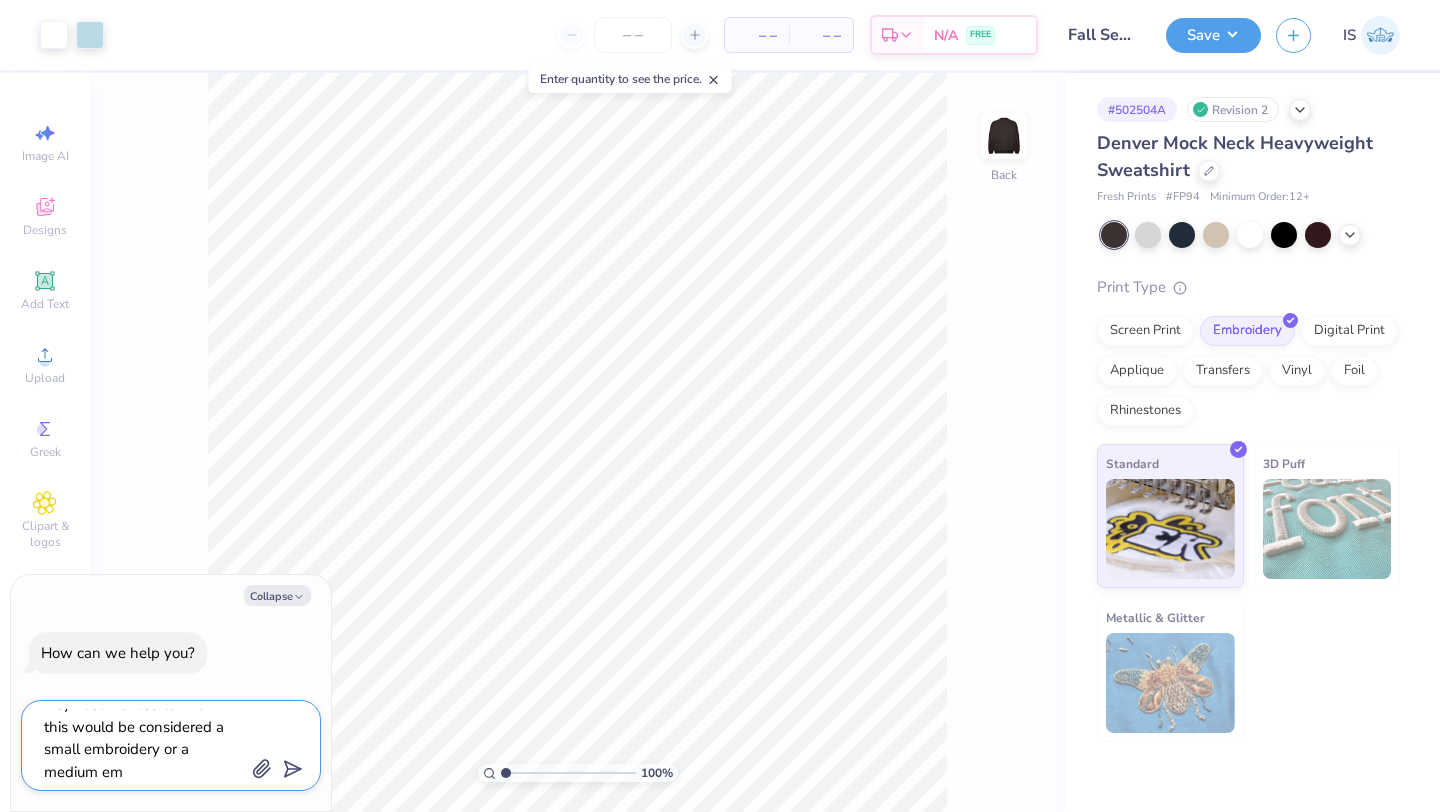 type on "Hey! Just wanted to know if this would be considered a small embroidery or a medium emn" 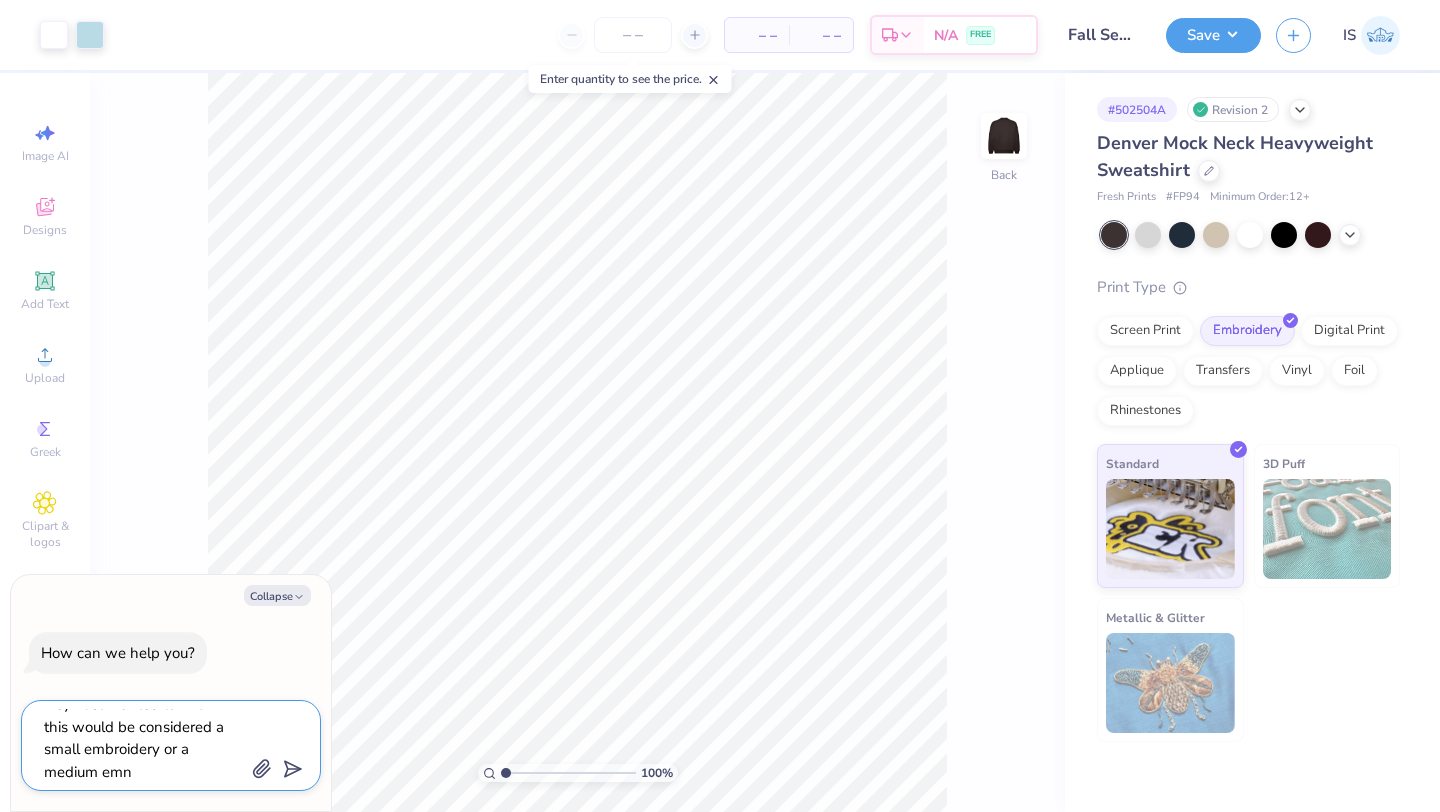 type on "Hey! Just wanted to know if this would be considered a small embroidery or a medium em" 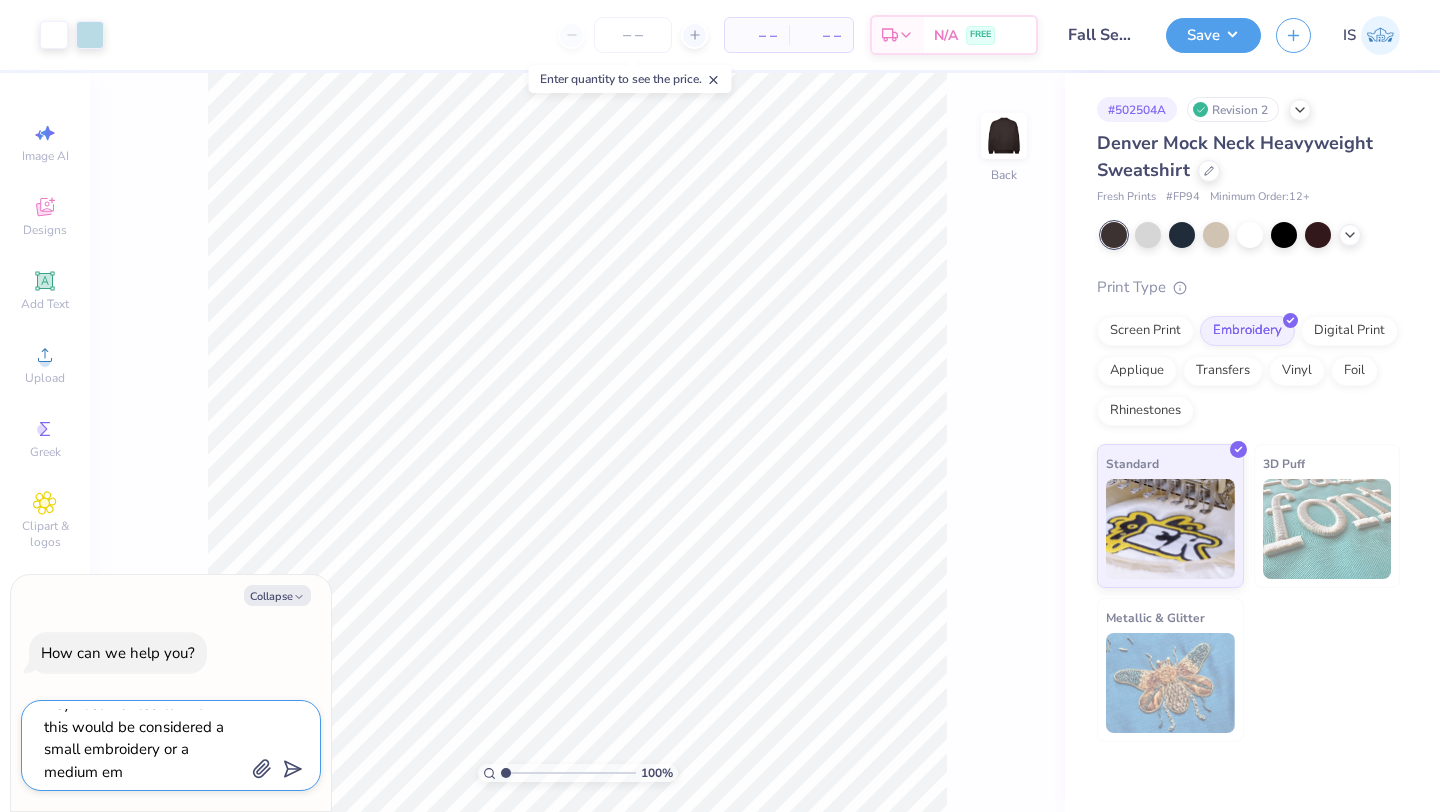 type 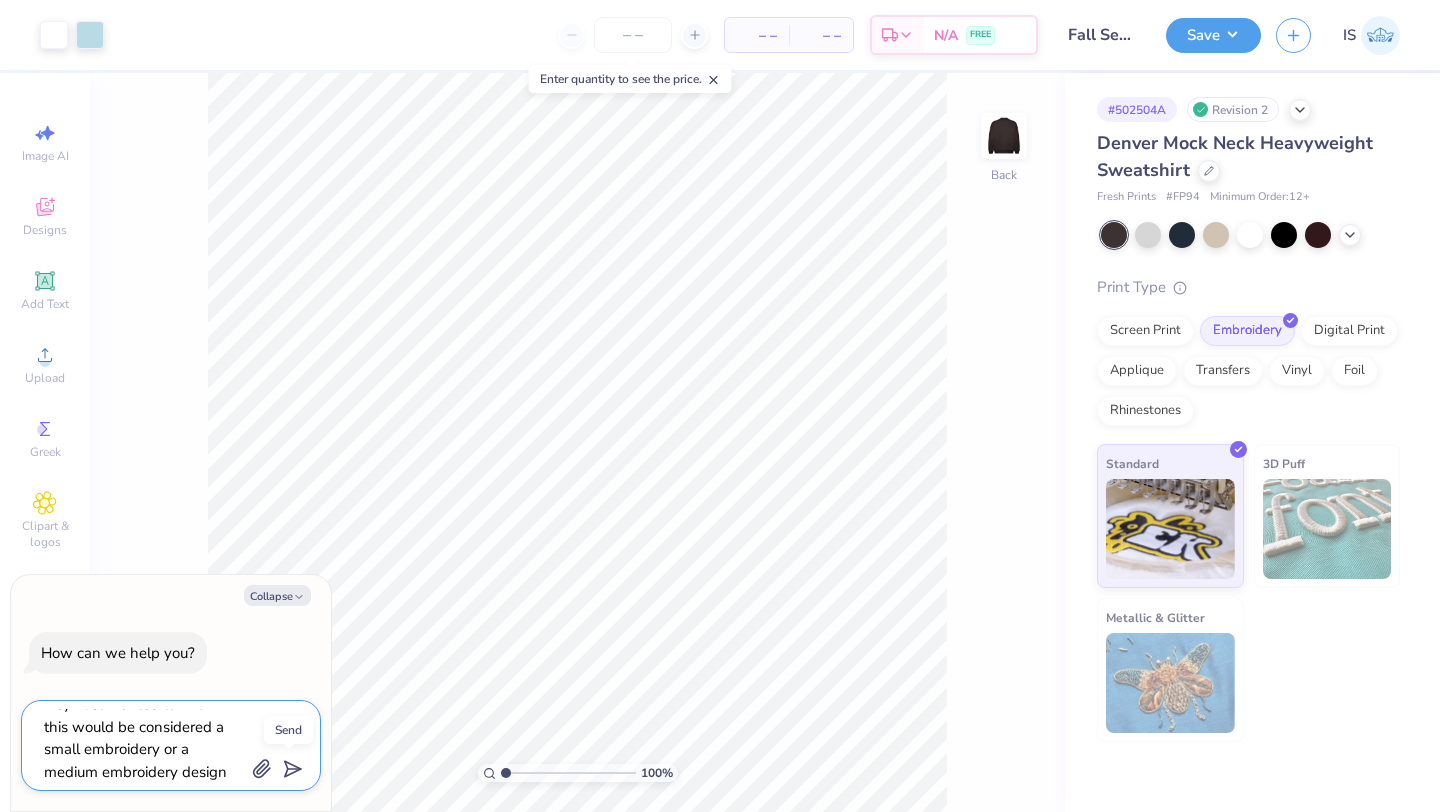 click 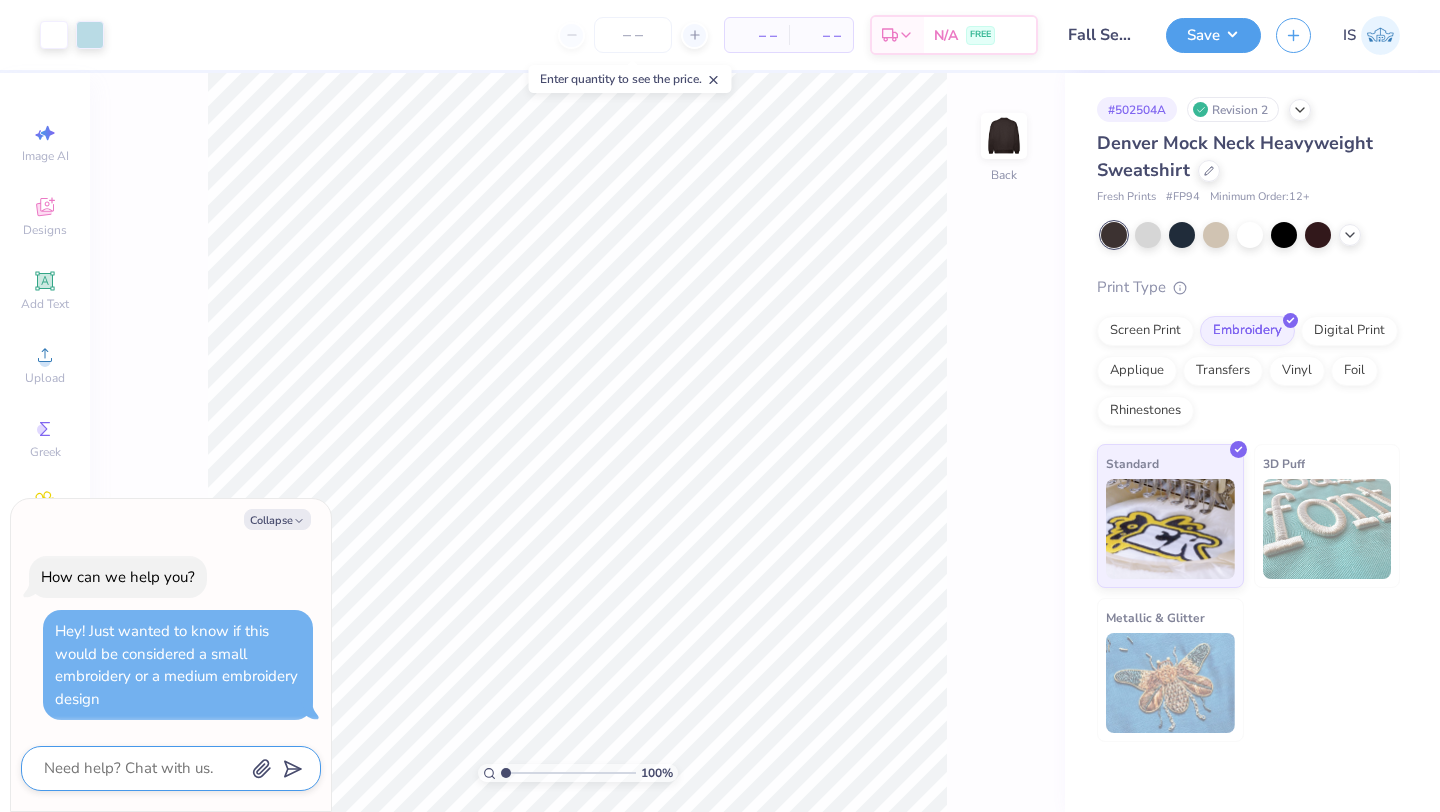 scroll, scrollTop: 0, scrollLeft: 0, axis: both 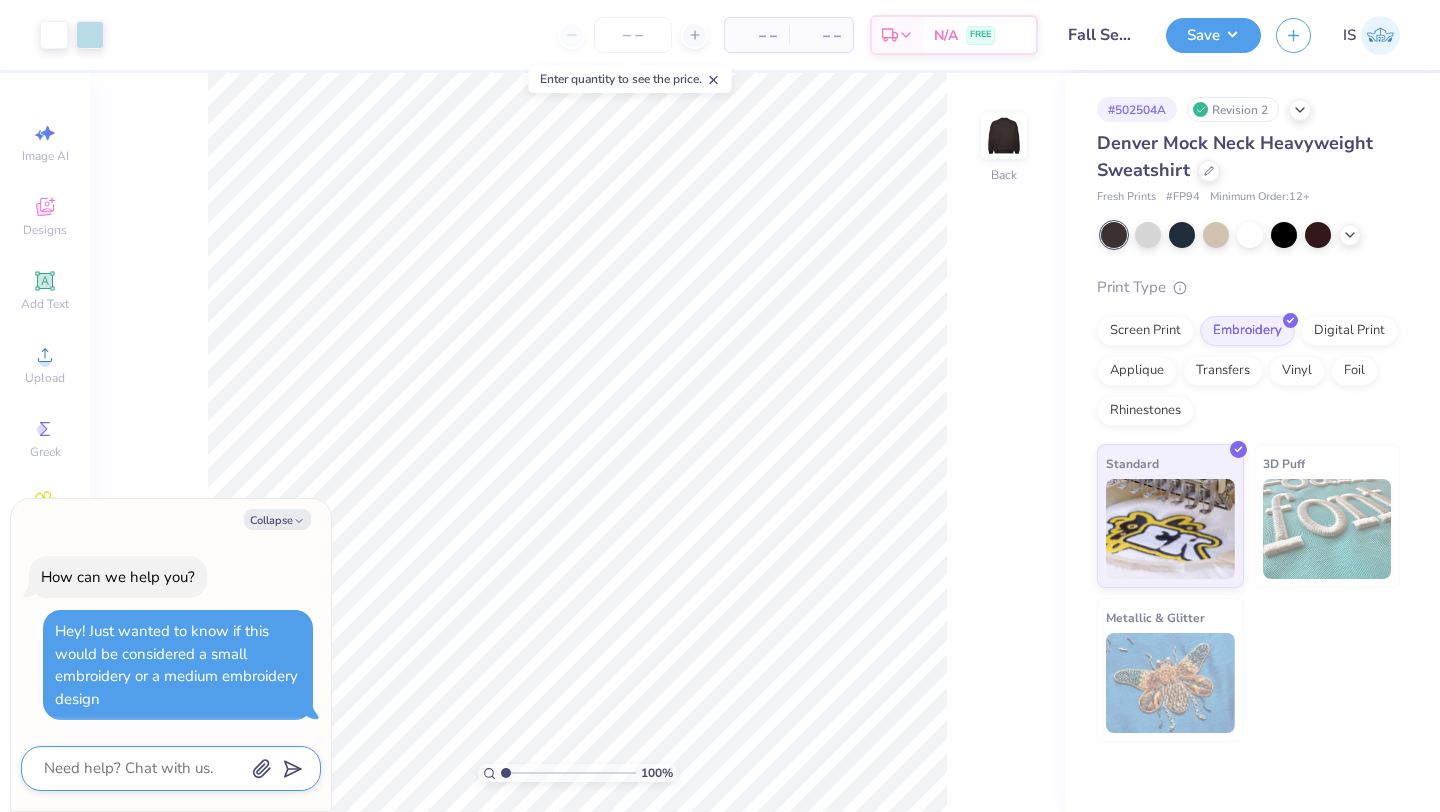 click at bounding box center [143, 768] 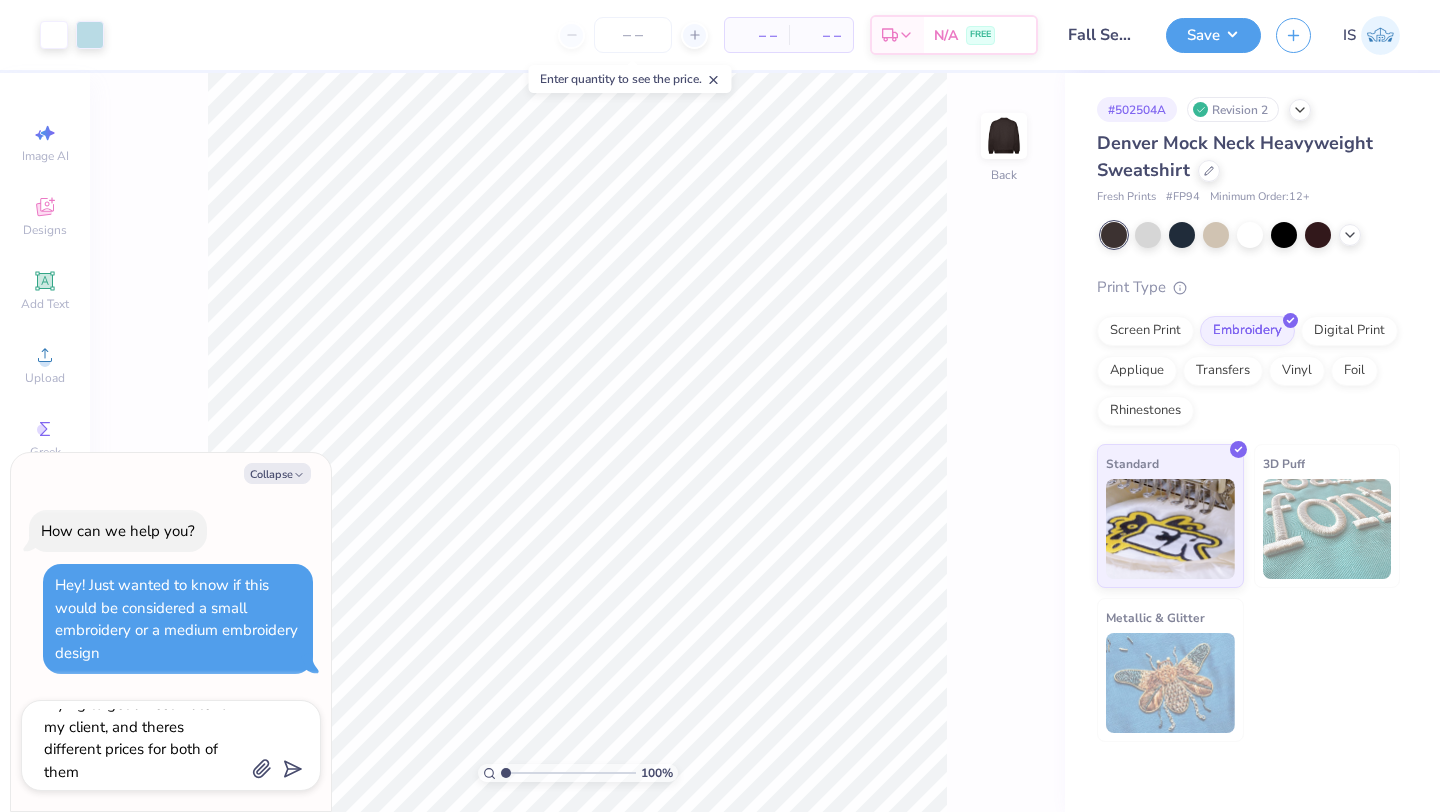 scroll, scrollTop: 0, scrollLeft: 0, axis: both 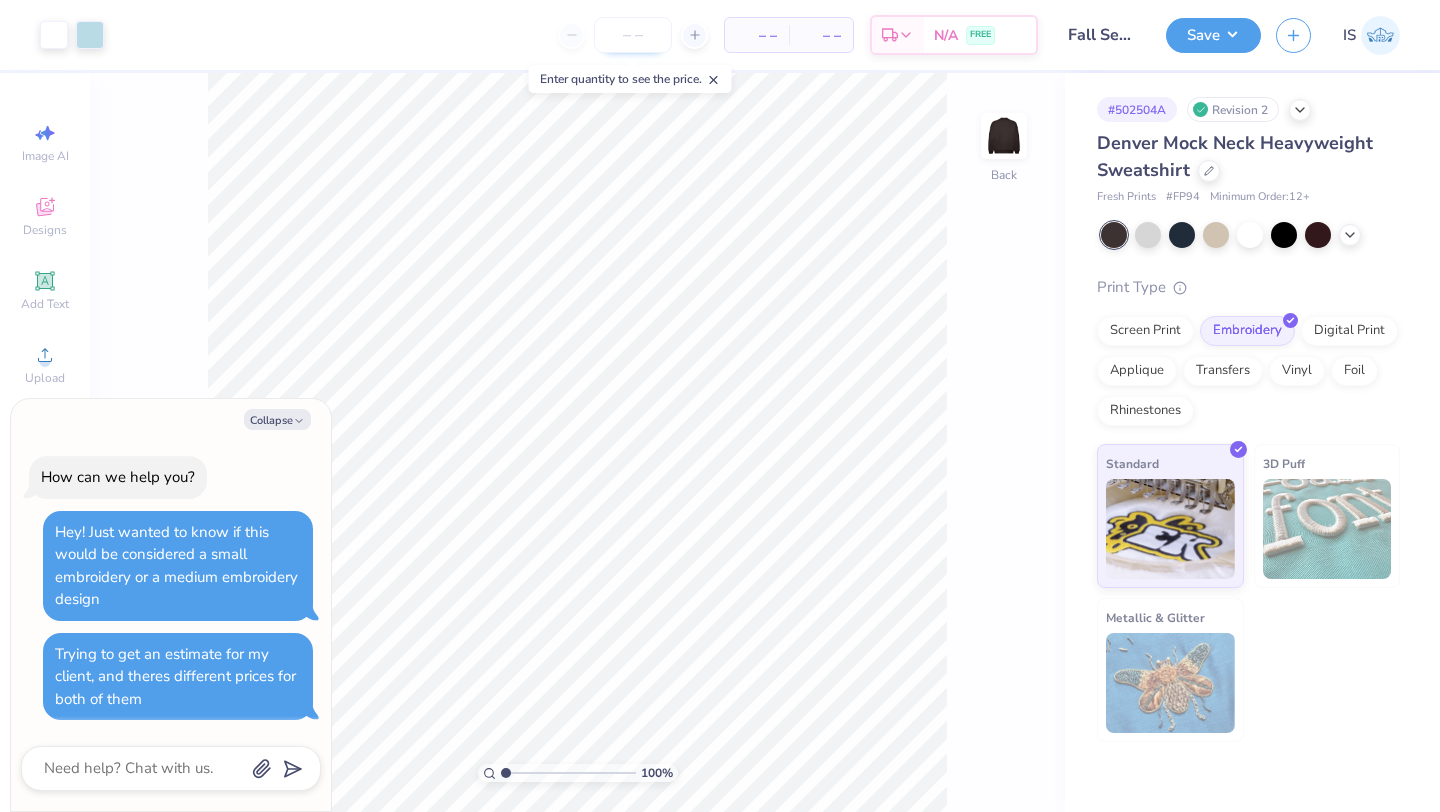 click at bounding box center [633, 35] 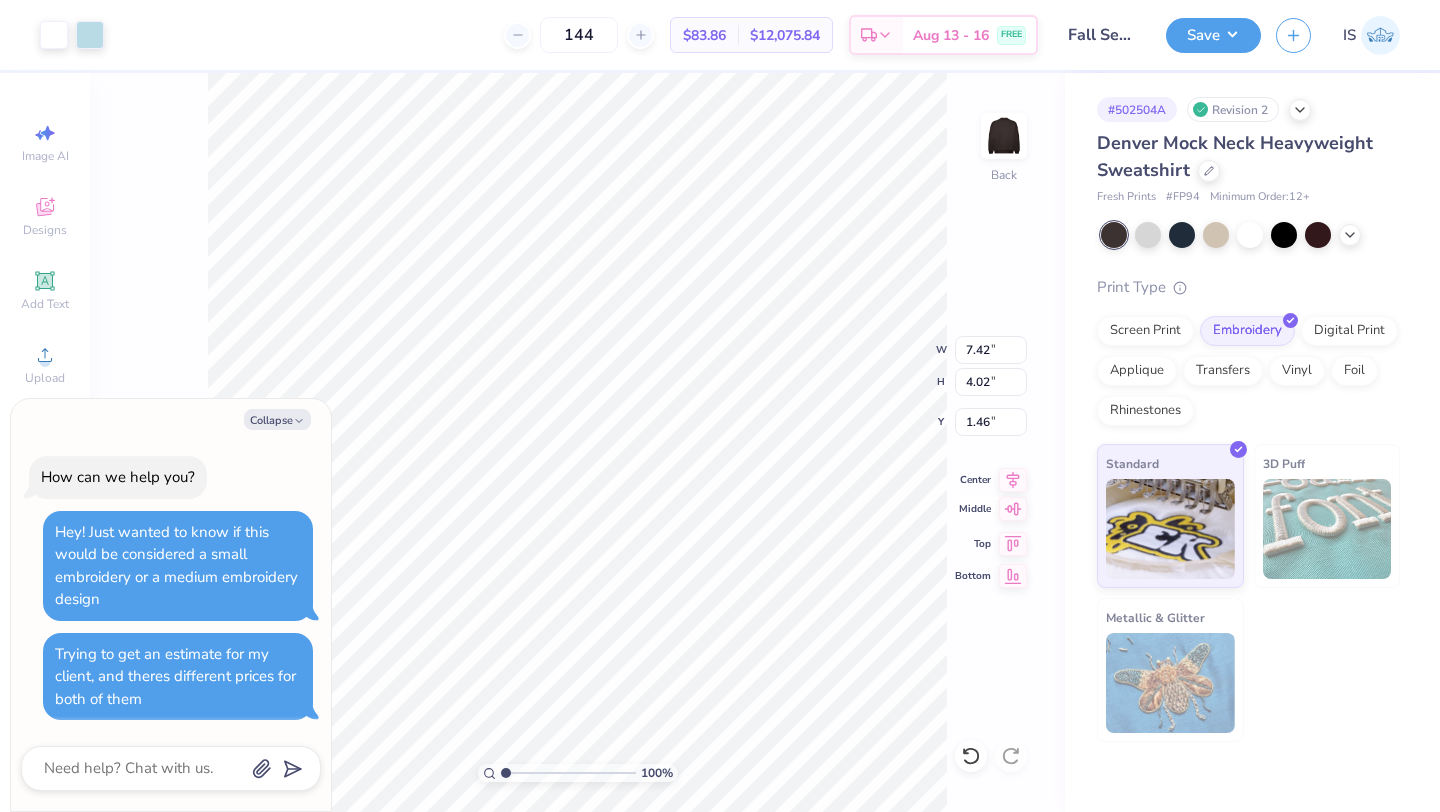click 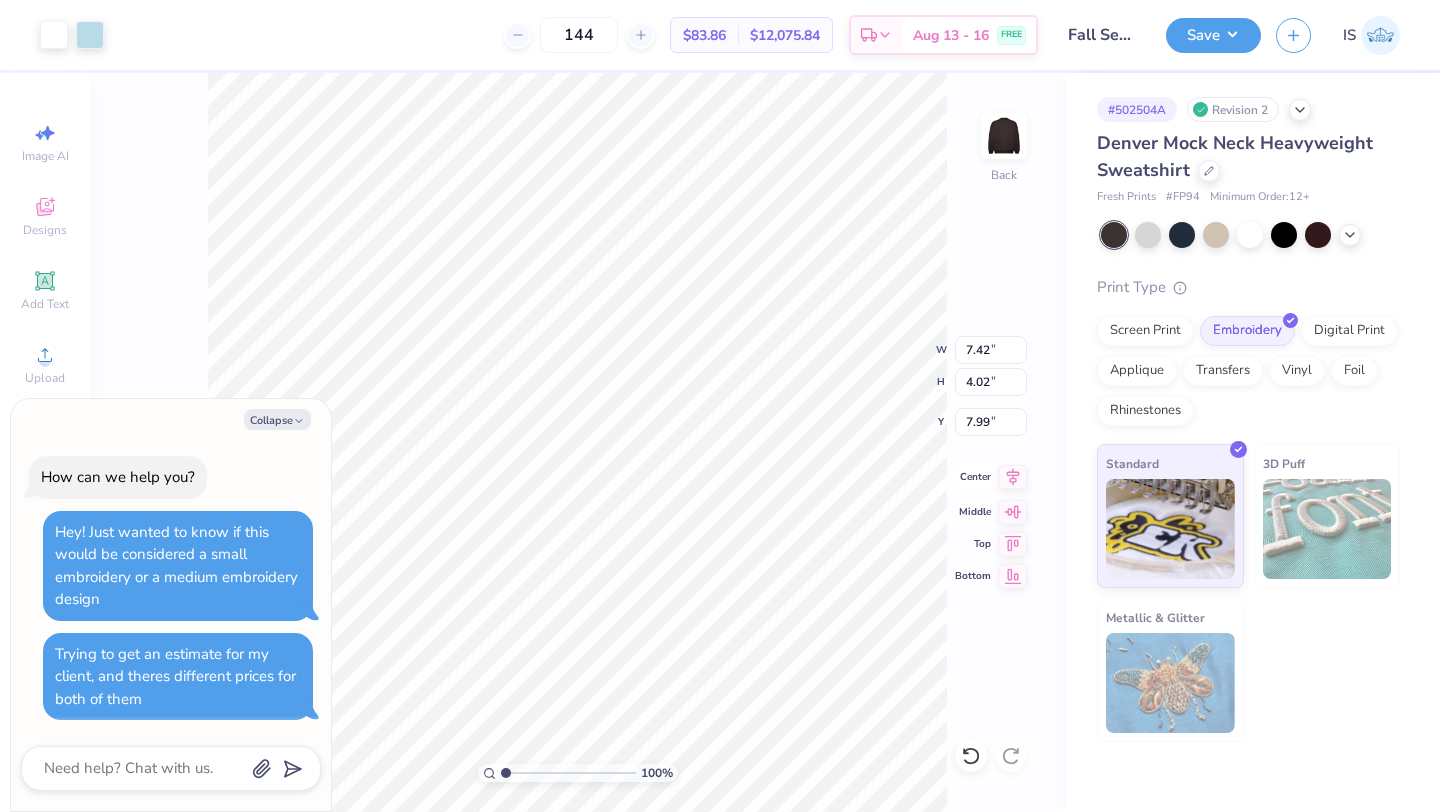 click 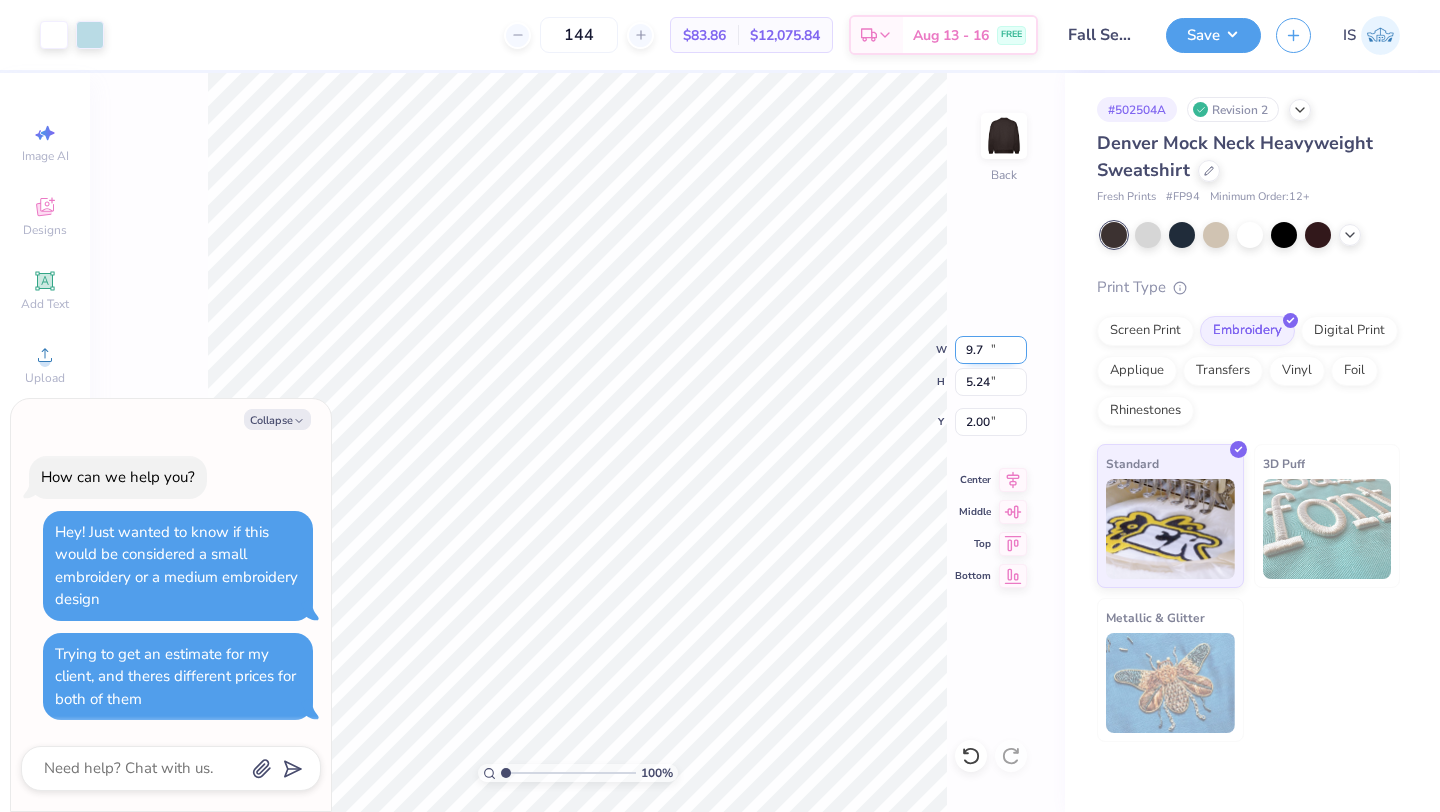 click on "9.7" at bounding box center (991, 350) 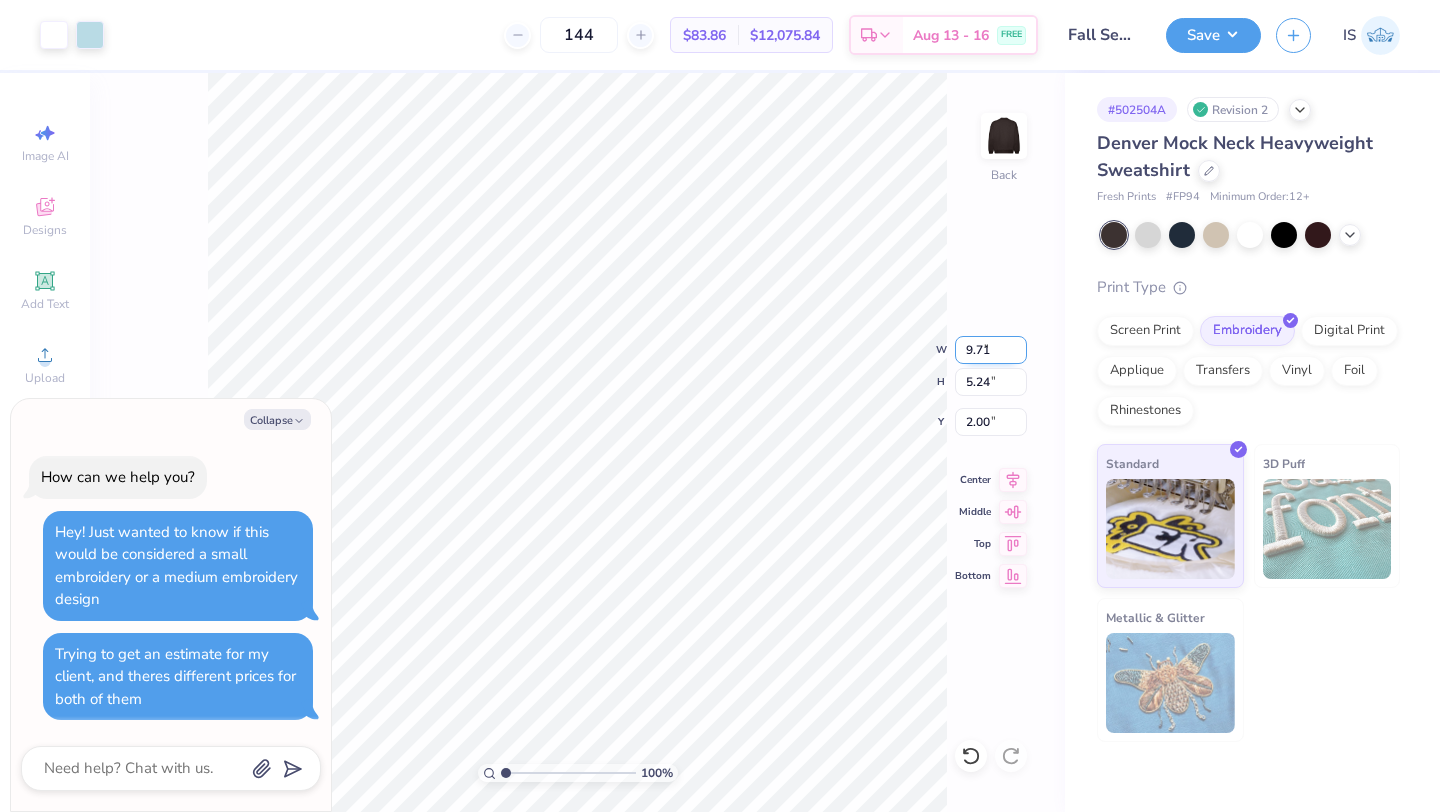 click on "9.71" at bounding box center [991, 350] 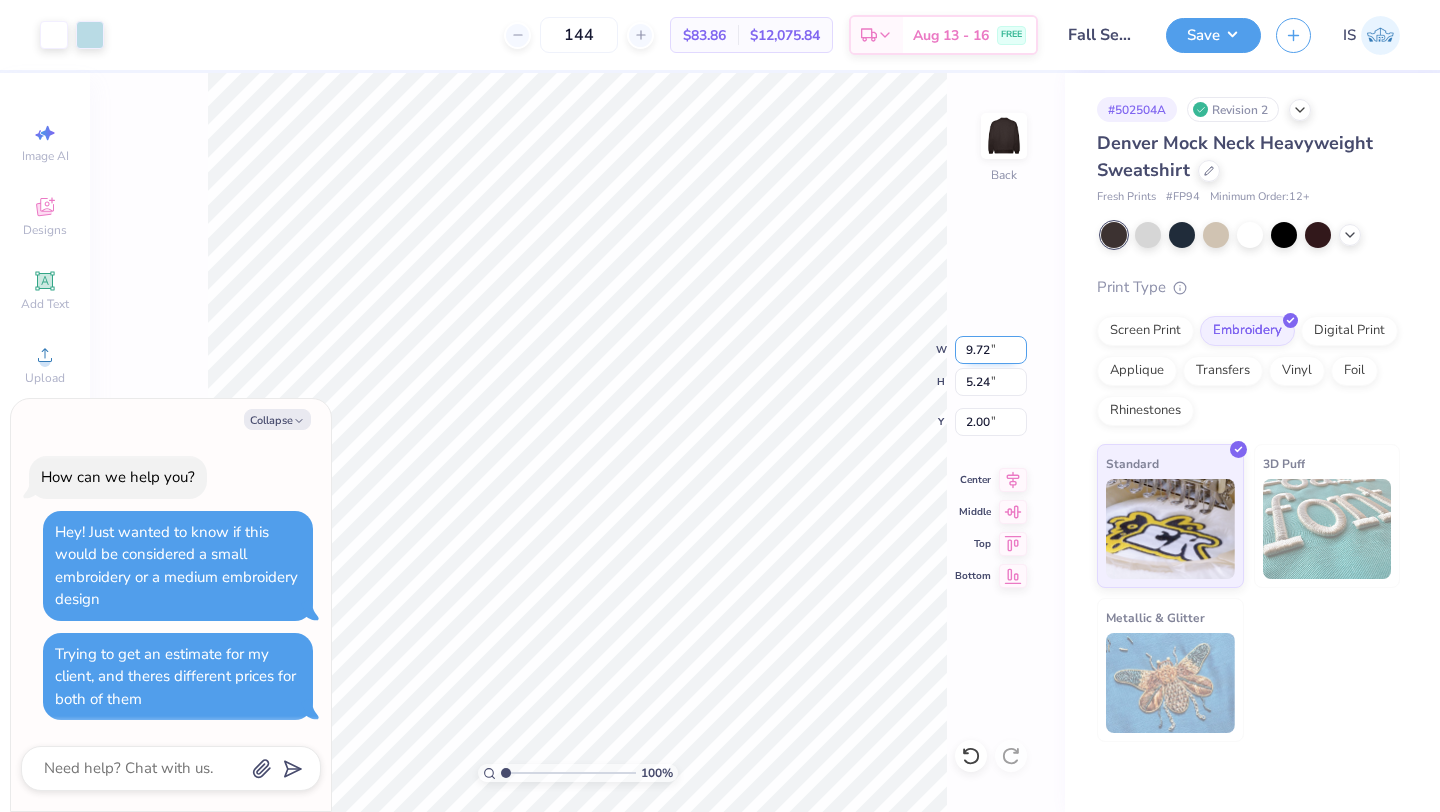 click on "9.72" at bounding box center [991, 350] 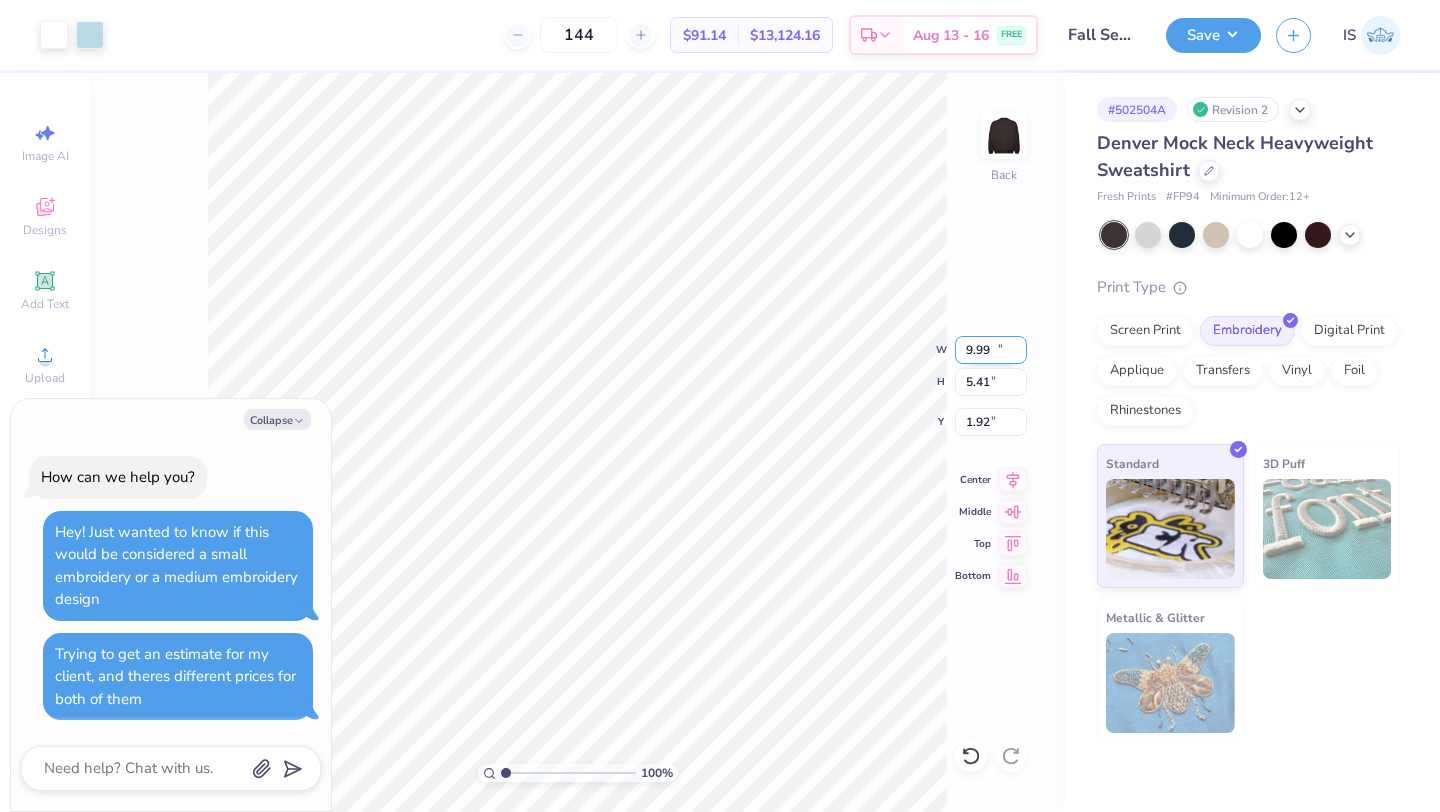 click on "9.99" at bounding box center (991, 350) 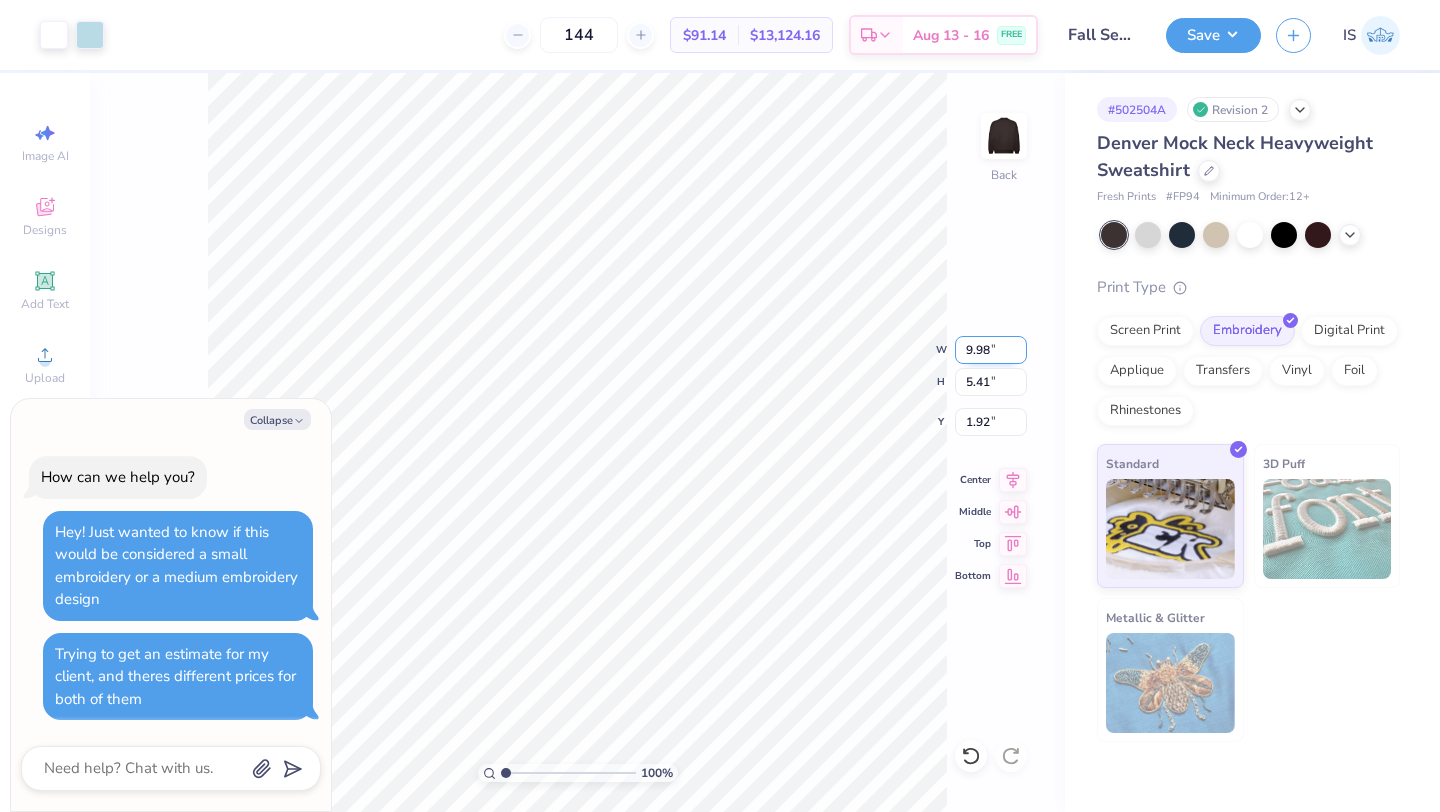 click on "9.98" at bounding box center [991, 350] 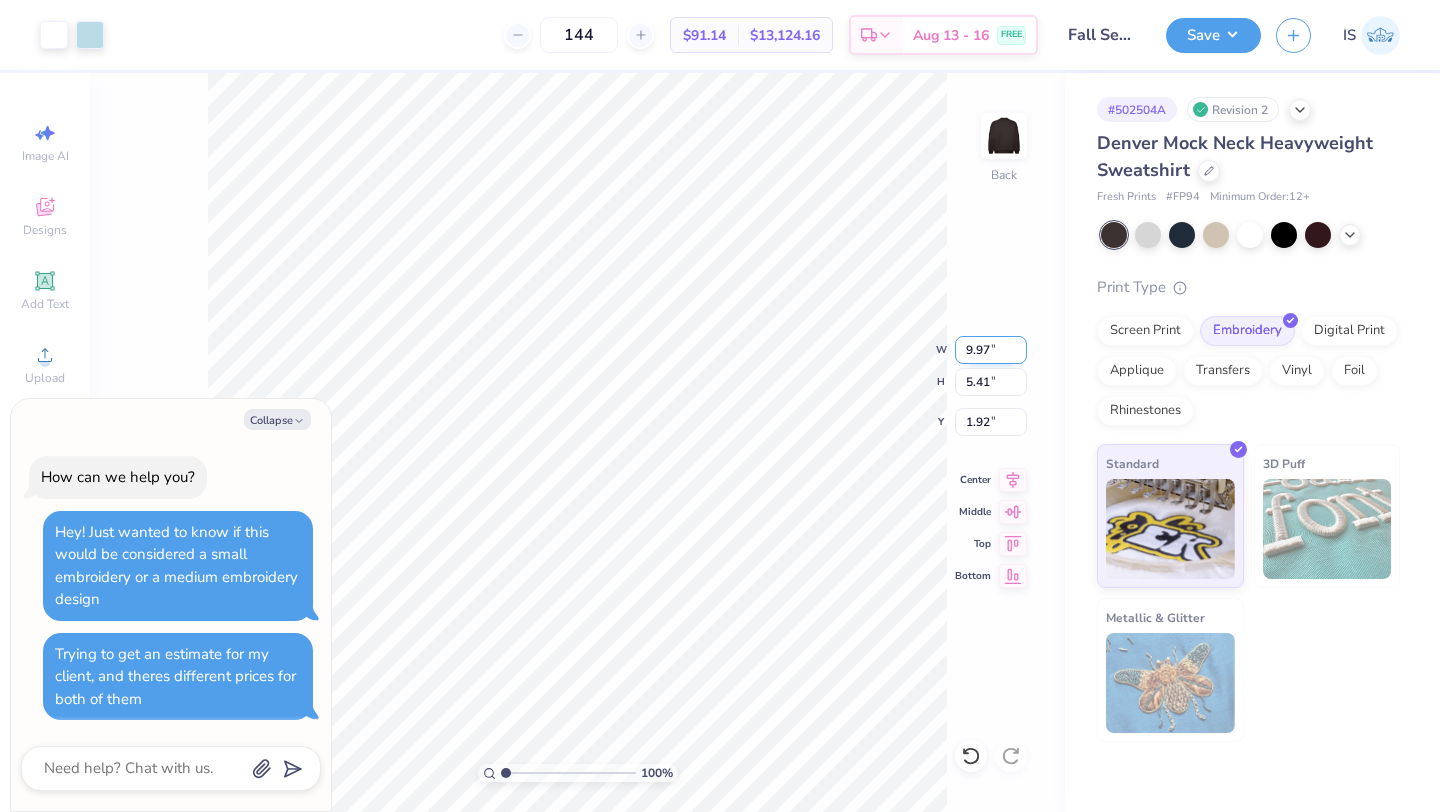 click on "9.97" at bounding box center [991, 350] 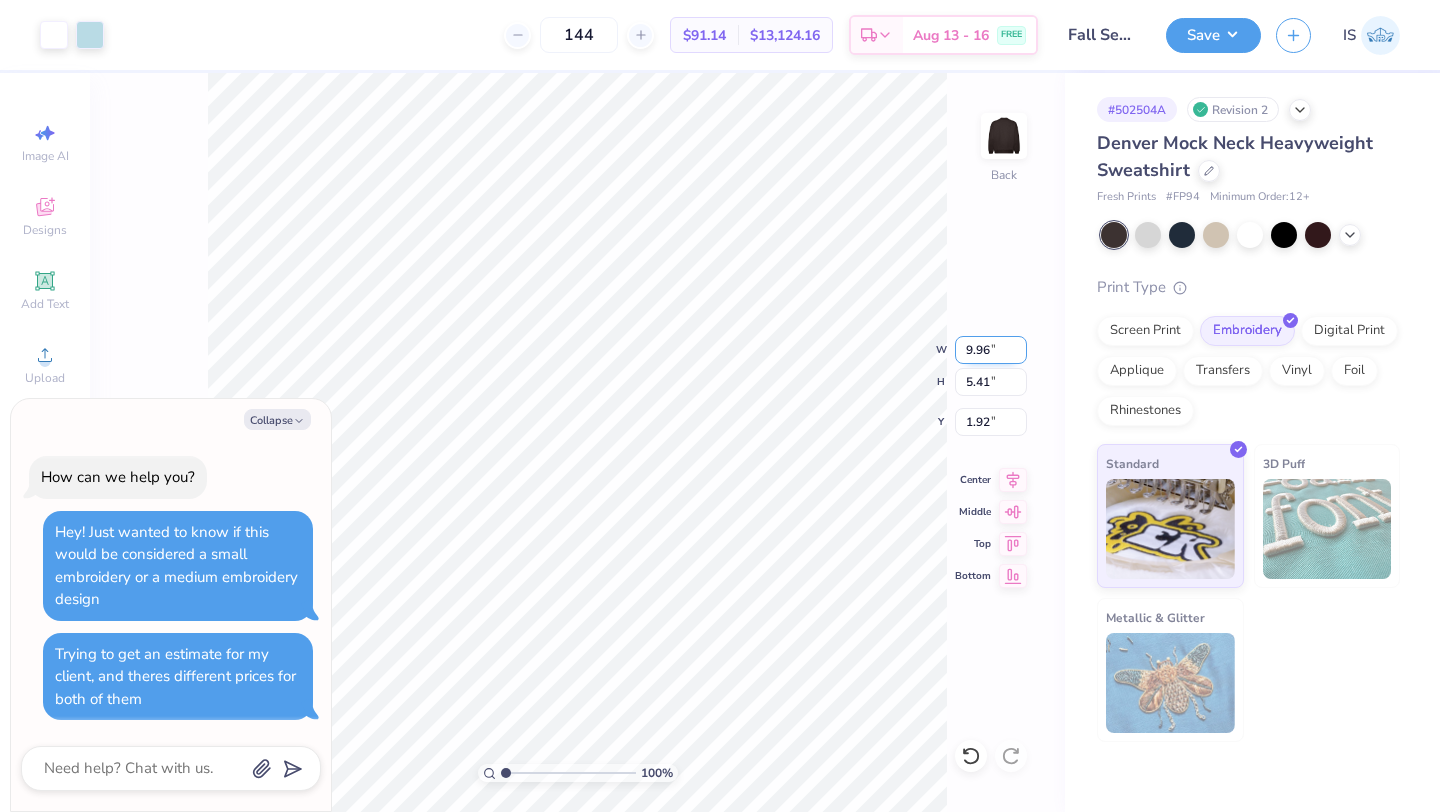 click on "9.96" at bounding box center (991, 350) 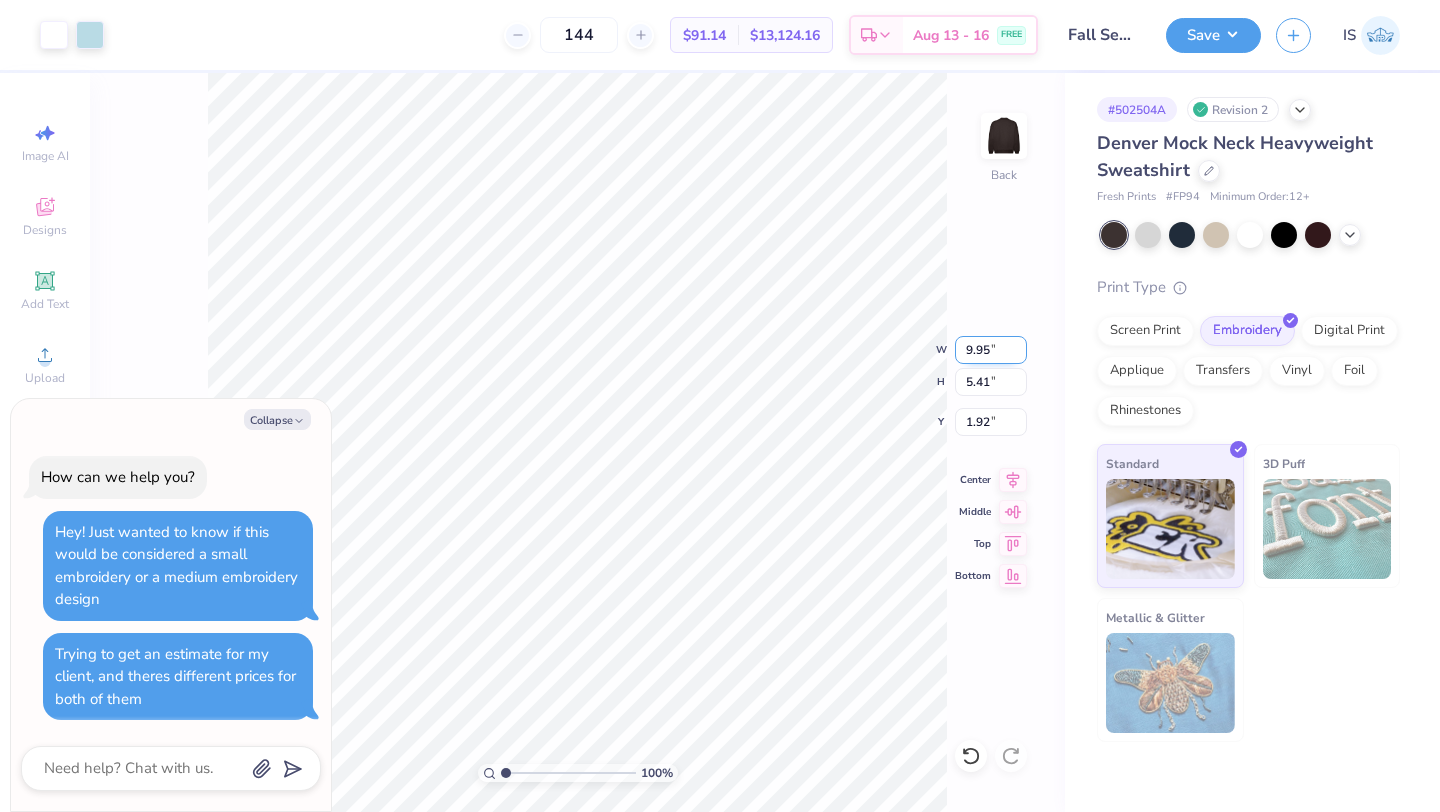 click on "9.95" at bounding box center [991, 350] 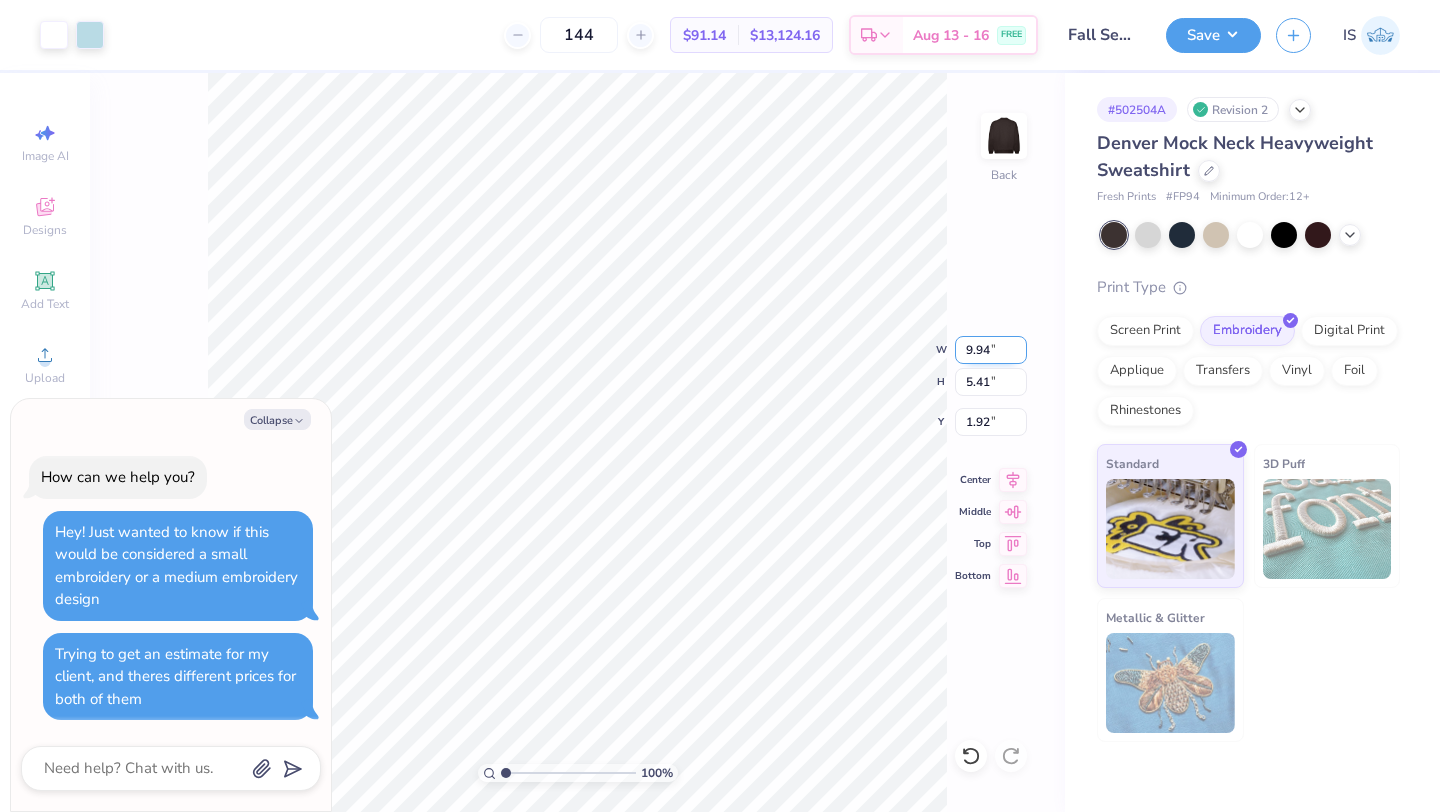 click on "9.94" at bounding box center [991, 350] 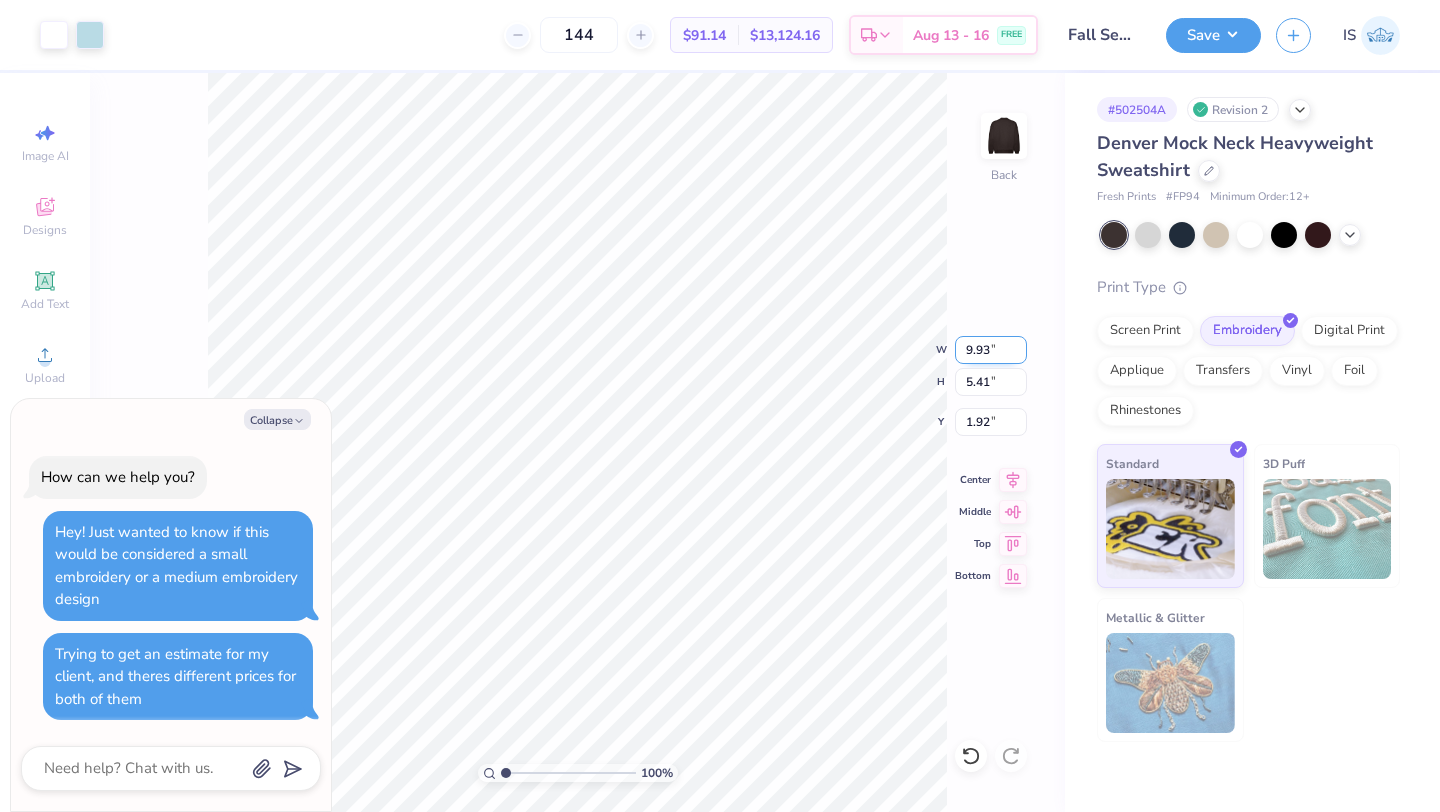 click on "9.93" at bounding box center (991, 350) 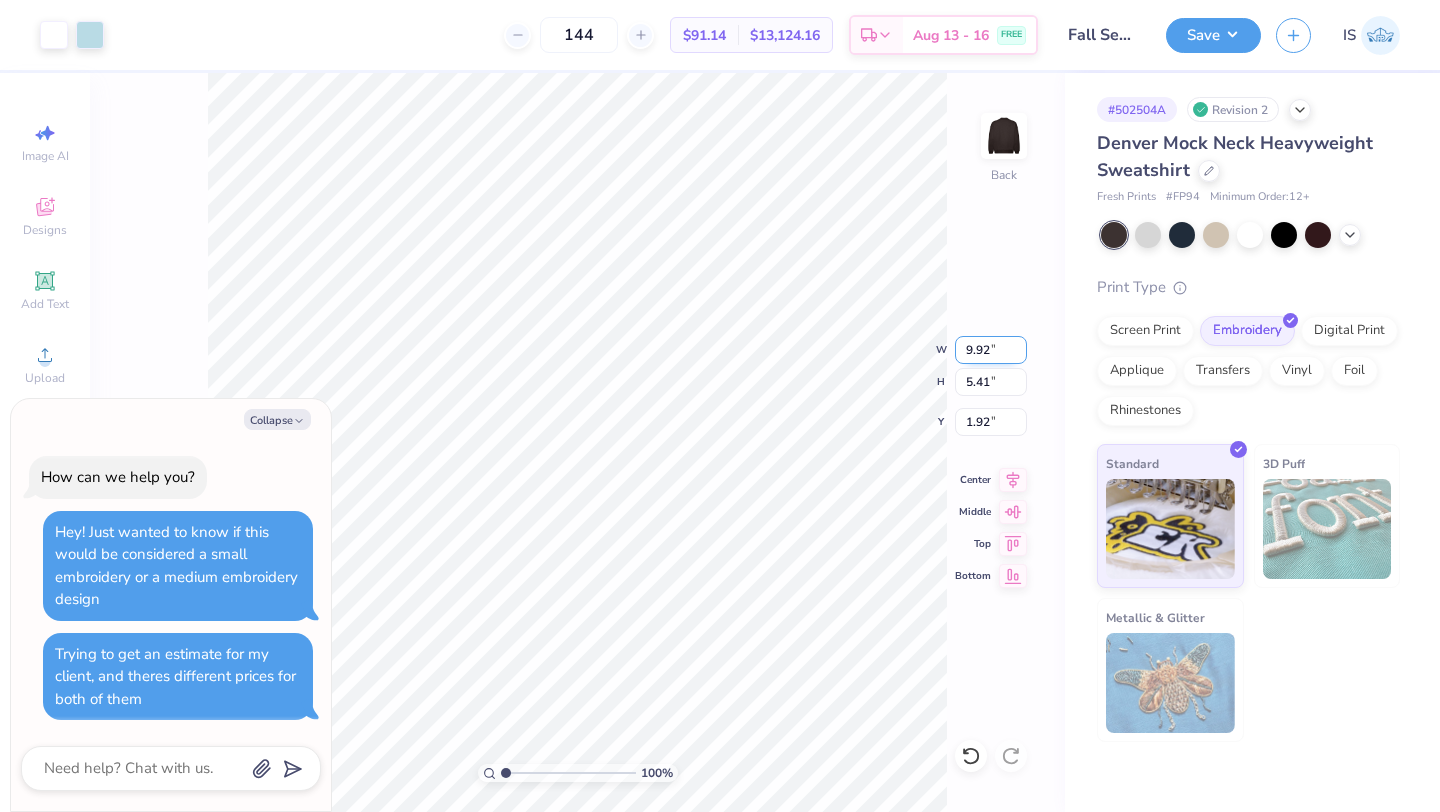 click on "9.92" at bounding box center [991, 350] 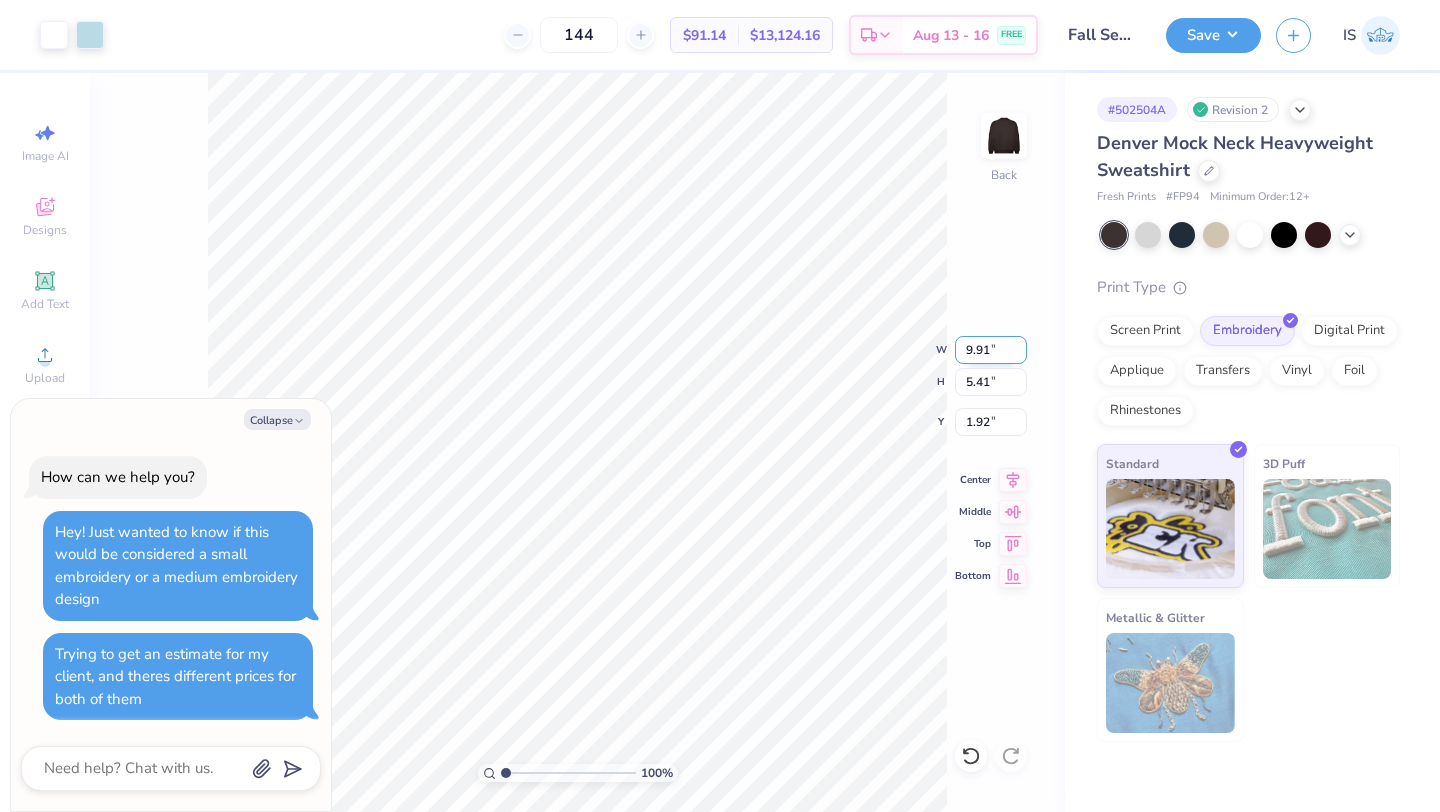 click on "9.91" at bounding box center [991, 350] 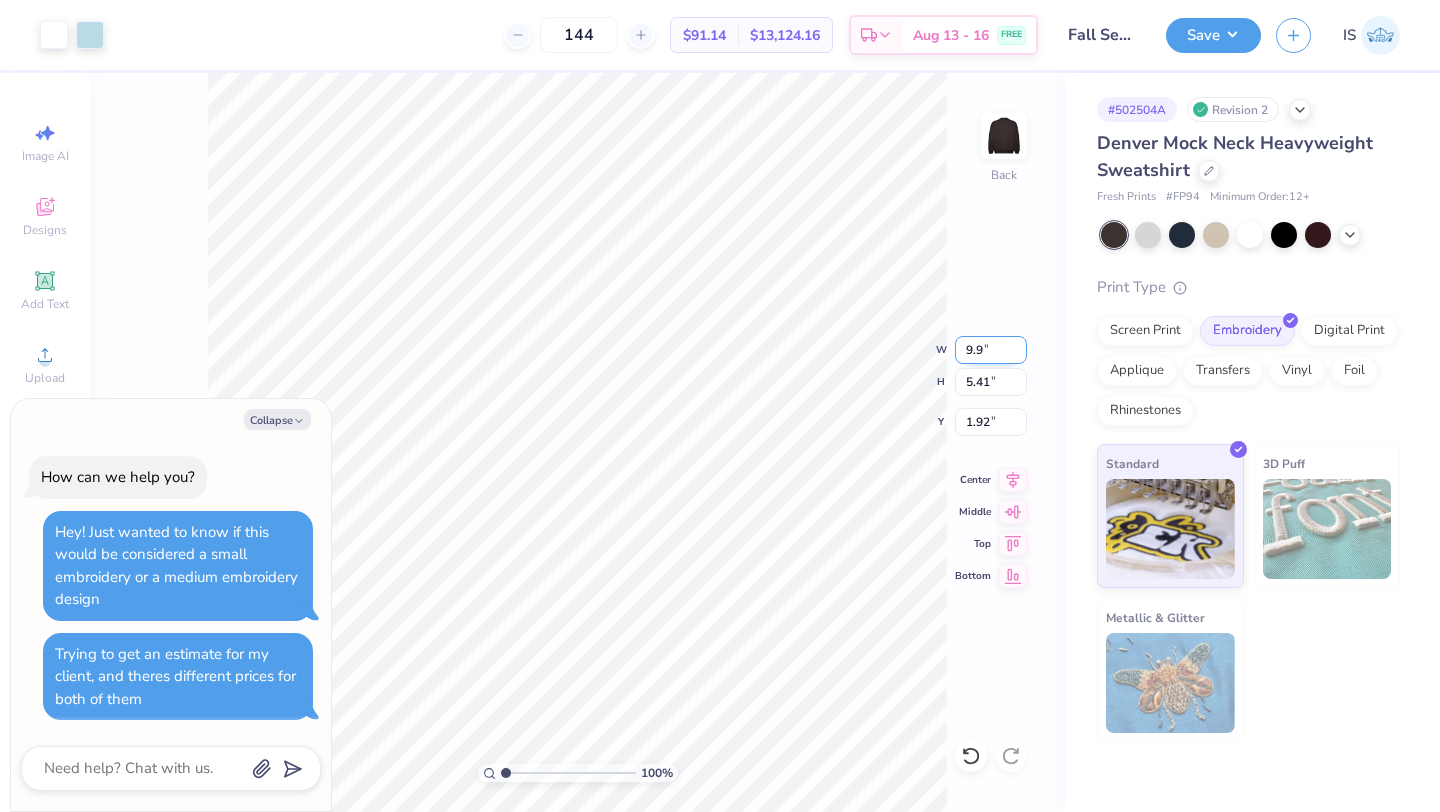 click on "9.9" at bounding box center (991, 350) 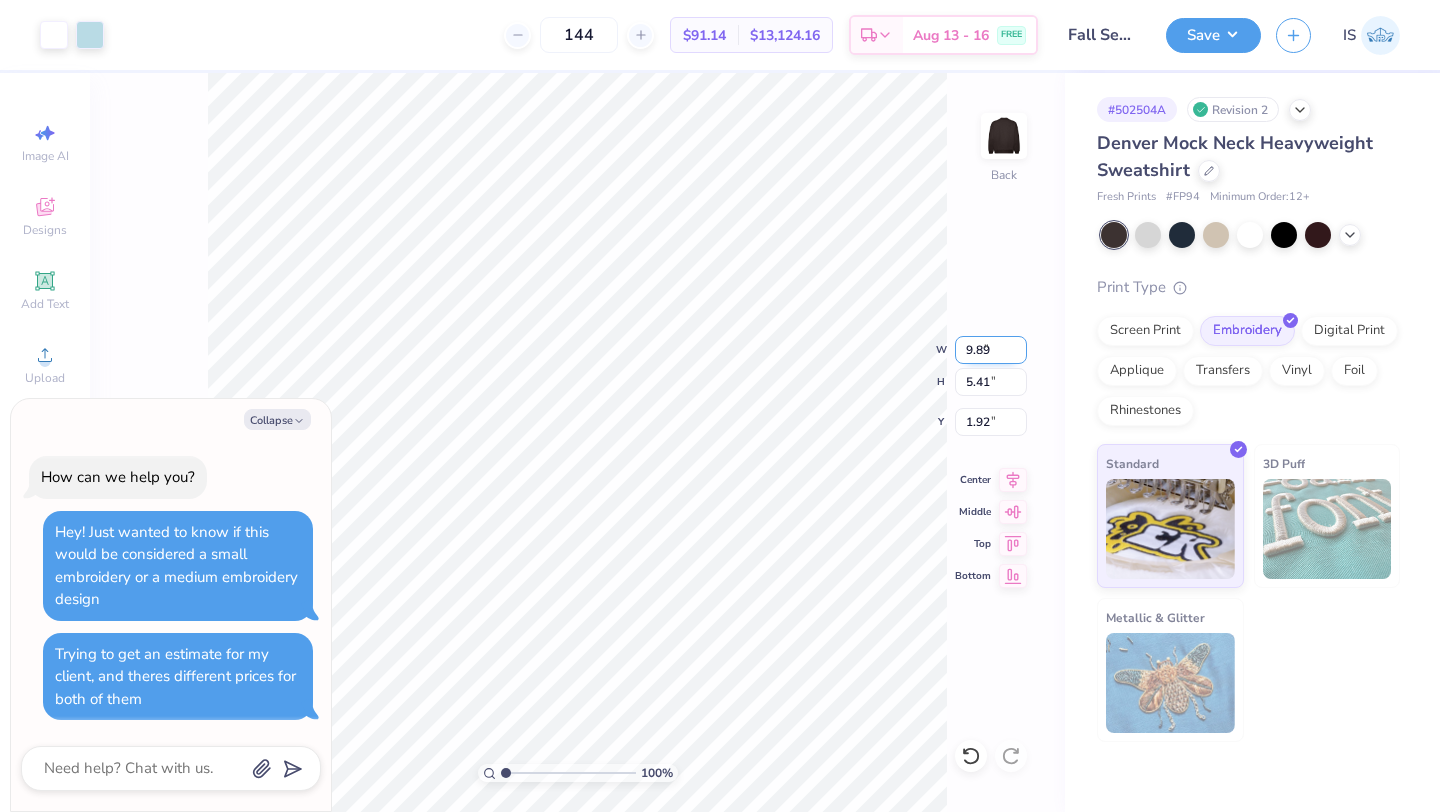 click on "9.89" at bounding box center [991, 350] 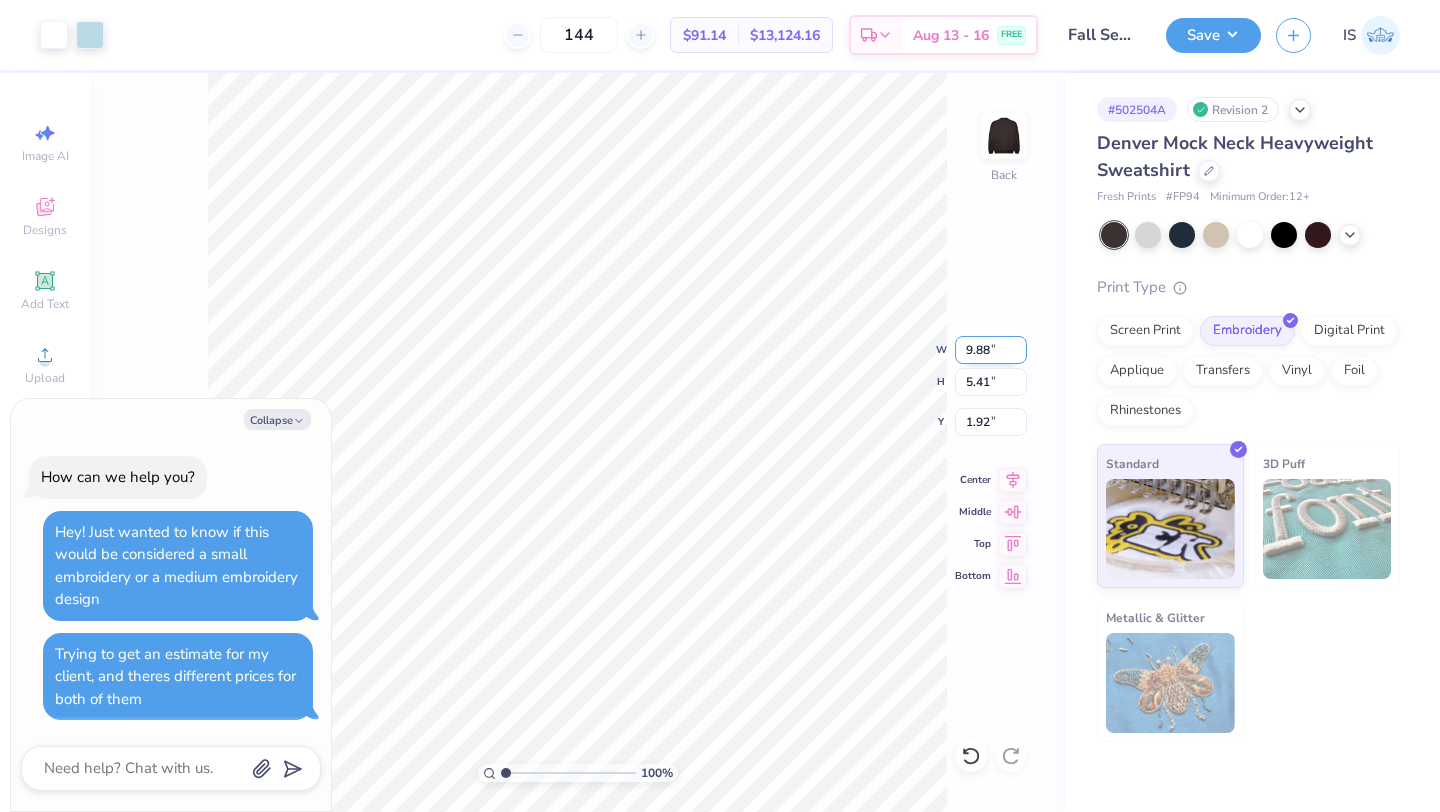 click on "9.88" at bounding box center (991, 350) 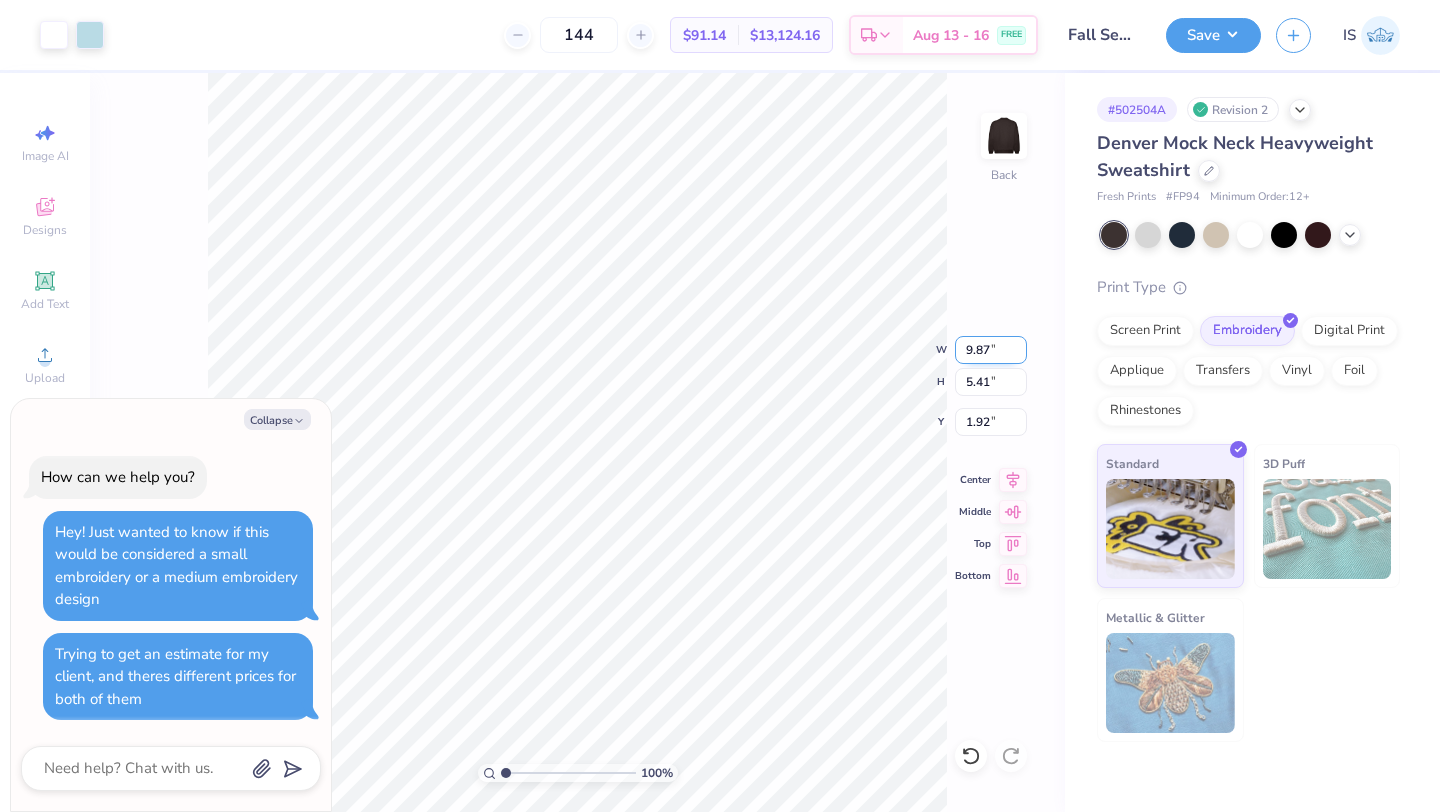 click on "9.87" at bounding box center (991, 350) 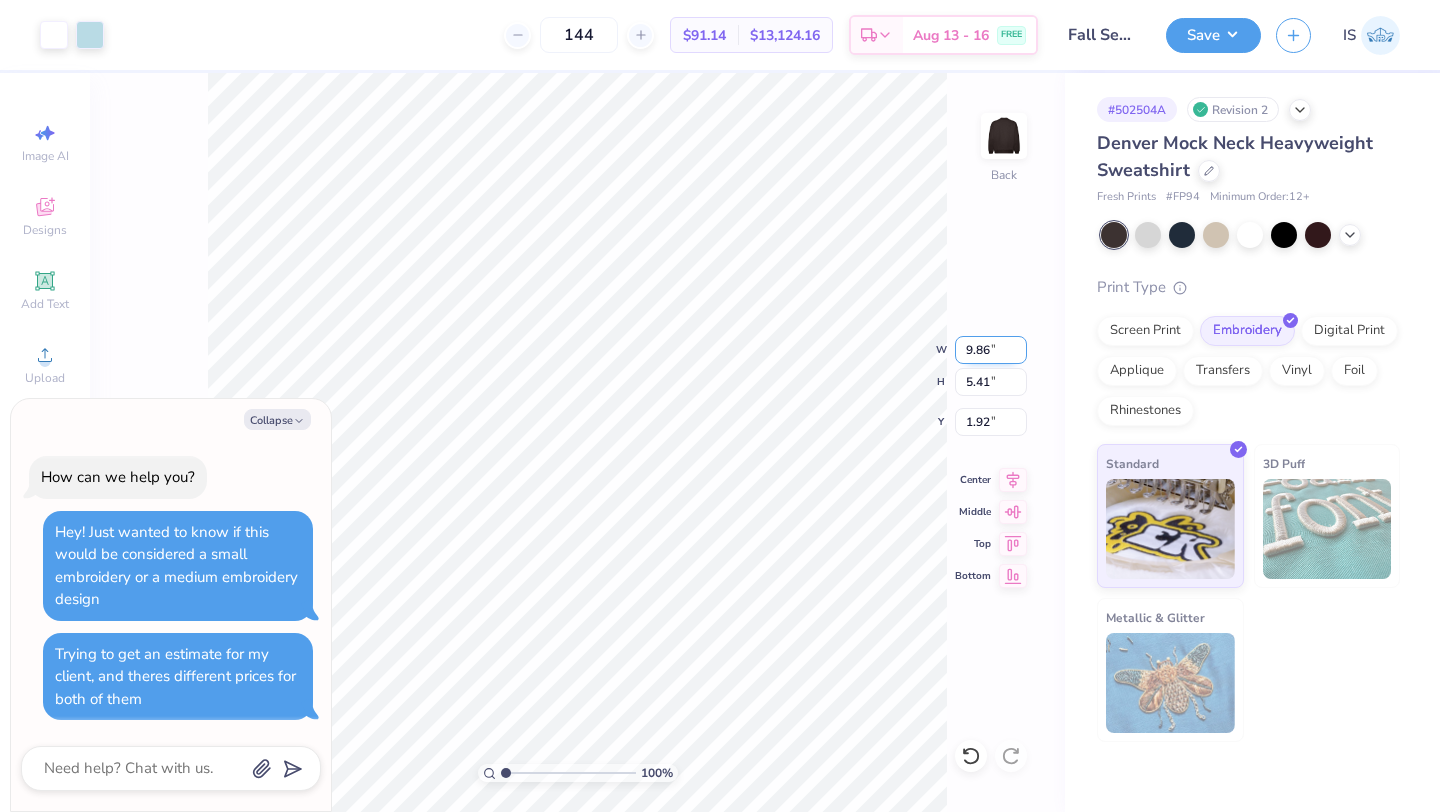 click on "9.86" at bounding box center (991, 350) 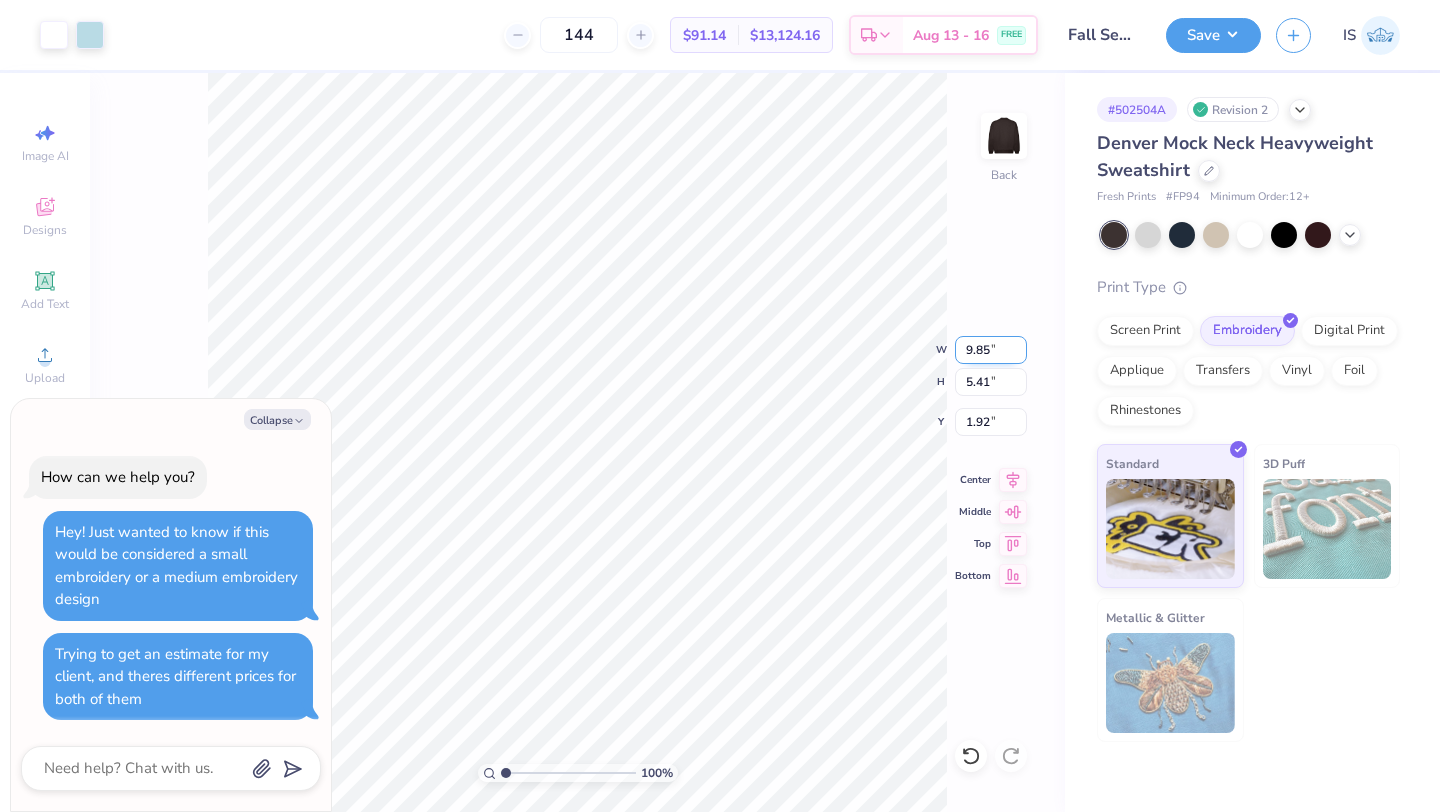 click on "9.85" at bounding box center [991, 350] 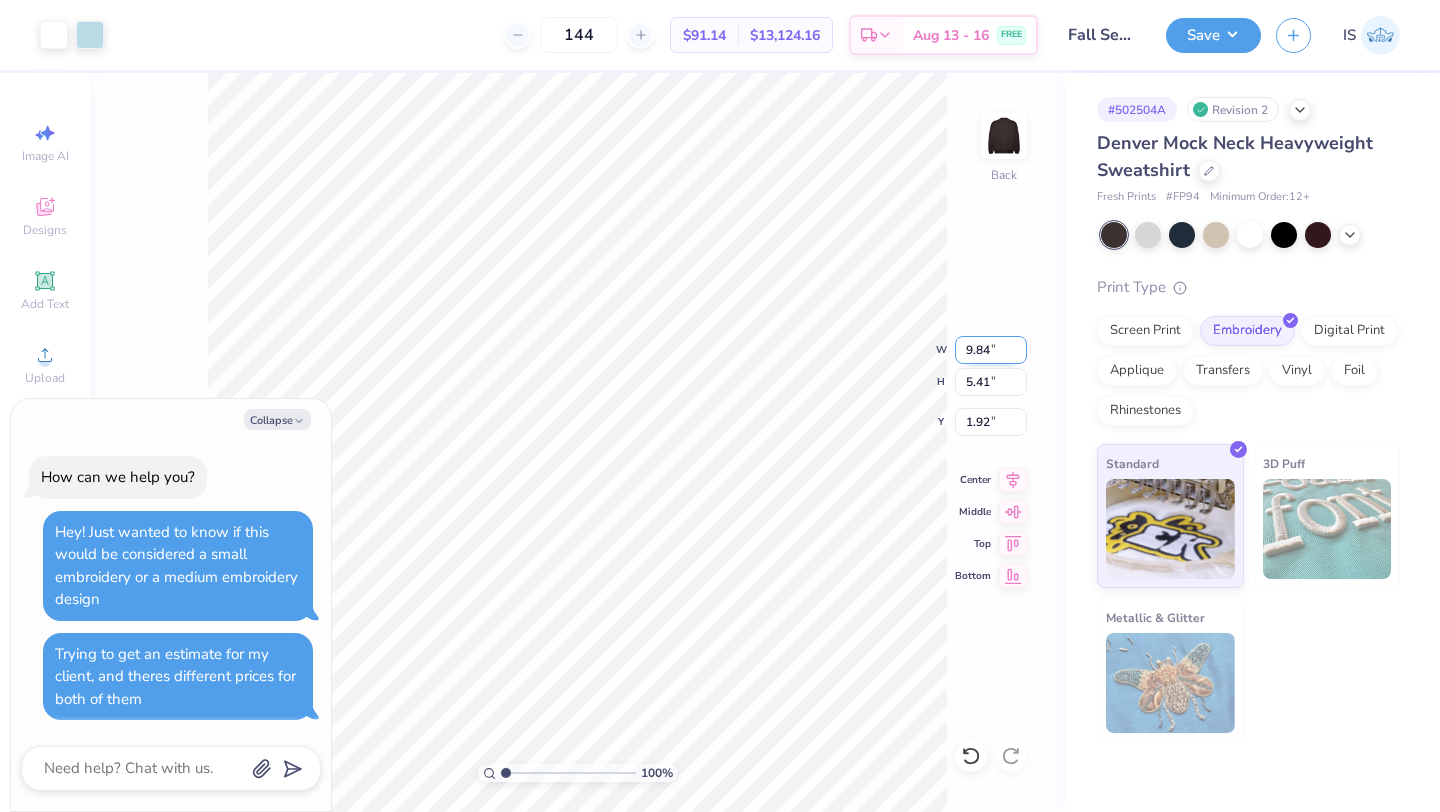 click on "9.84" at bounding box center (991, 350) 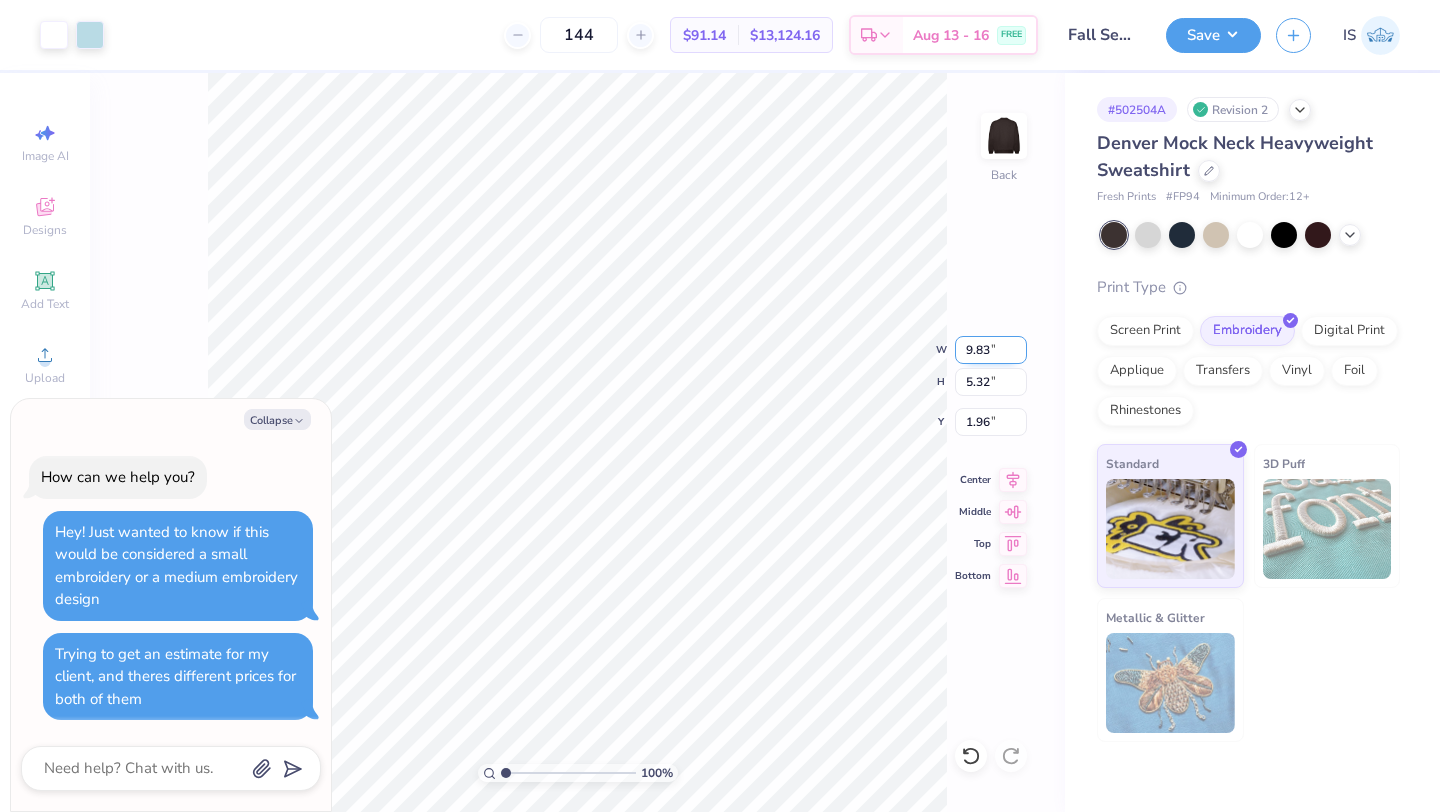 click on "9.83" at bounding box center [991, 350] 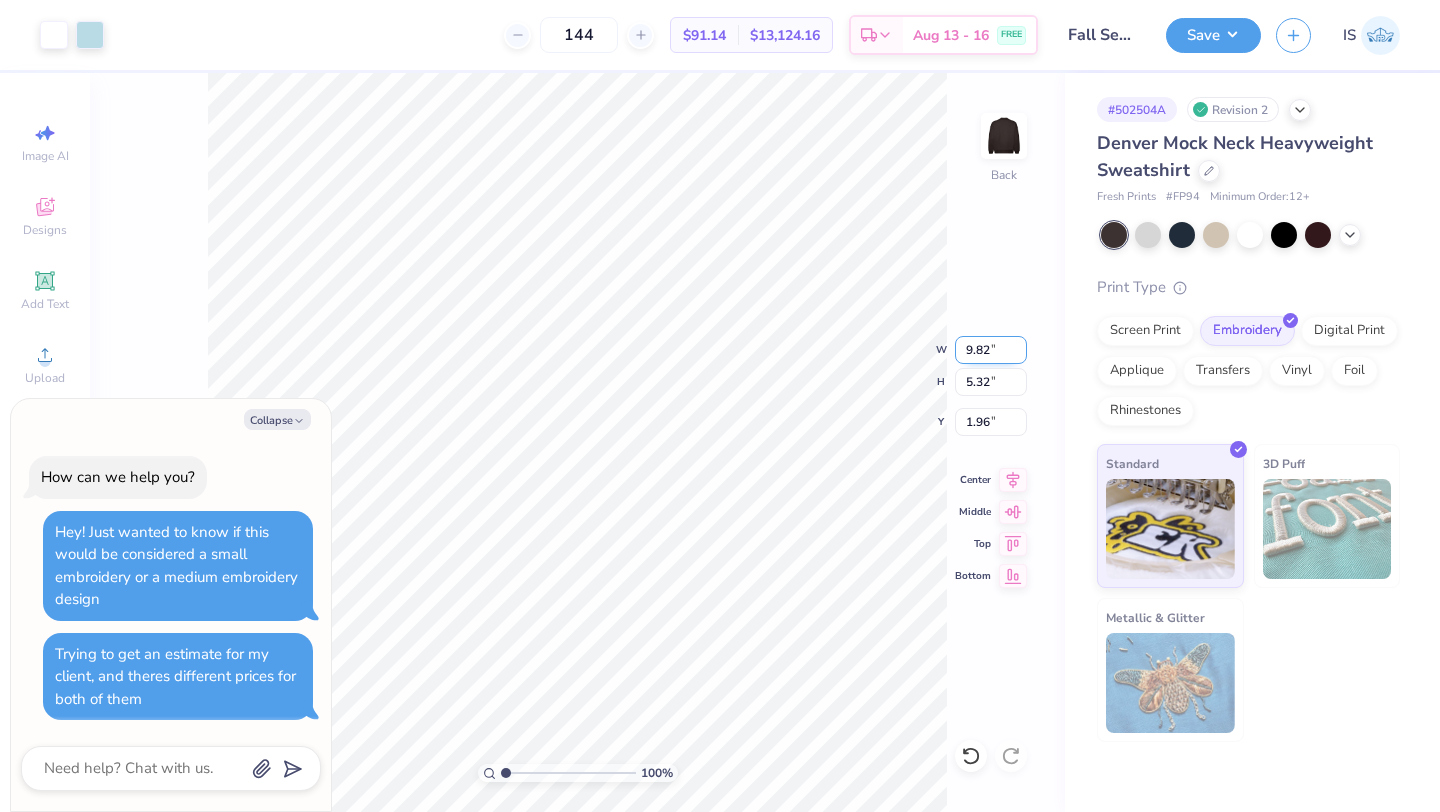 click on "9.82" at bounding box center (991, 350) 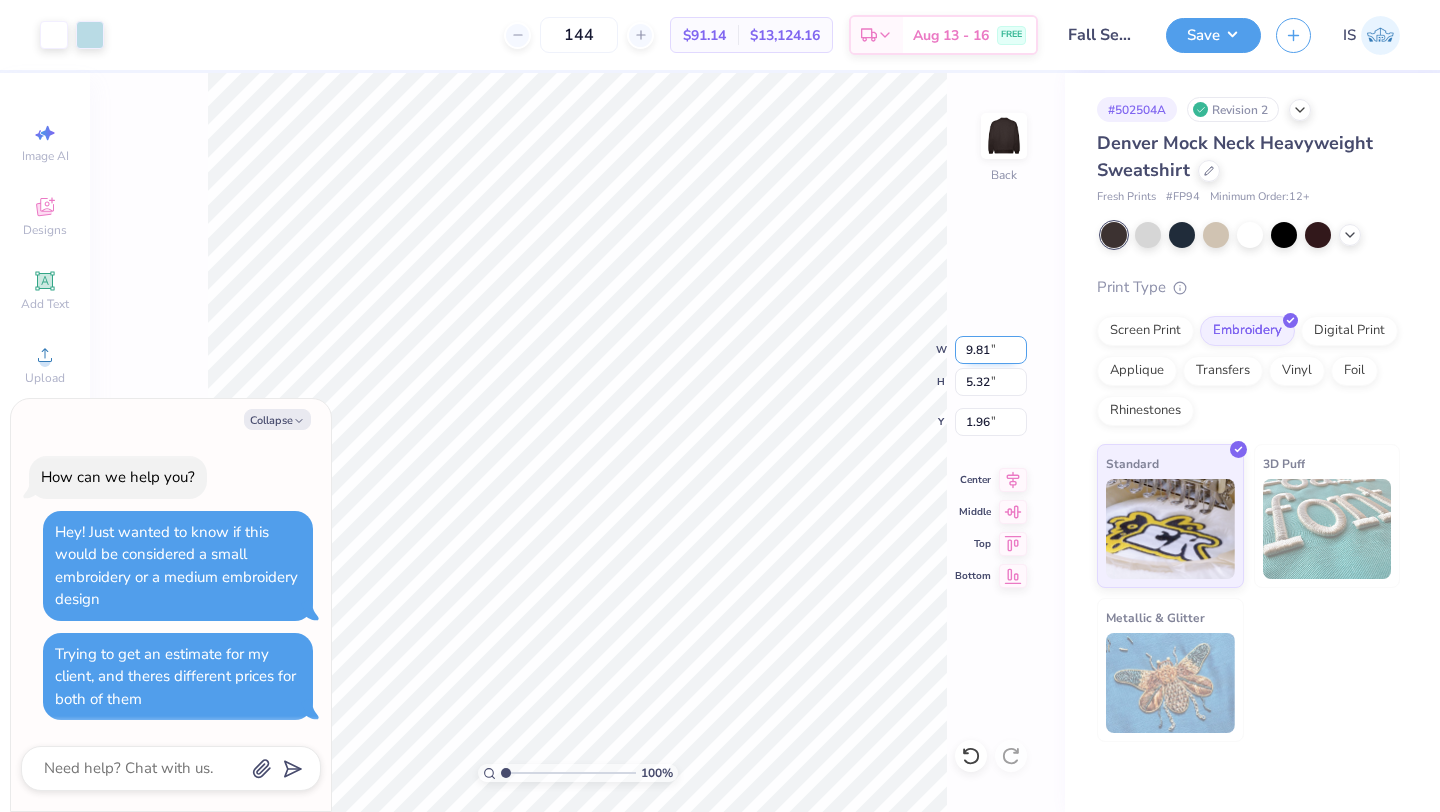 click on "9.81" at bounding box center (991, 350) 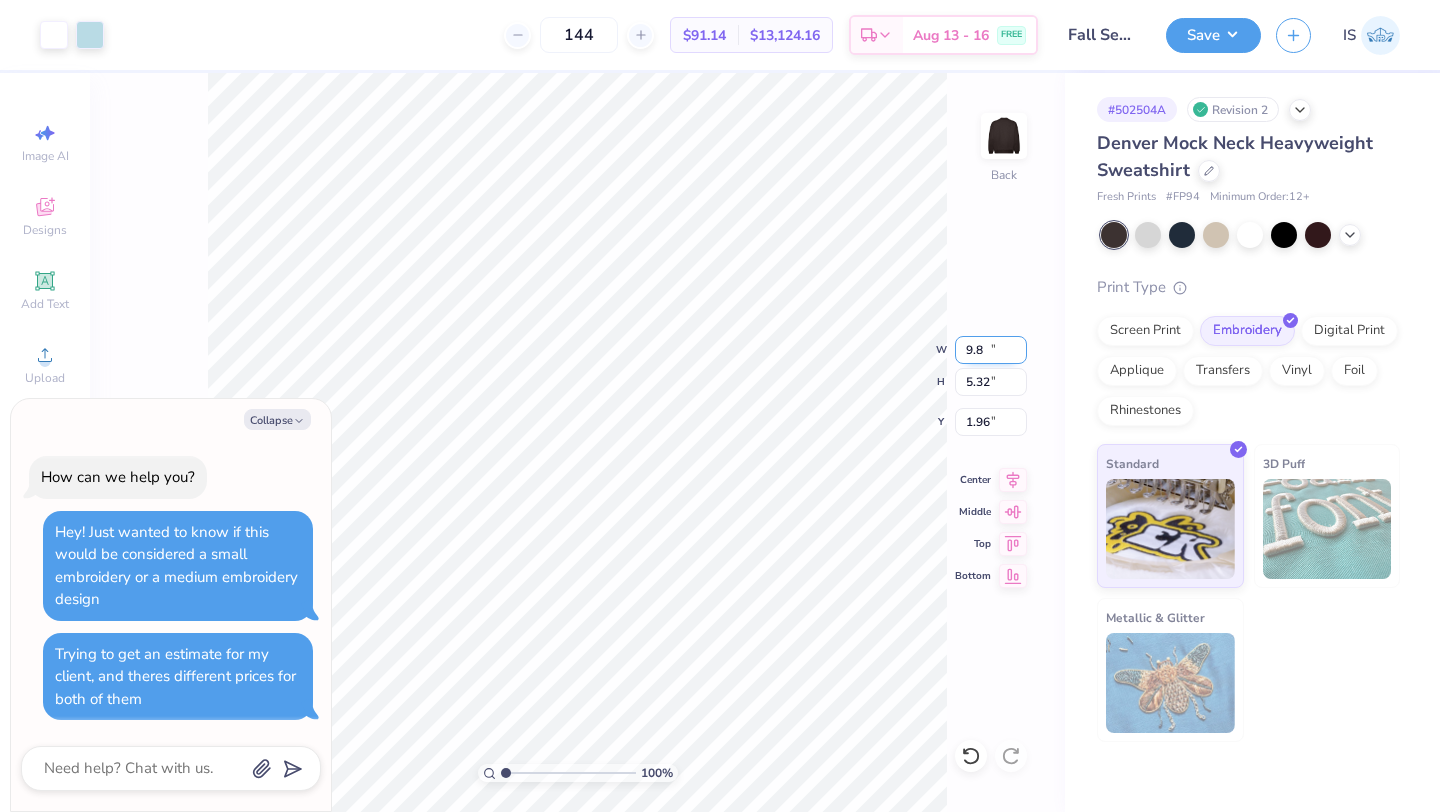 click on "9.8" at bounding box center [991, 350] 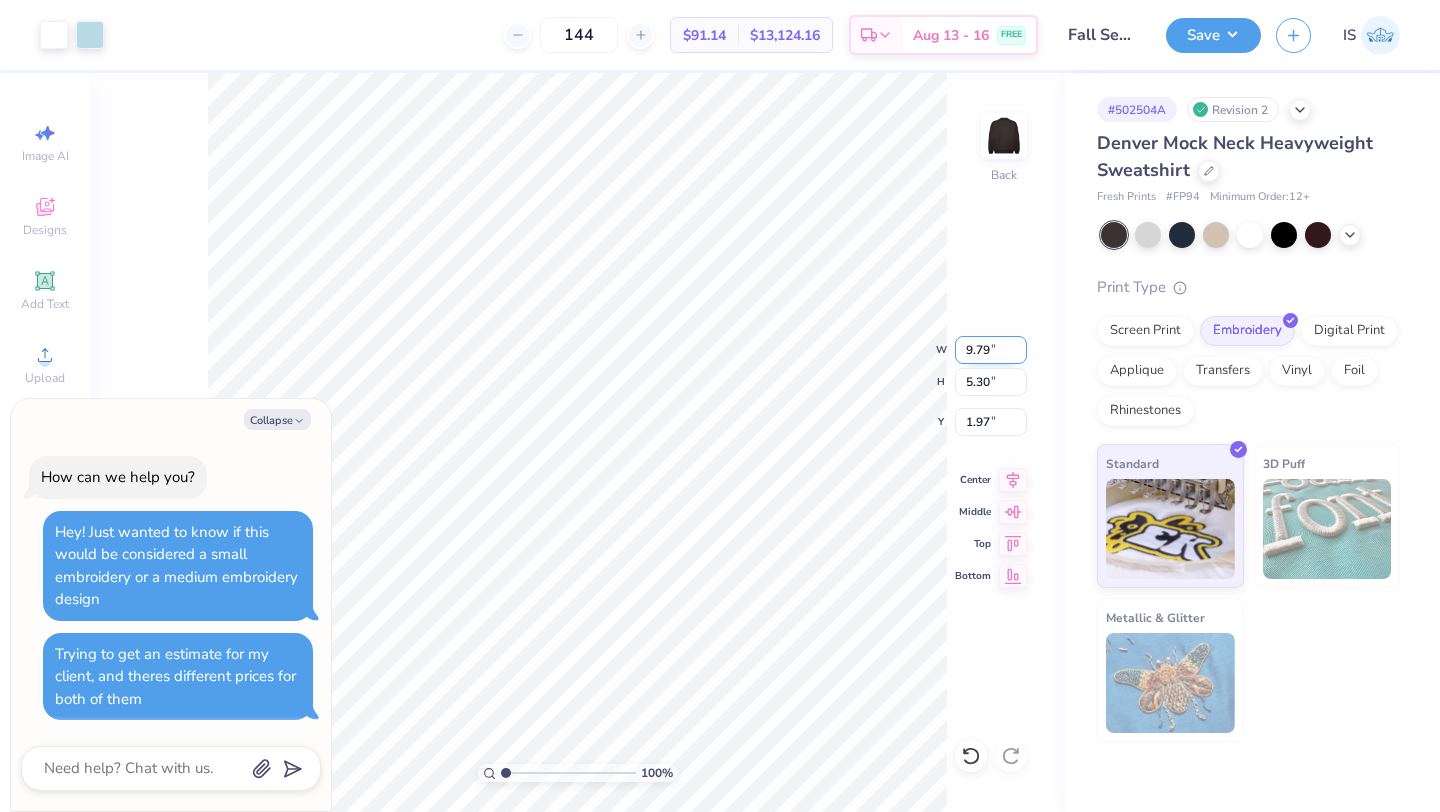 click on "9.79" at bounding box center [991, 350] 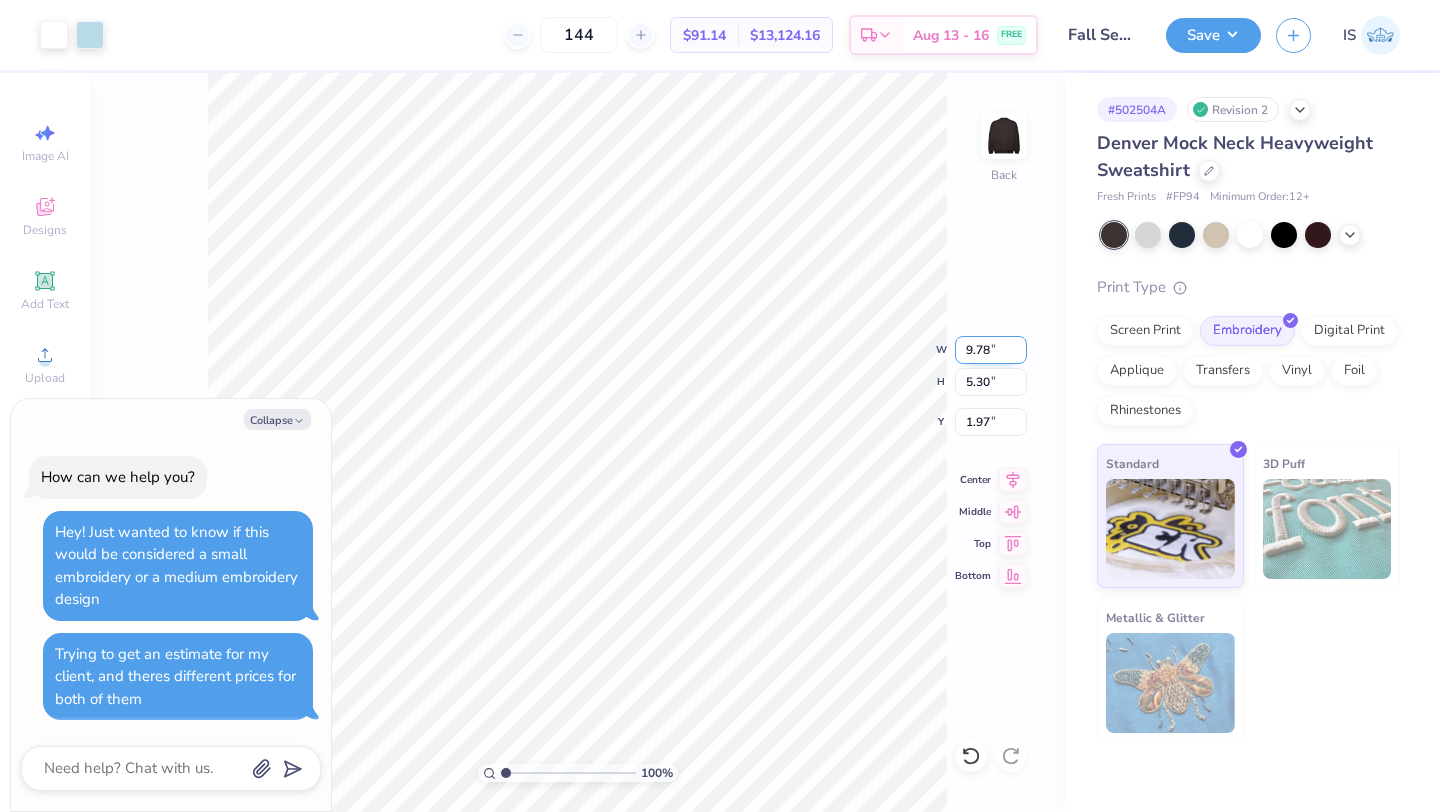 click on "9.78" at bounding box center [991, 350] 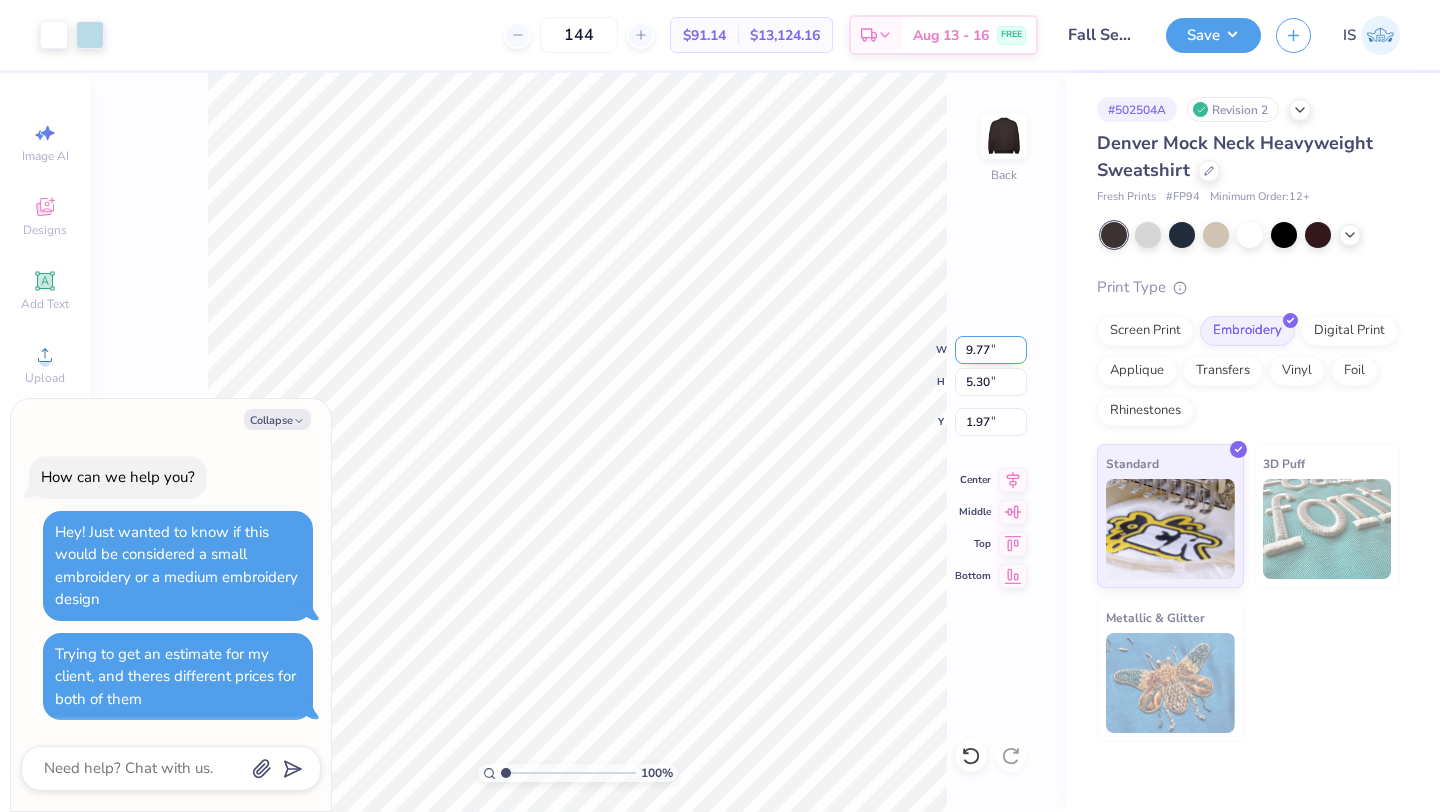 click on "9.77" at bounding box center [991, 350] 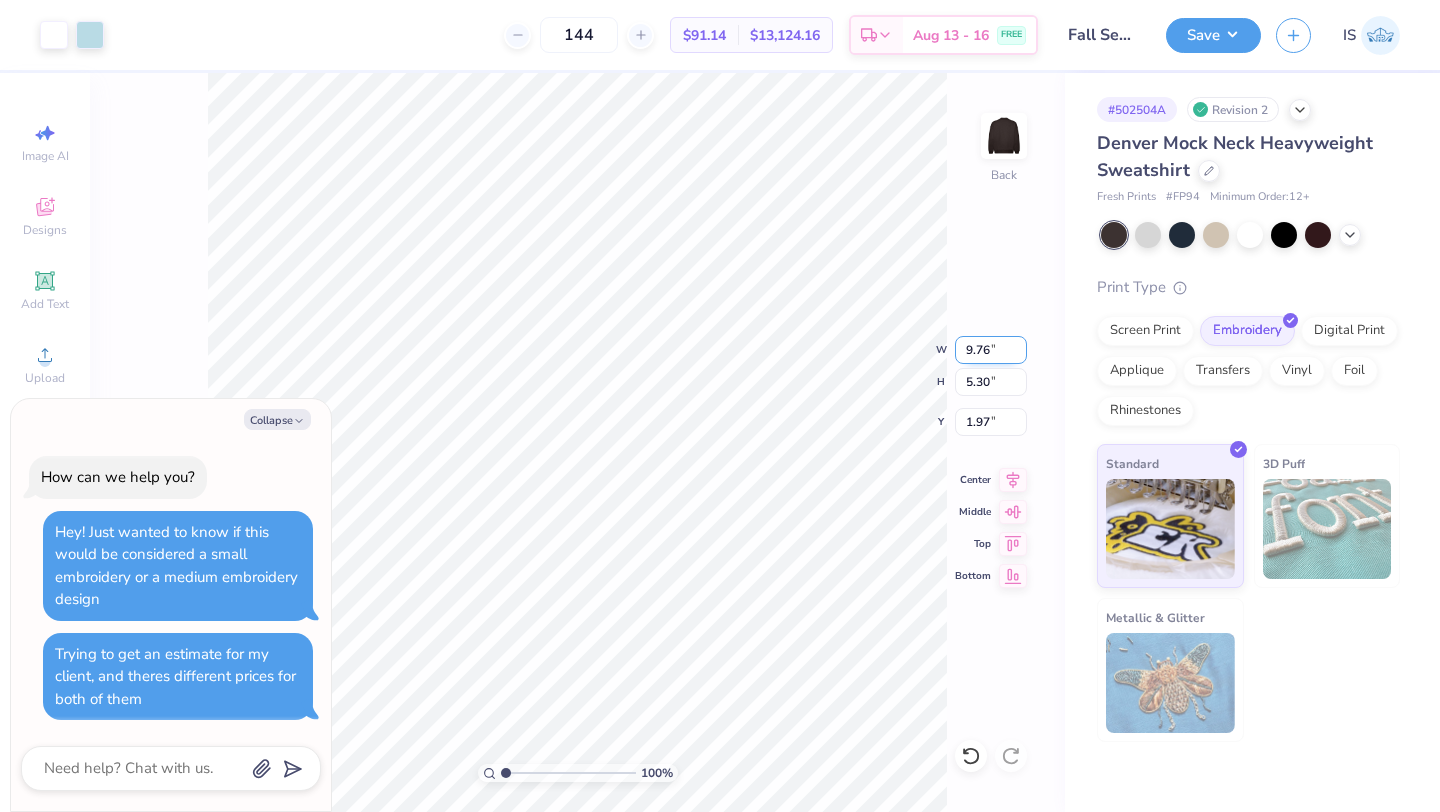 click on "9.76" at bounding box center [991, 350] 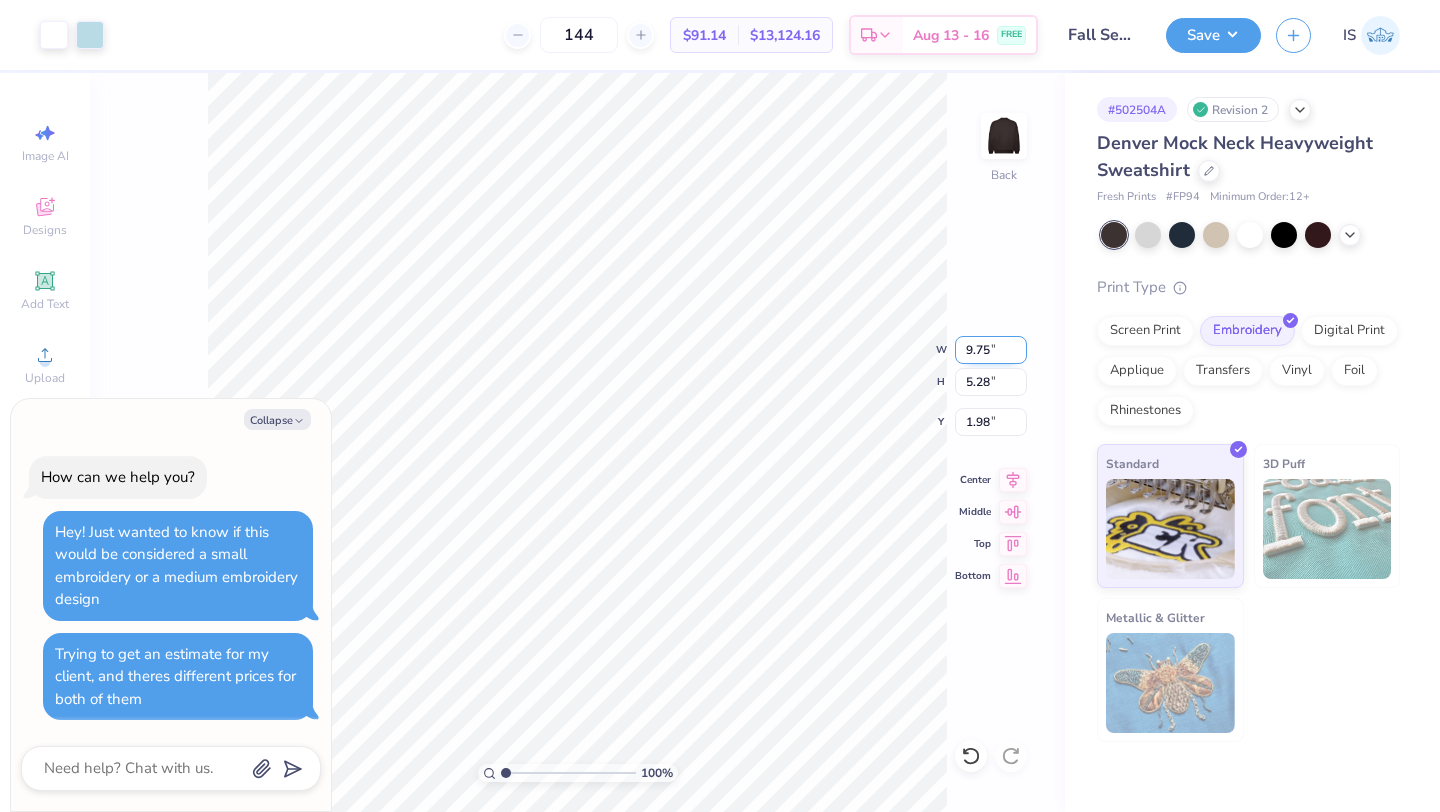 click on "9.75" at bounding box center [991, 350] 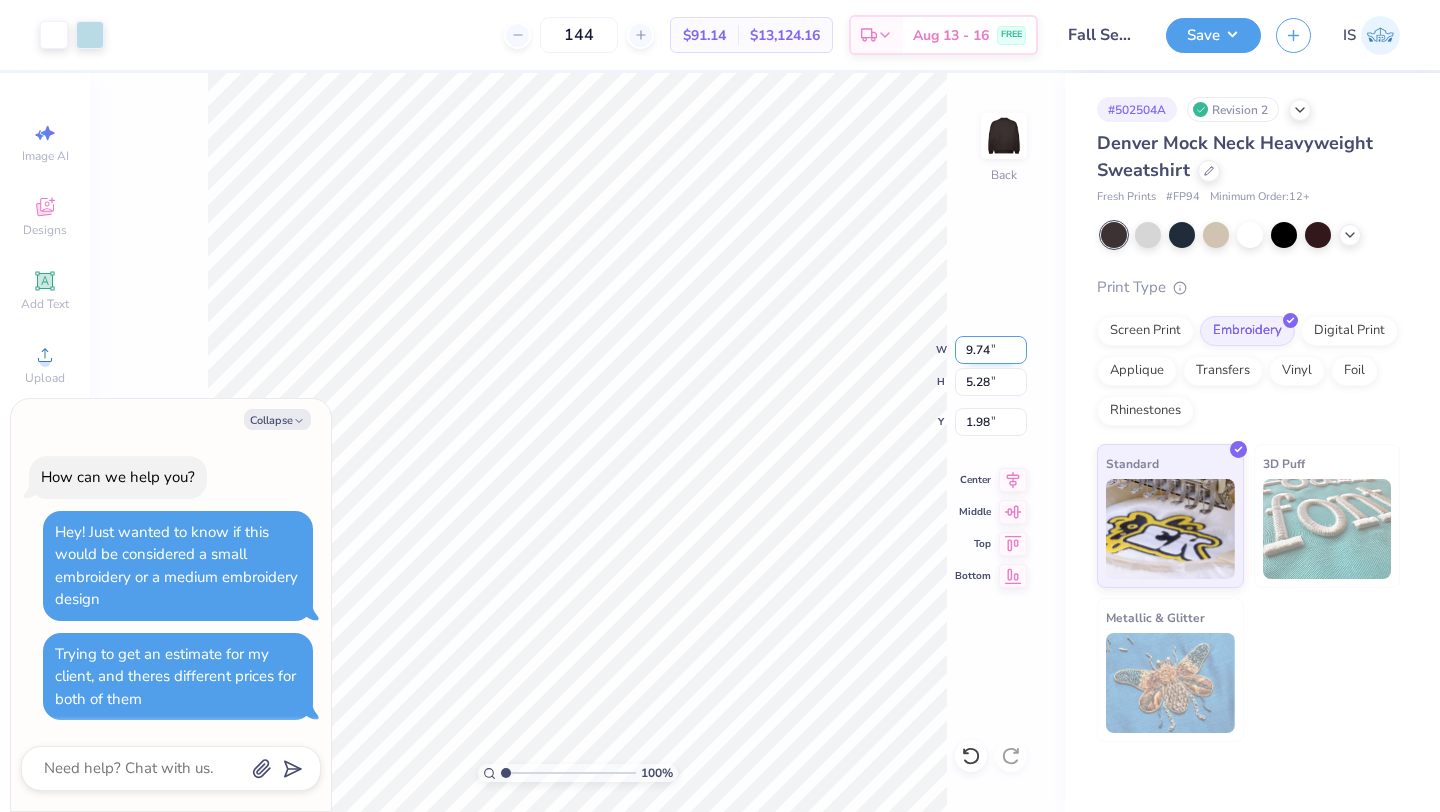 click on "9.74" at bounding box center [991, 350] 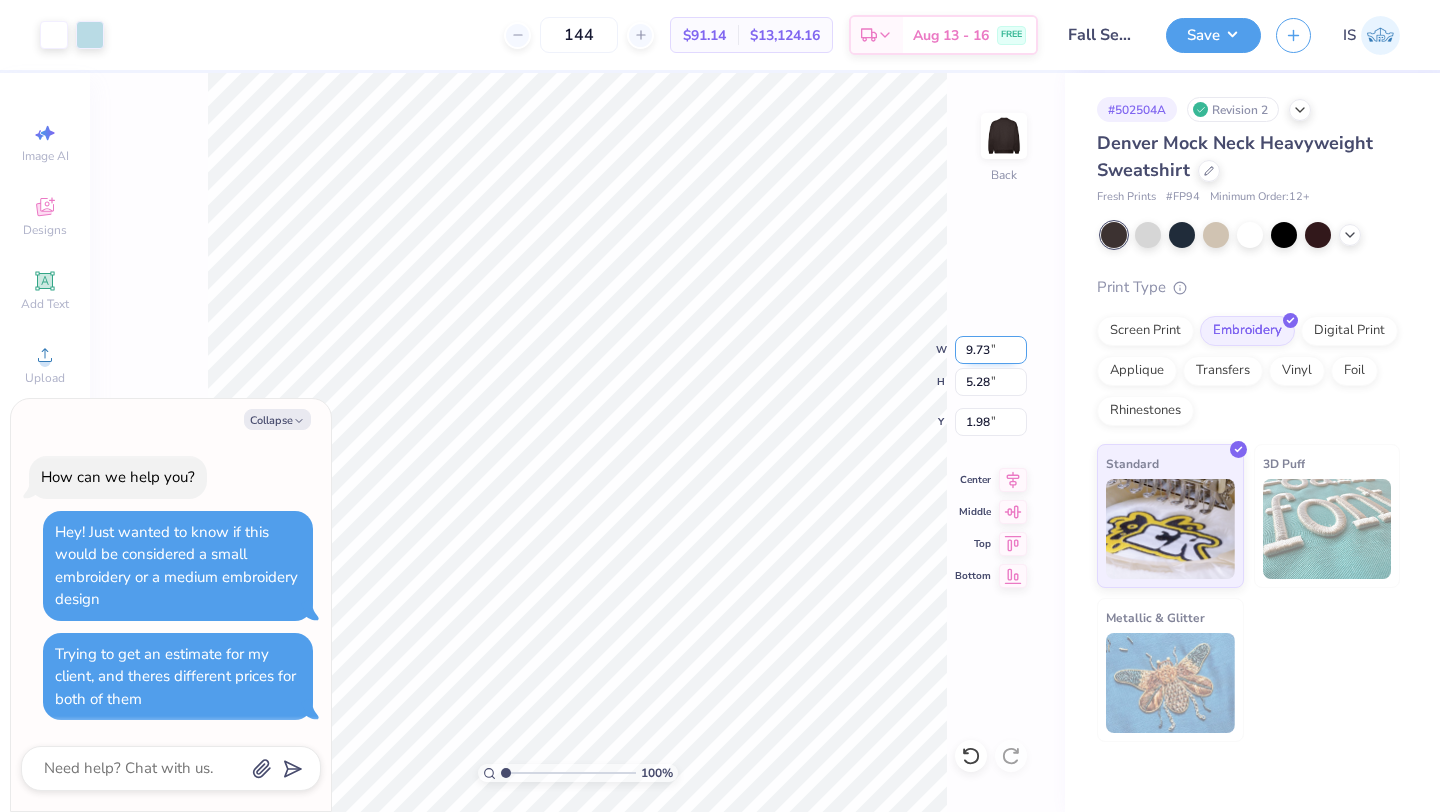 click on "9.73" at bounding box center [991, 350] 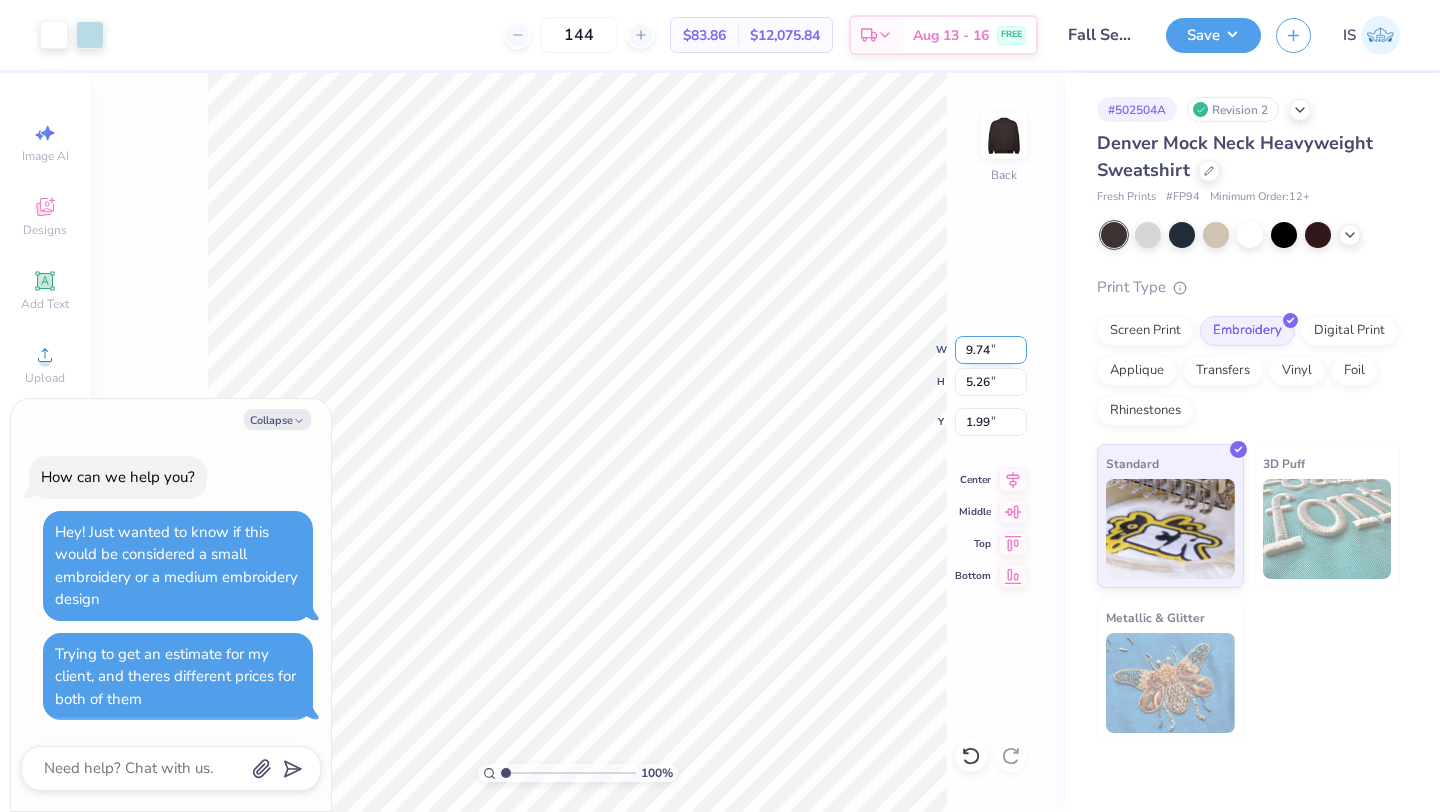 click on "9.74" at bounding box center (991, 350) 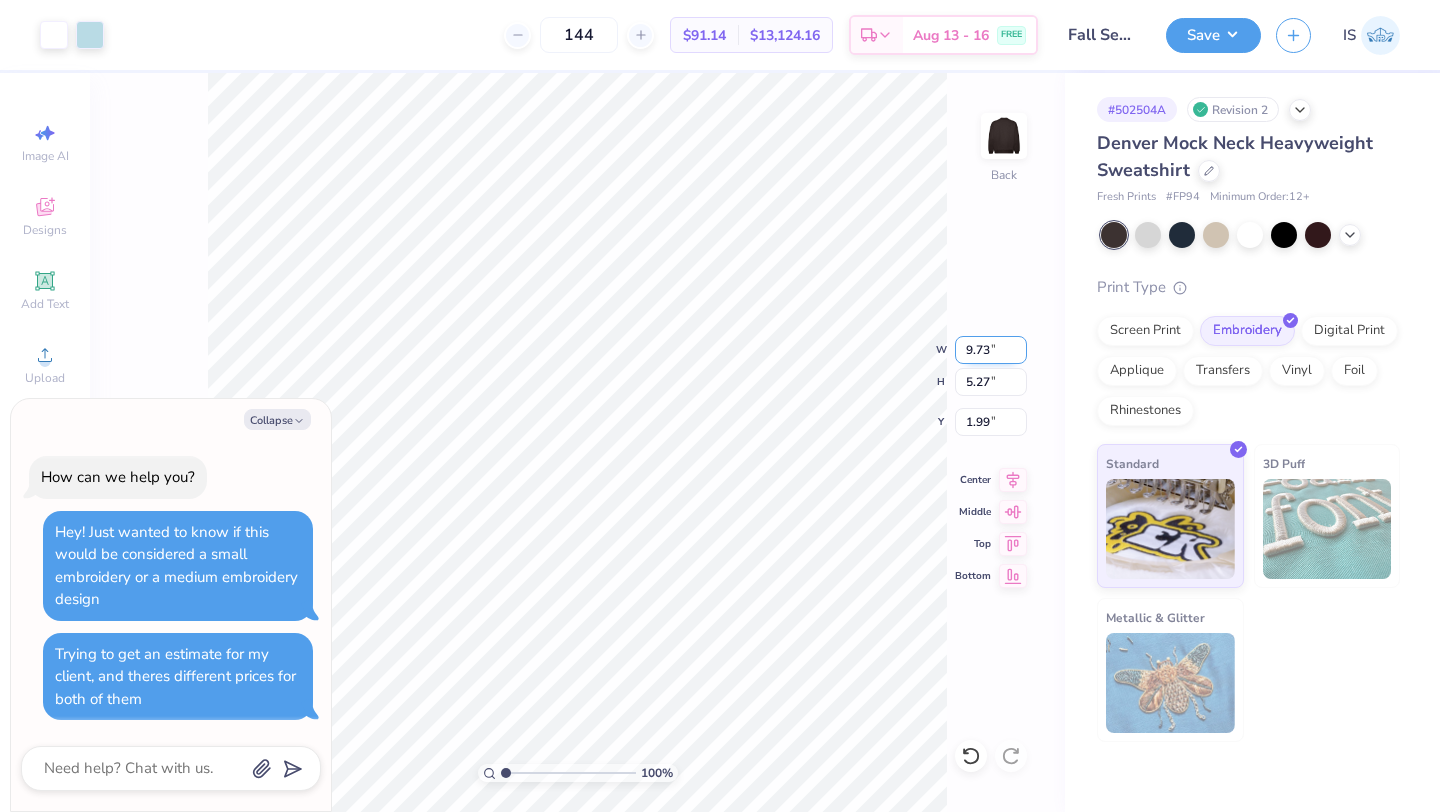 click on "9.73" at bounding box center (991, 350) 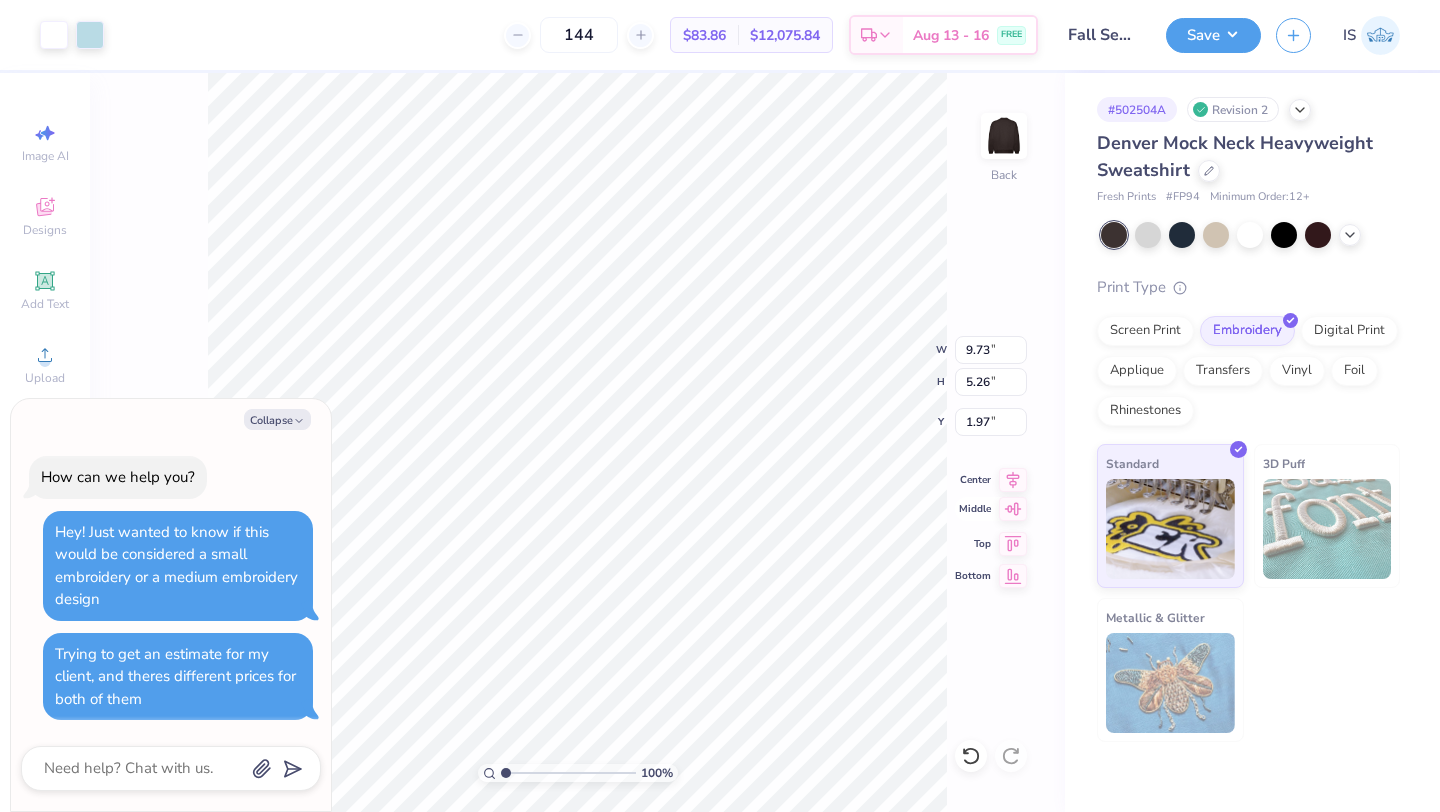 click 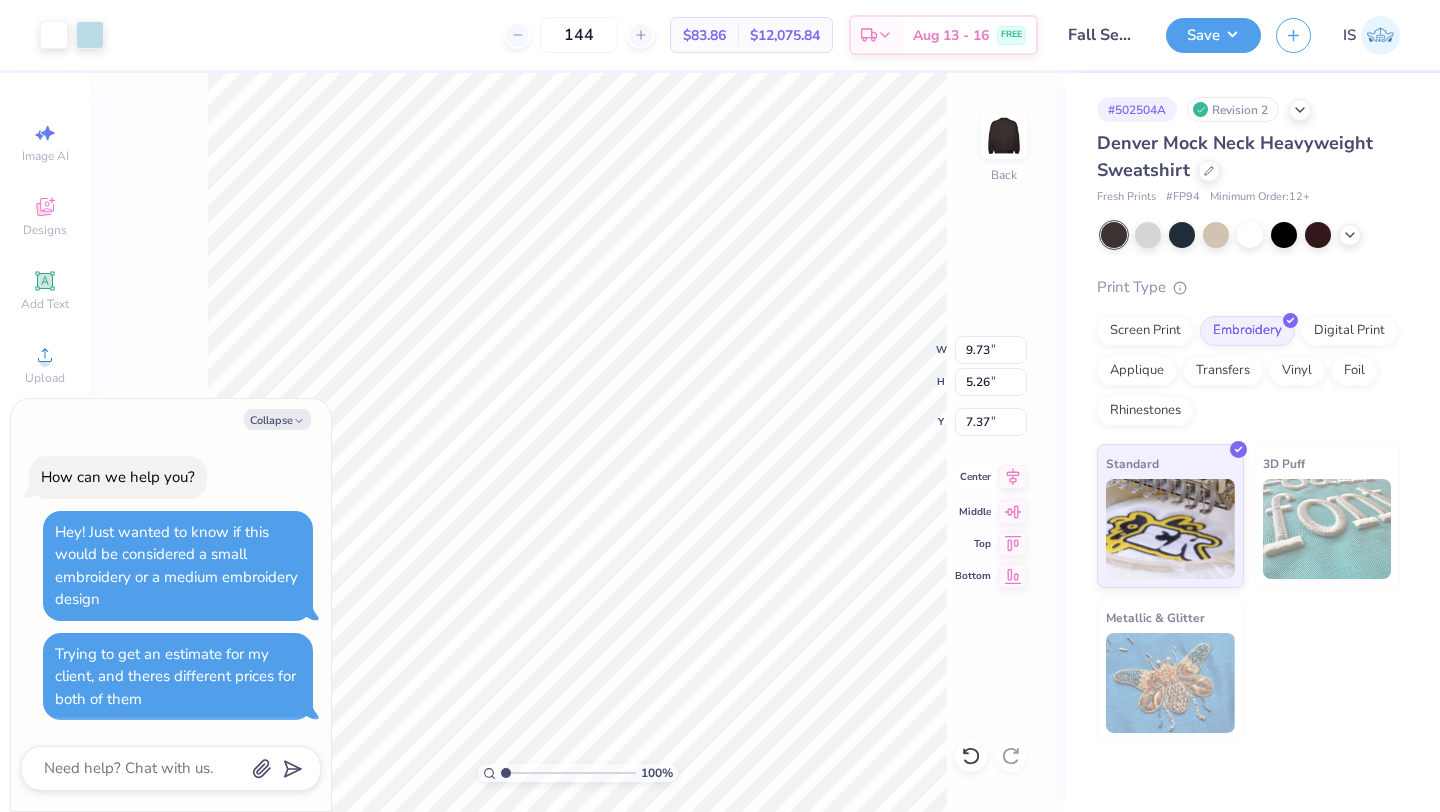 click 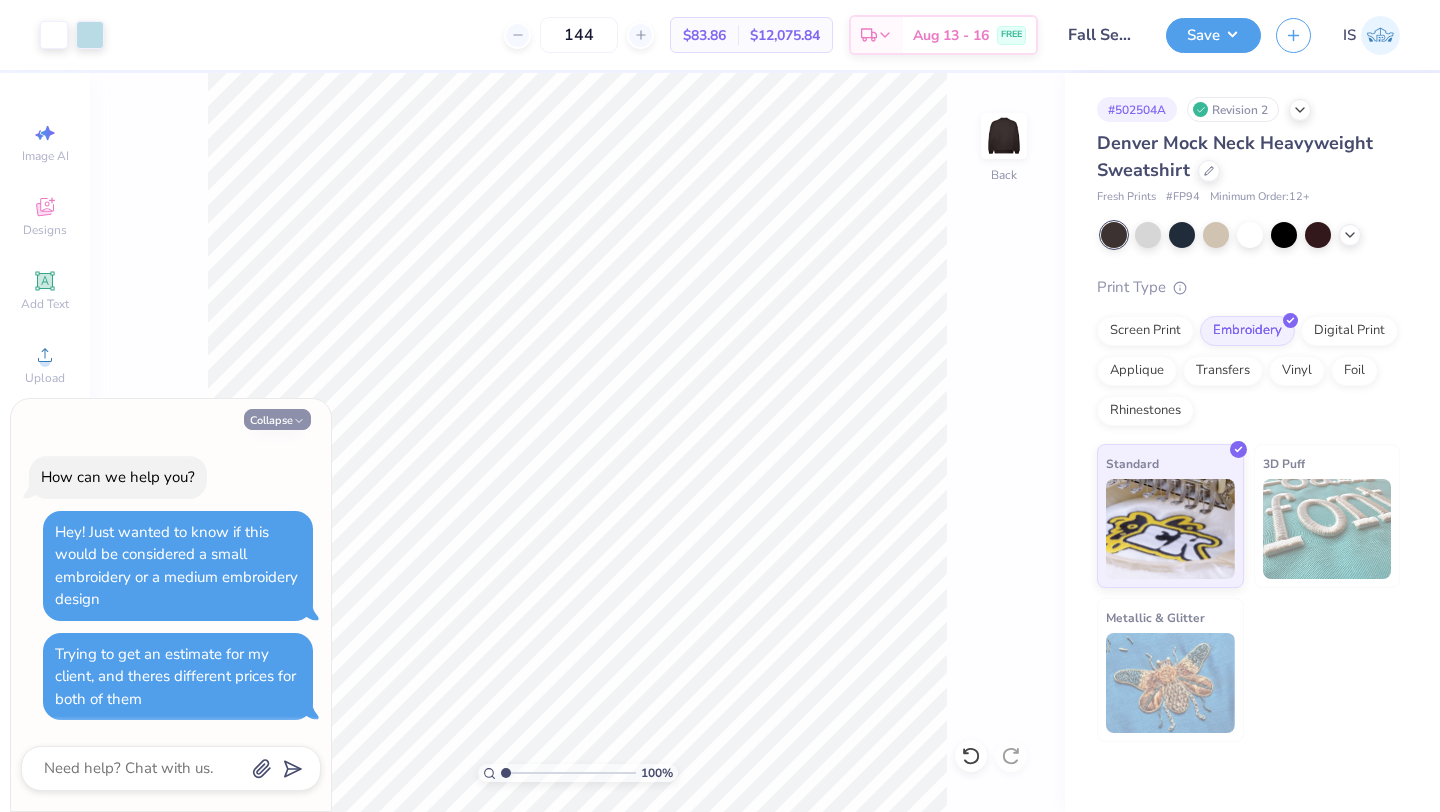 click on "Collapse" at bounding box center (277, 419) 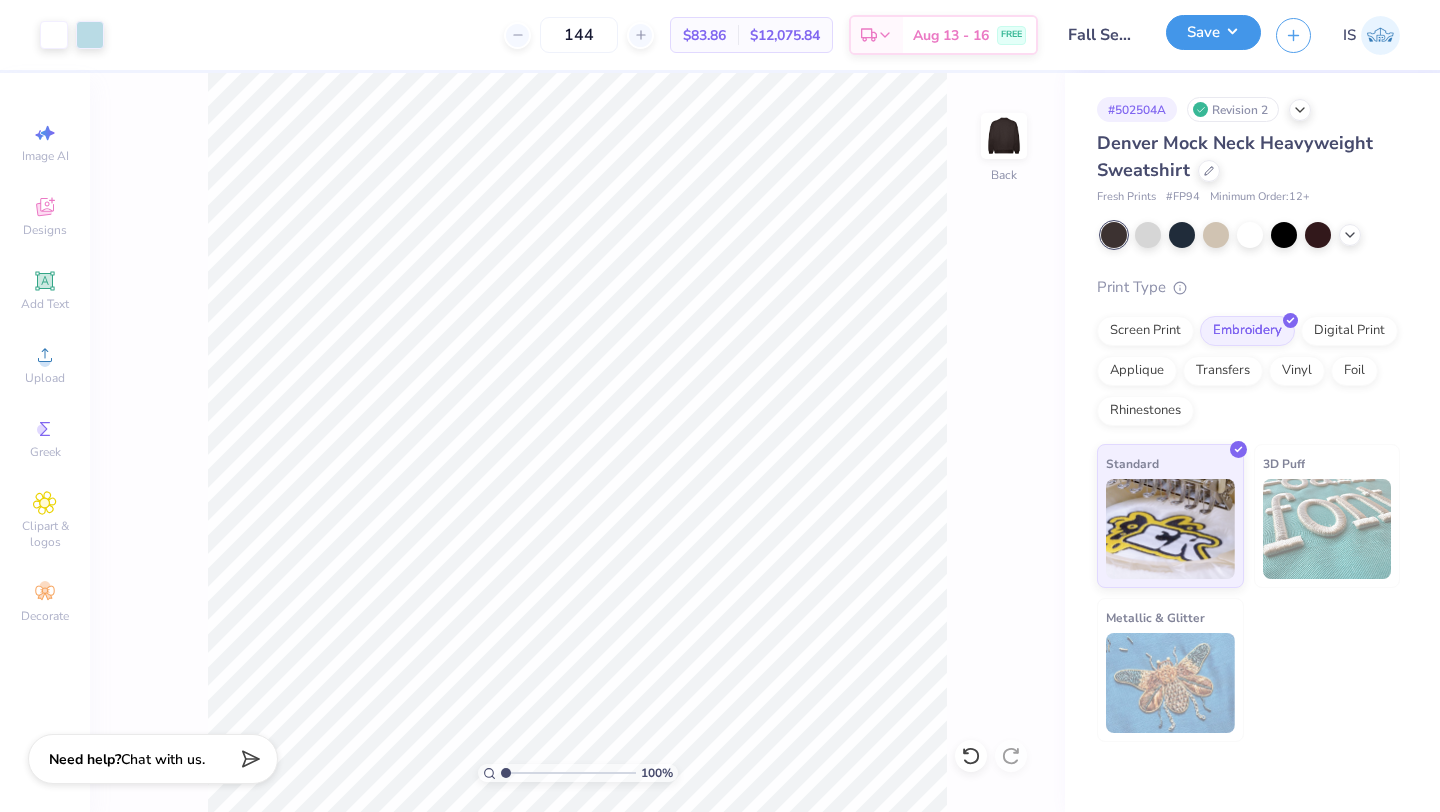click on "Save" at bounding box center [1213, 32] 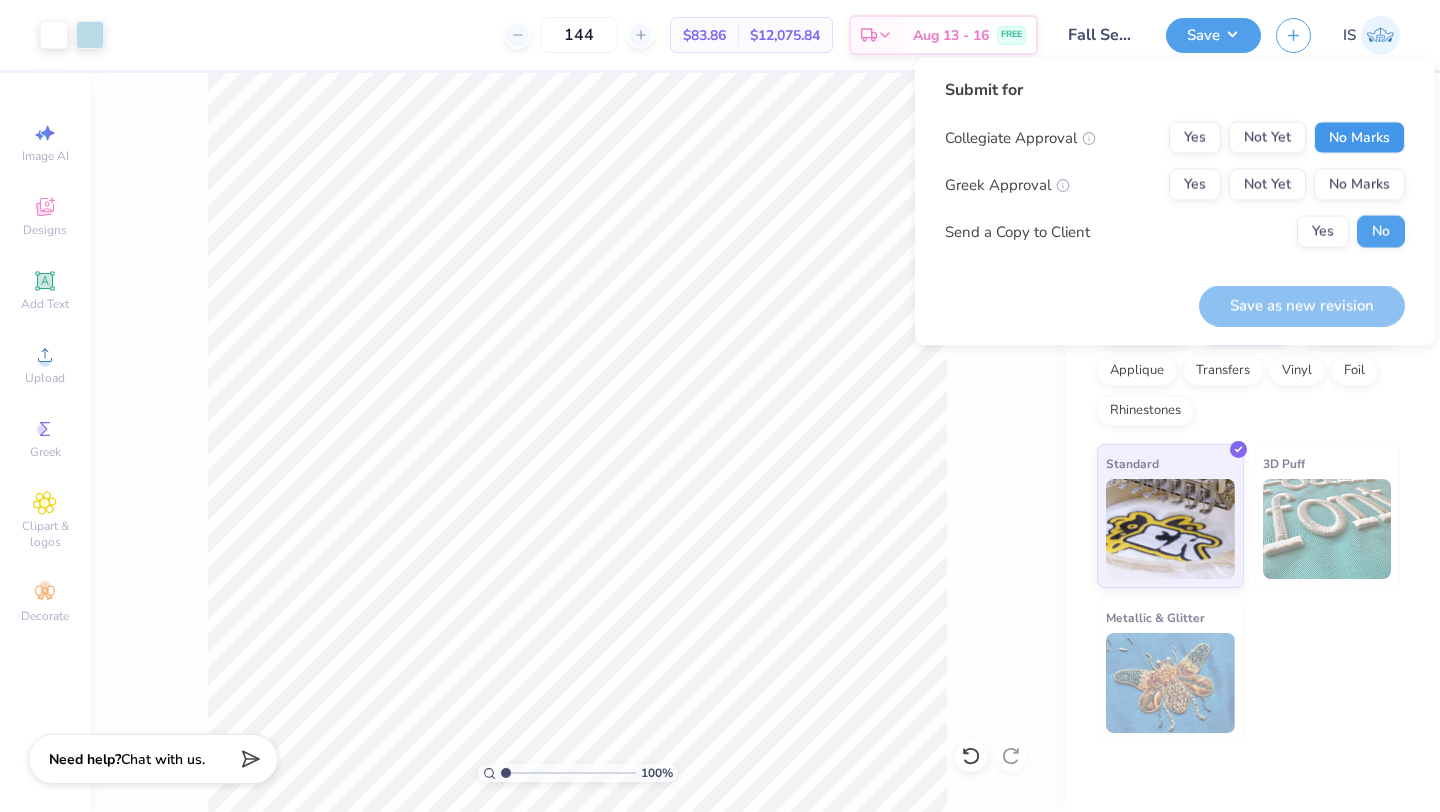 click on "No Marks" at bounding box center [1359, 138] 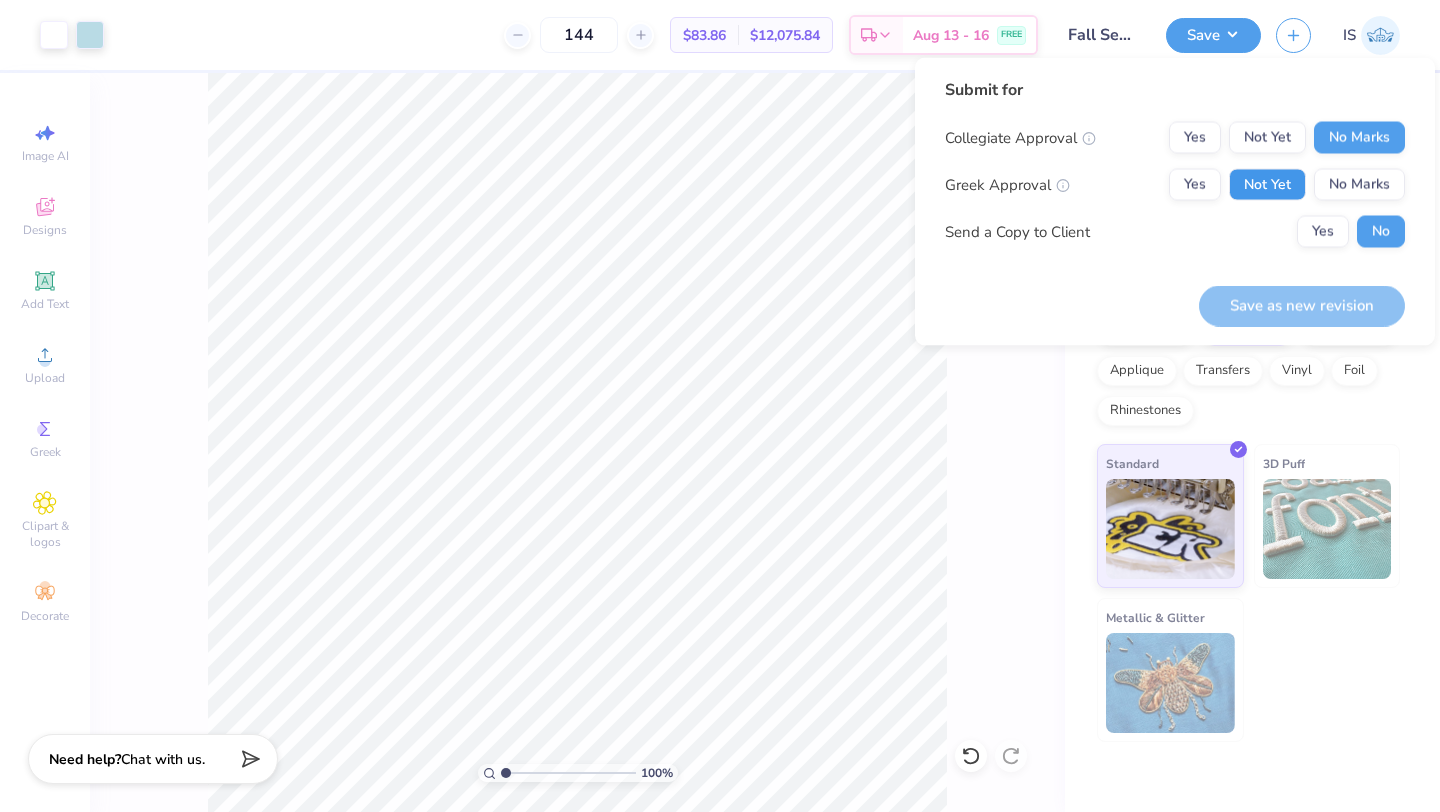 click on "Not Yet" at bounding box center [1267, 185] 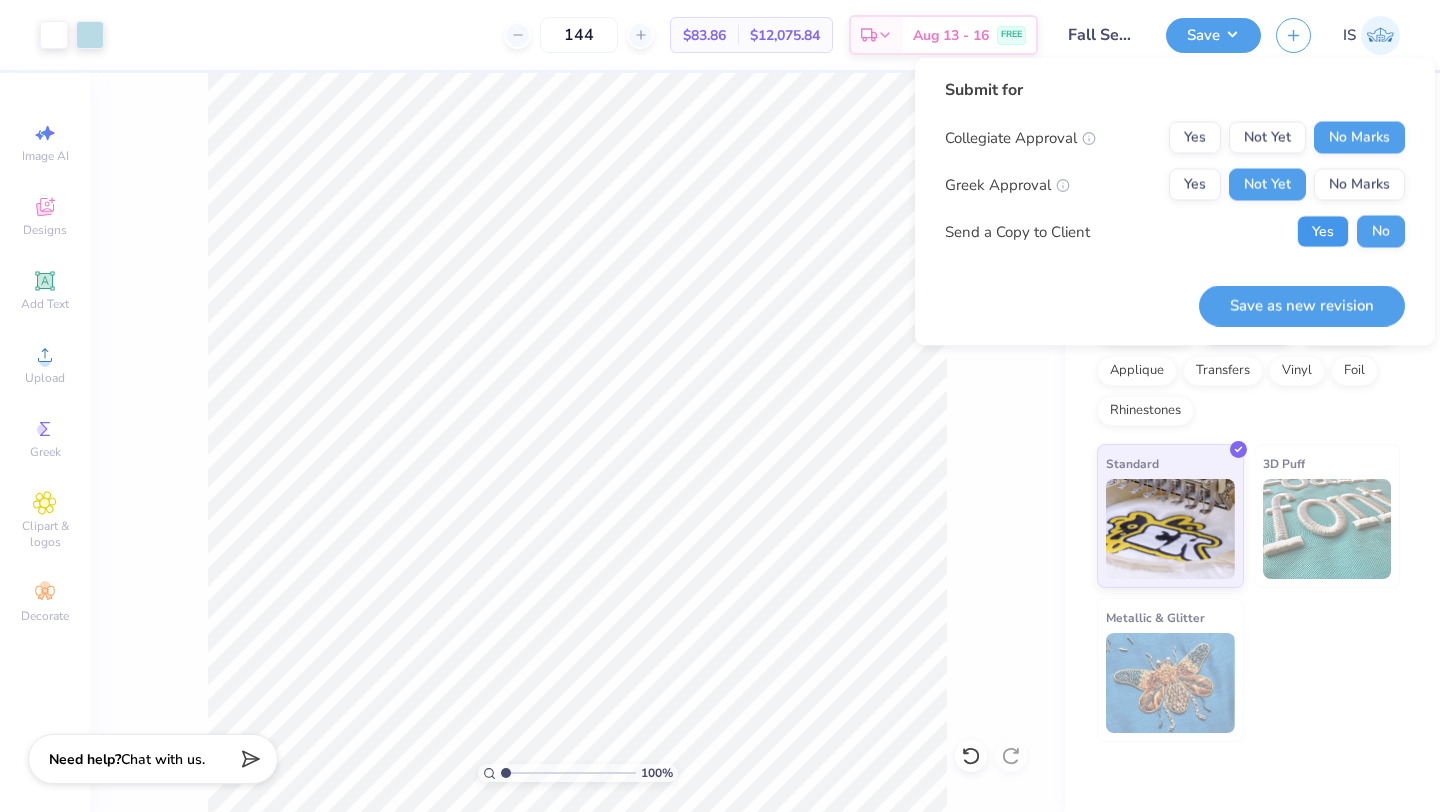 click on "Yes" at bounding box center [1323, 232] 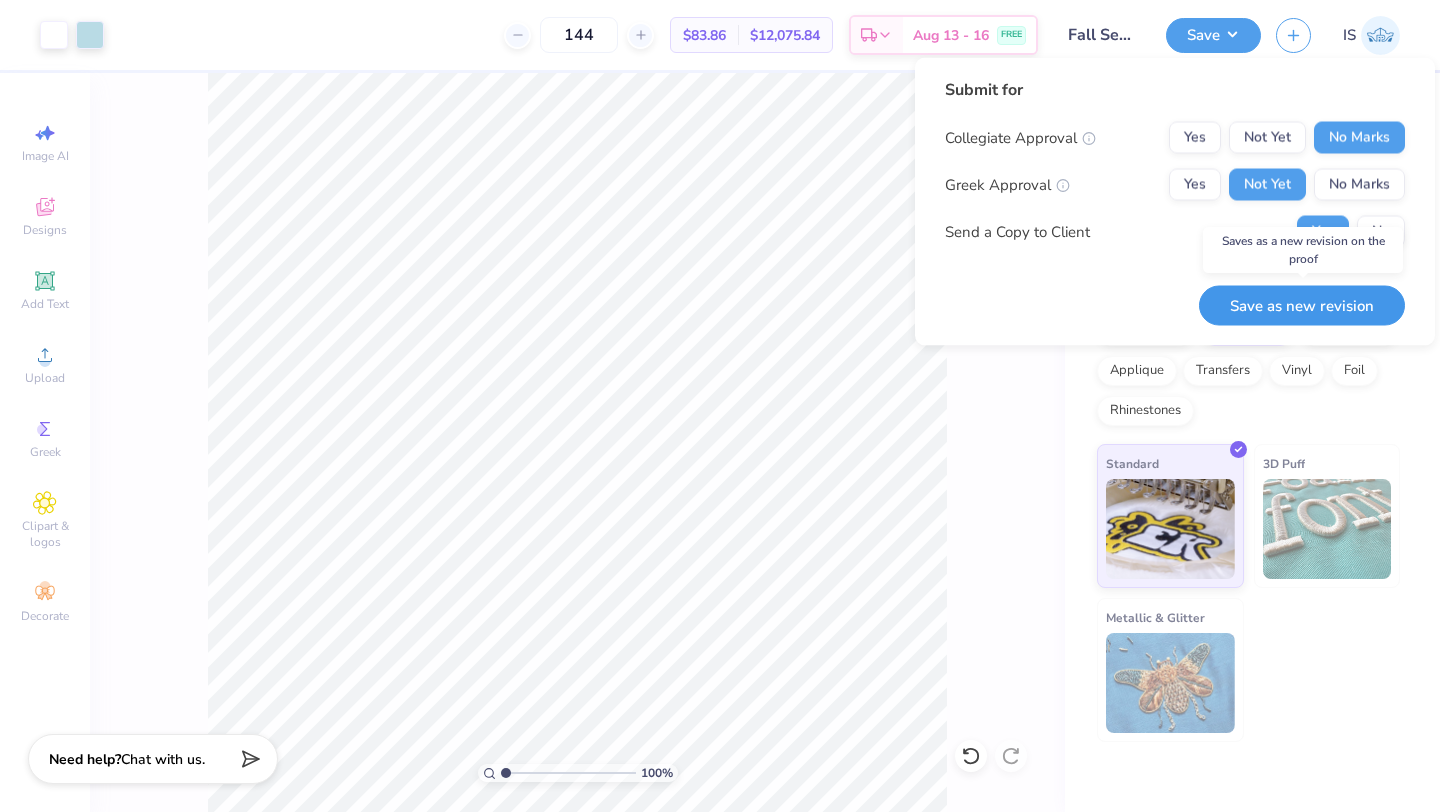 click on "Save as new revision" at bounding box center (1302, 305) 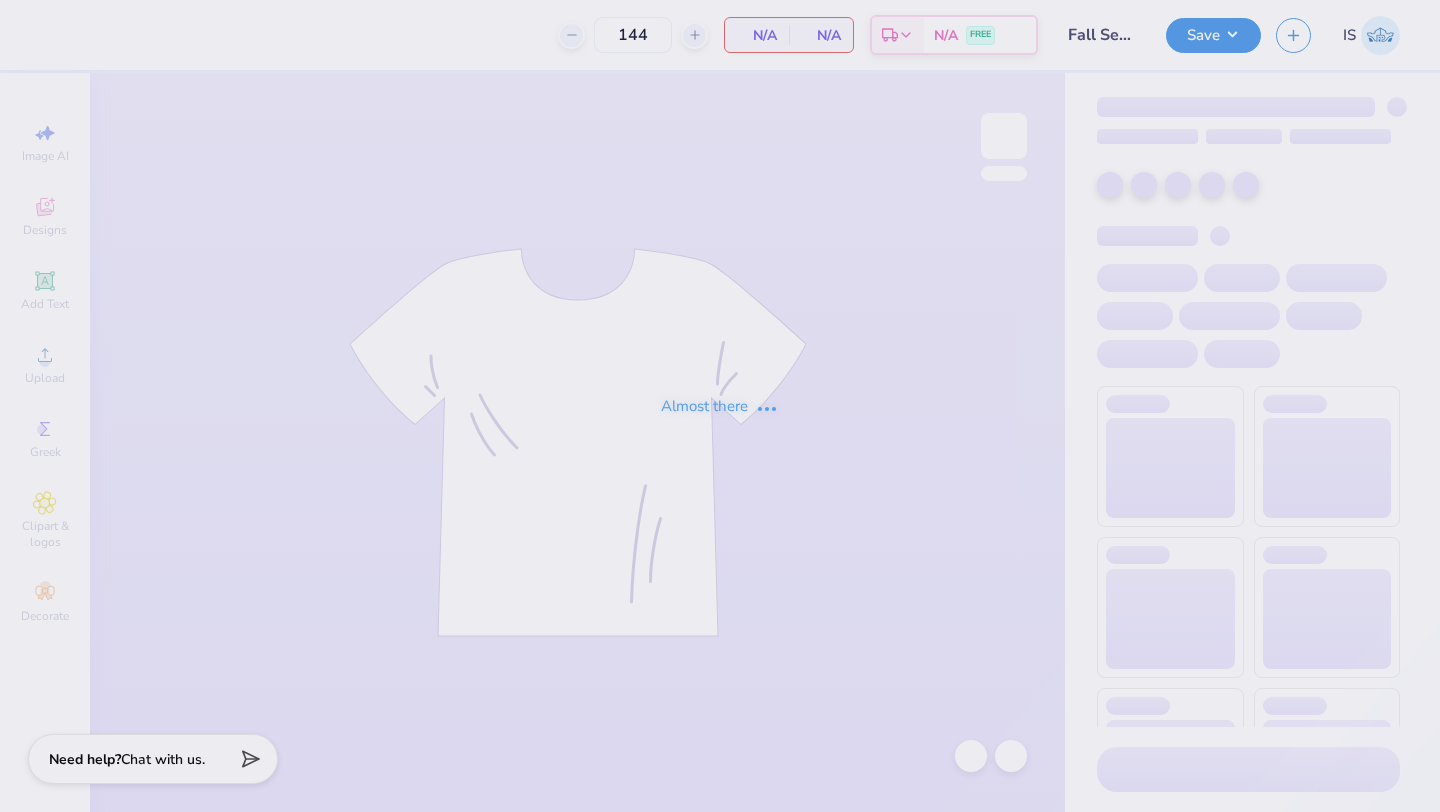 scroll, scrollTop: 0, scrollLeft: 0, axis: both 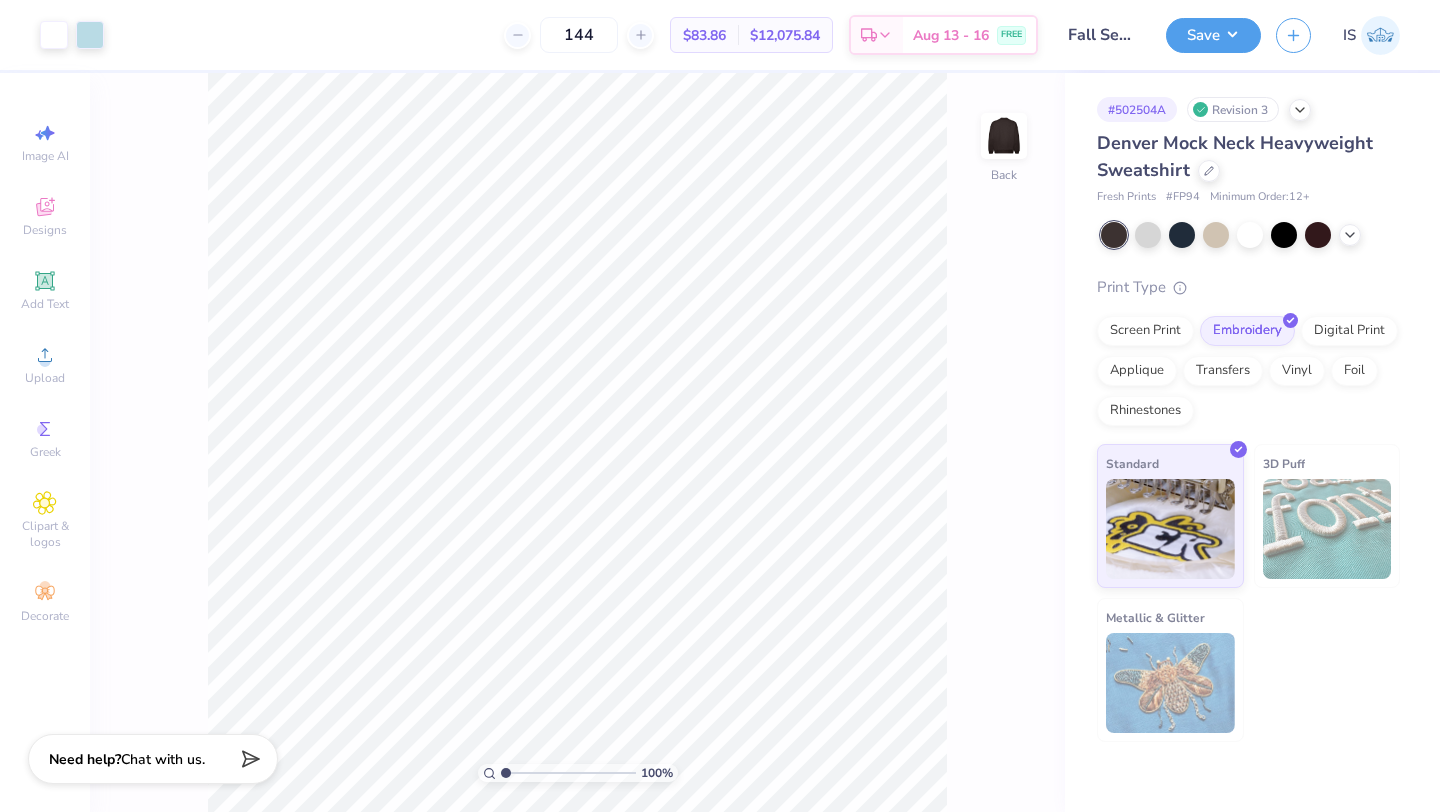 click on "Fall Set Mockneck - Blue" at bounding box center (1102, 35) 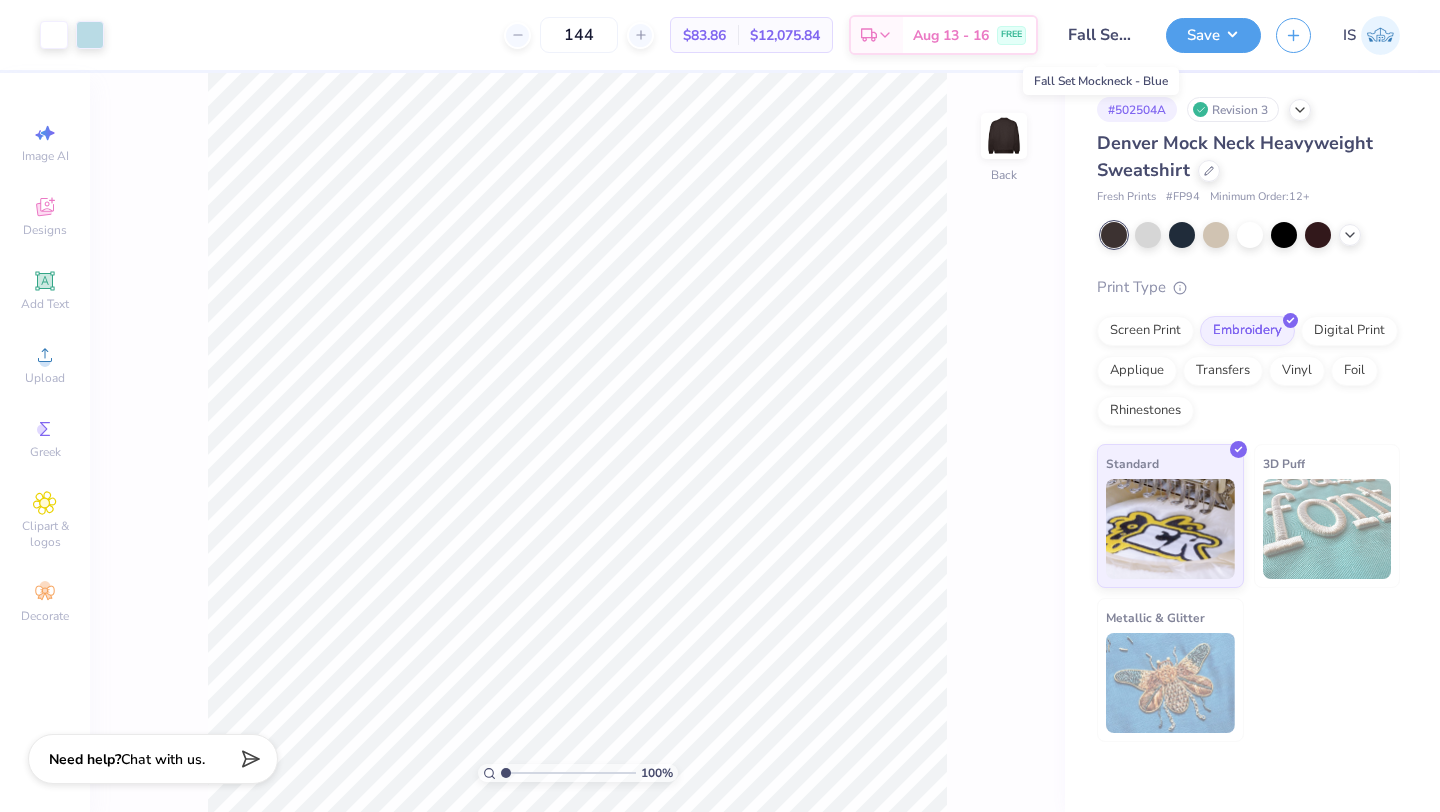 click on "Fall Set Mockneck - Blue" at bounding box center (1102, 35) 